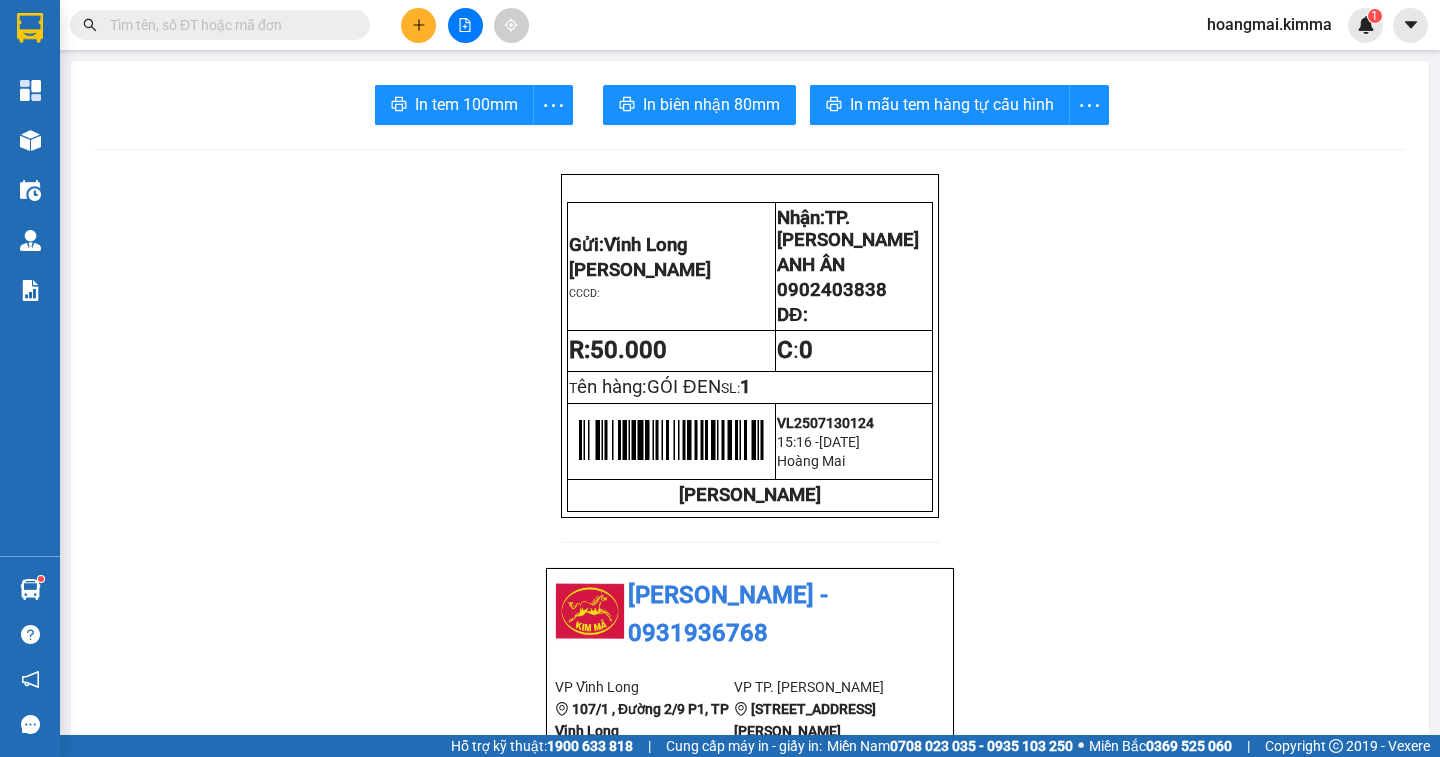scroll, scrollTop: 0, scrollLeft: 0, axis: both 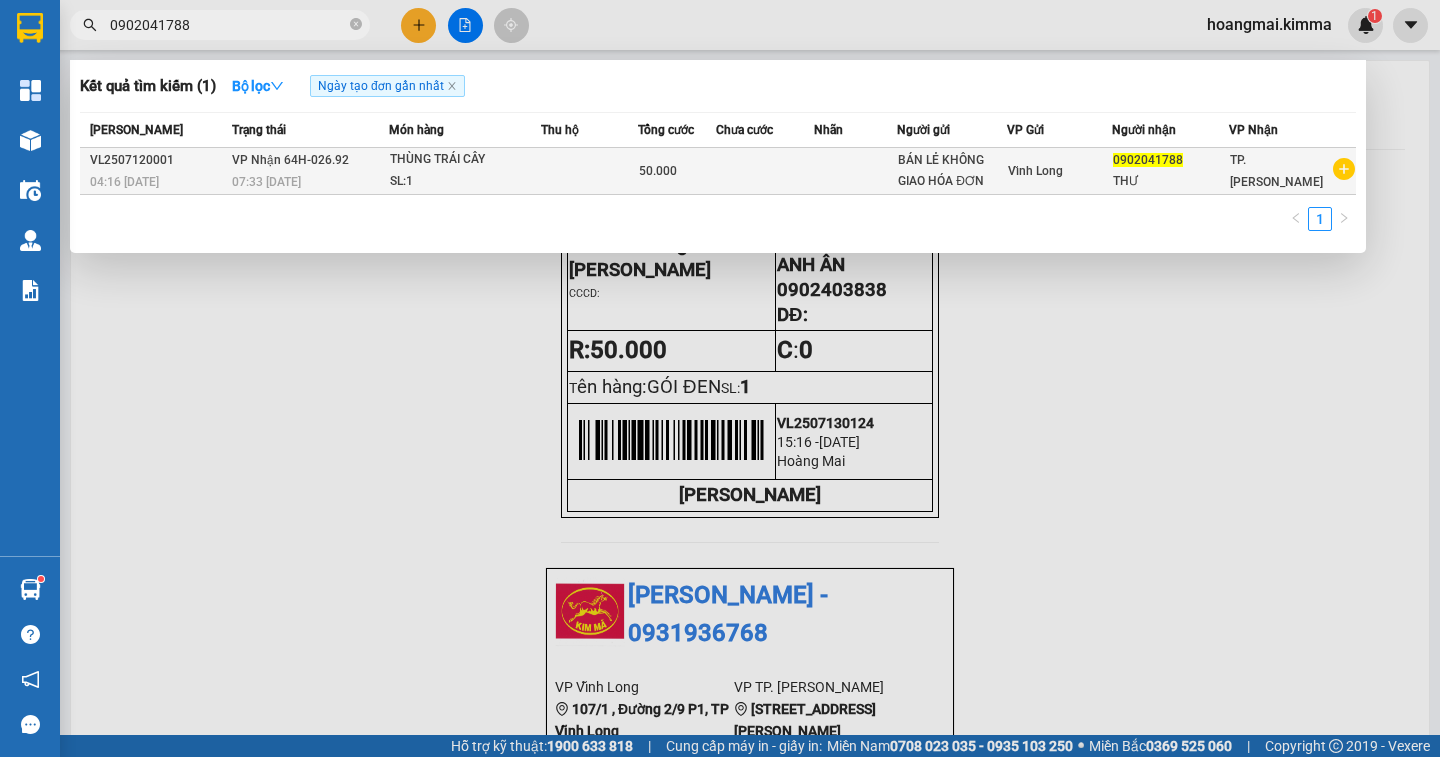type on "0902041788" 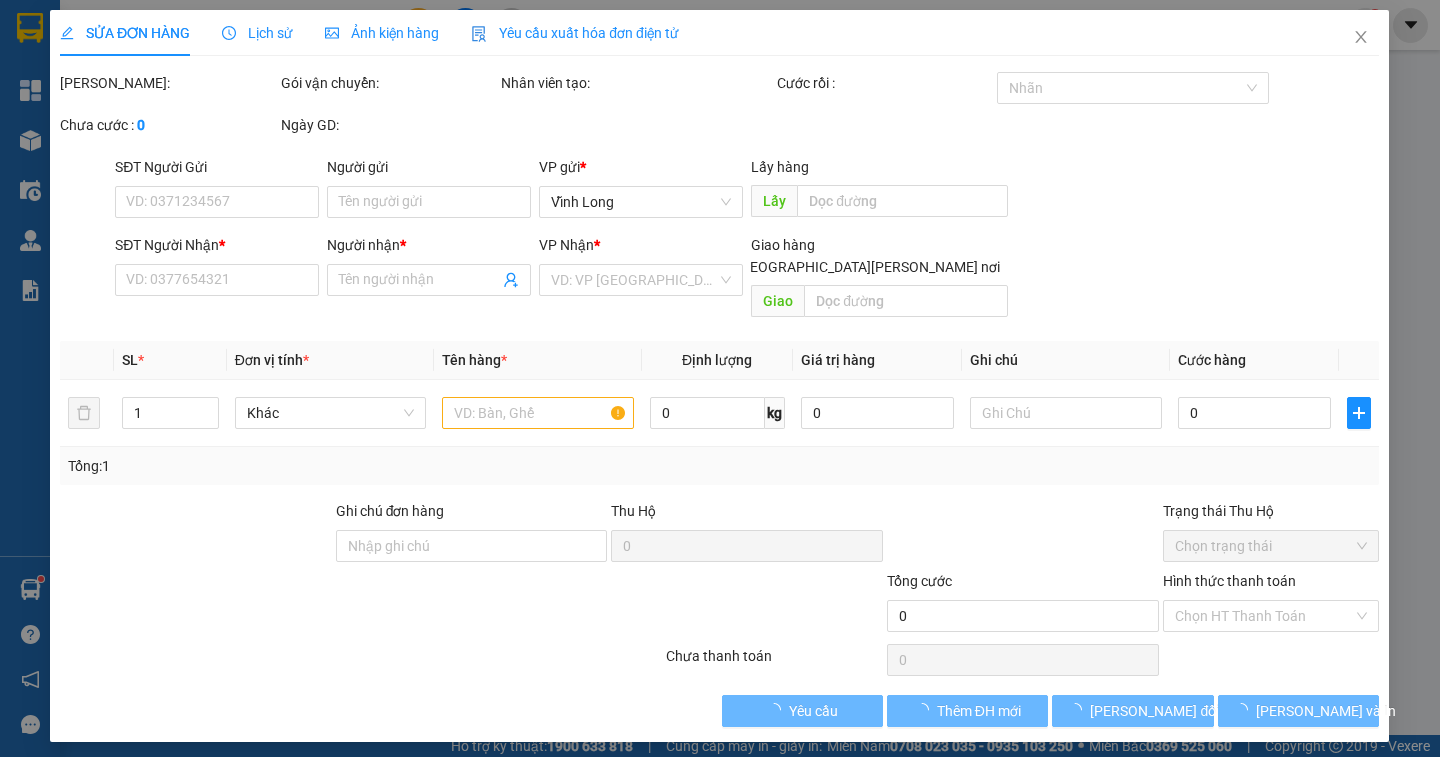 type on "BÁN LẺ KHÔNG GIAO HÓA ĐƠN" 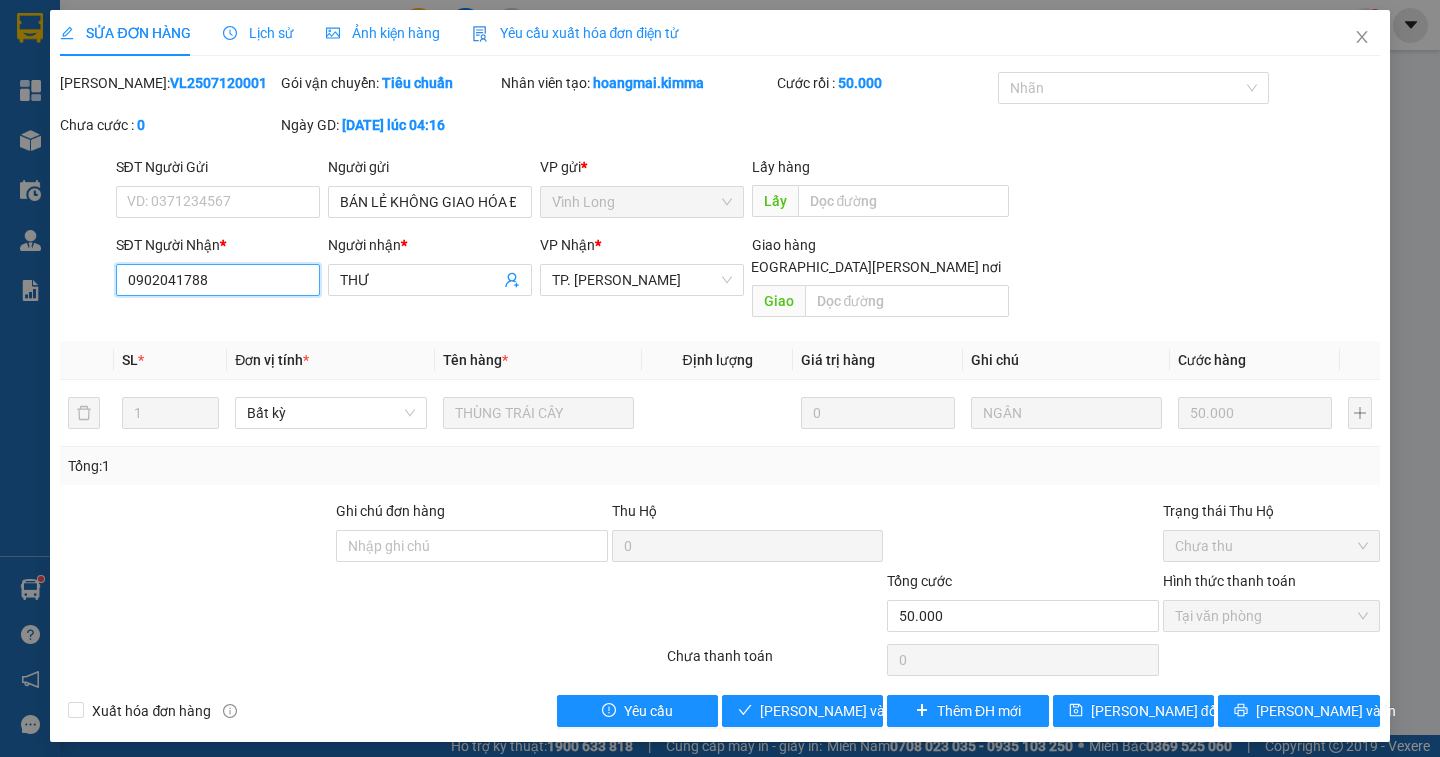 click on "0902041788" at bounding box center [218, 280] 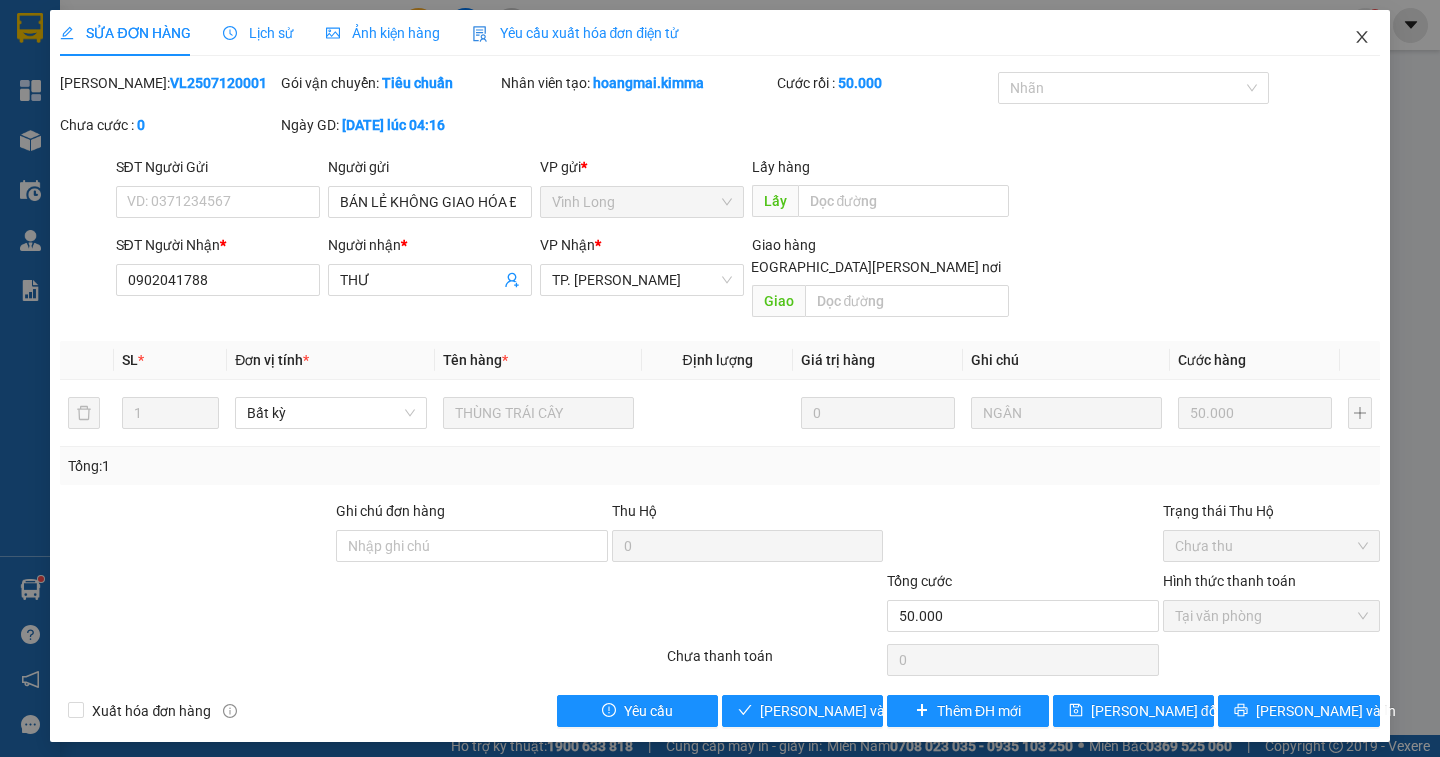 click 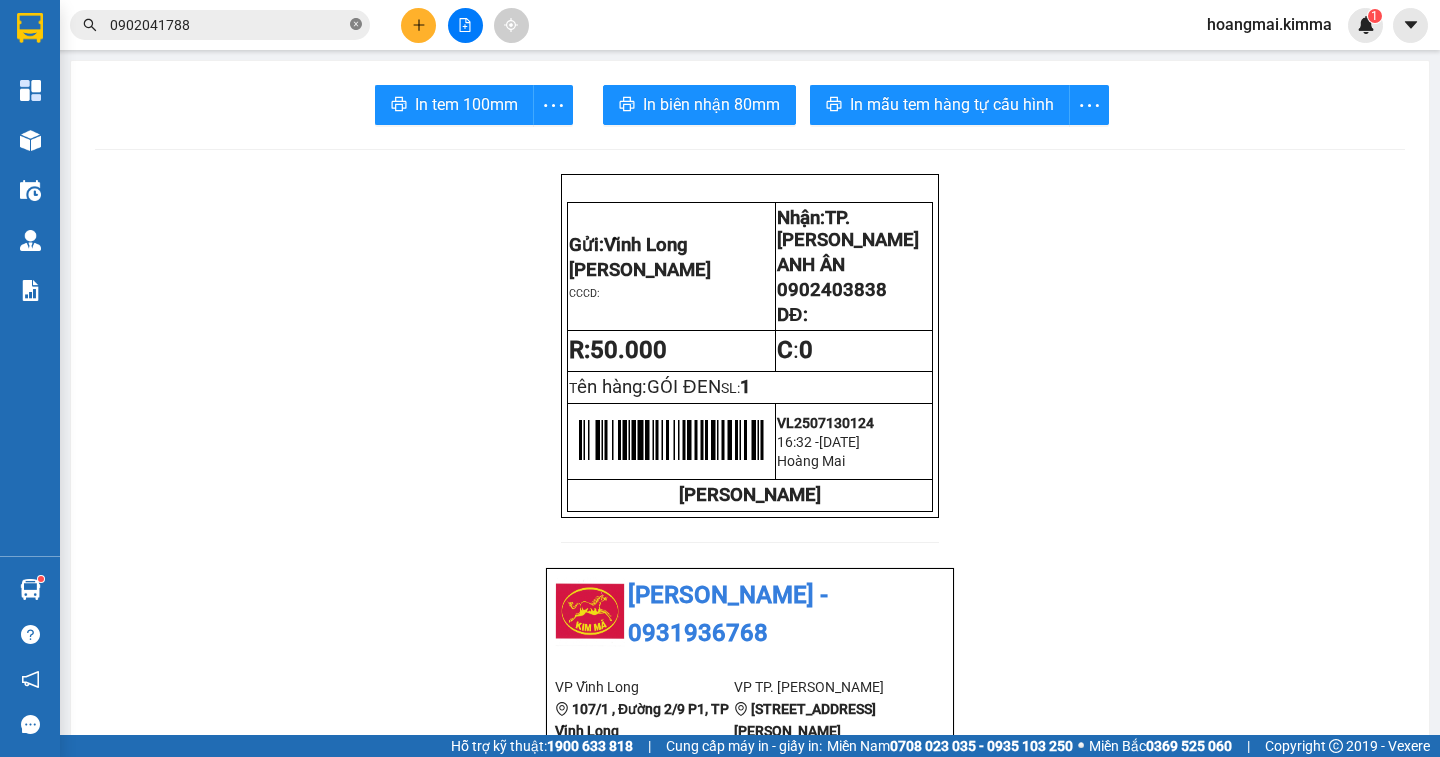 click 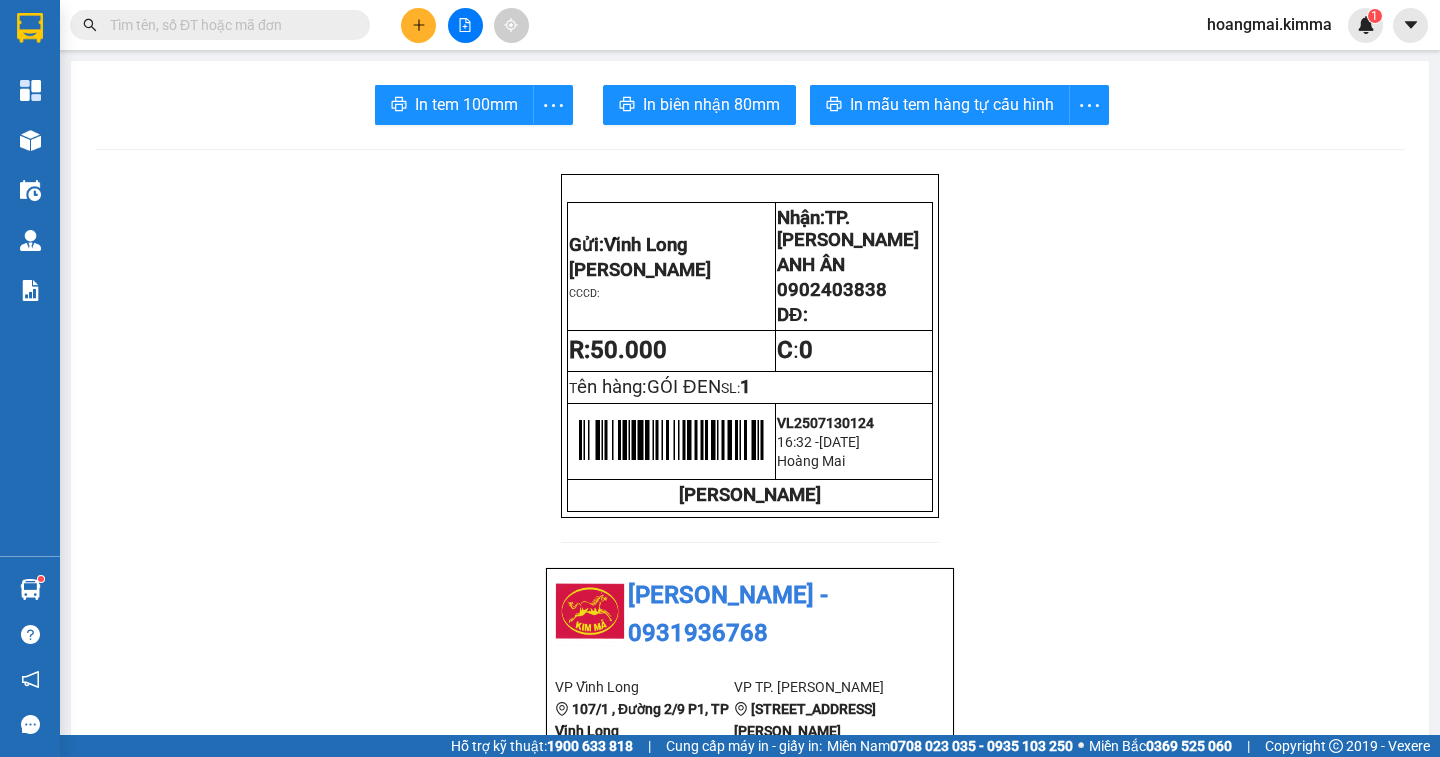 click at bounding box center [228, 25] 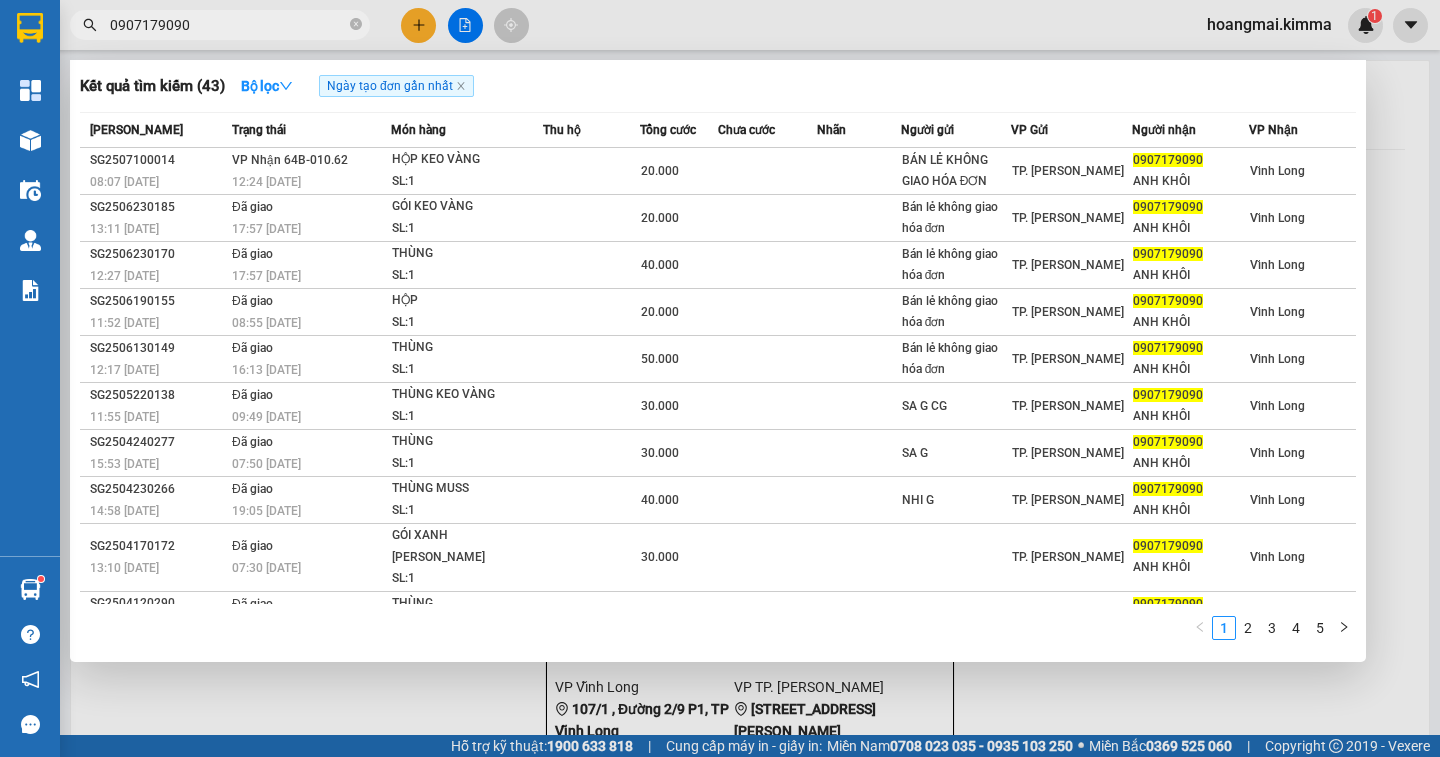 type on "0907179090" 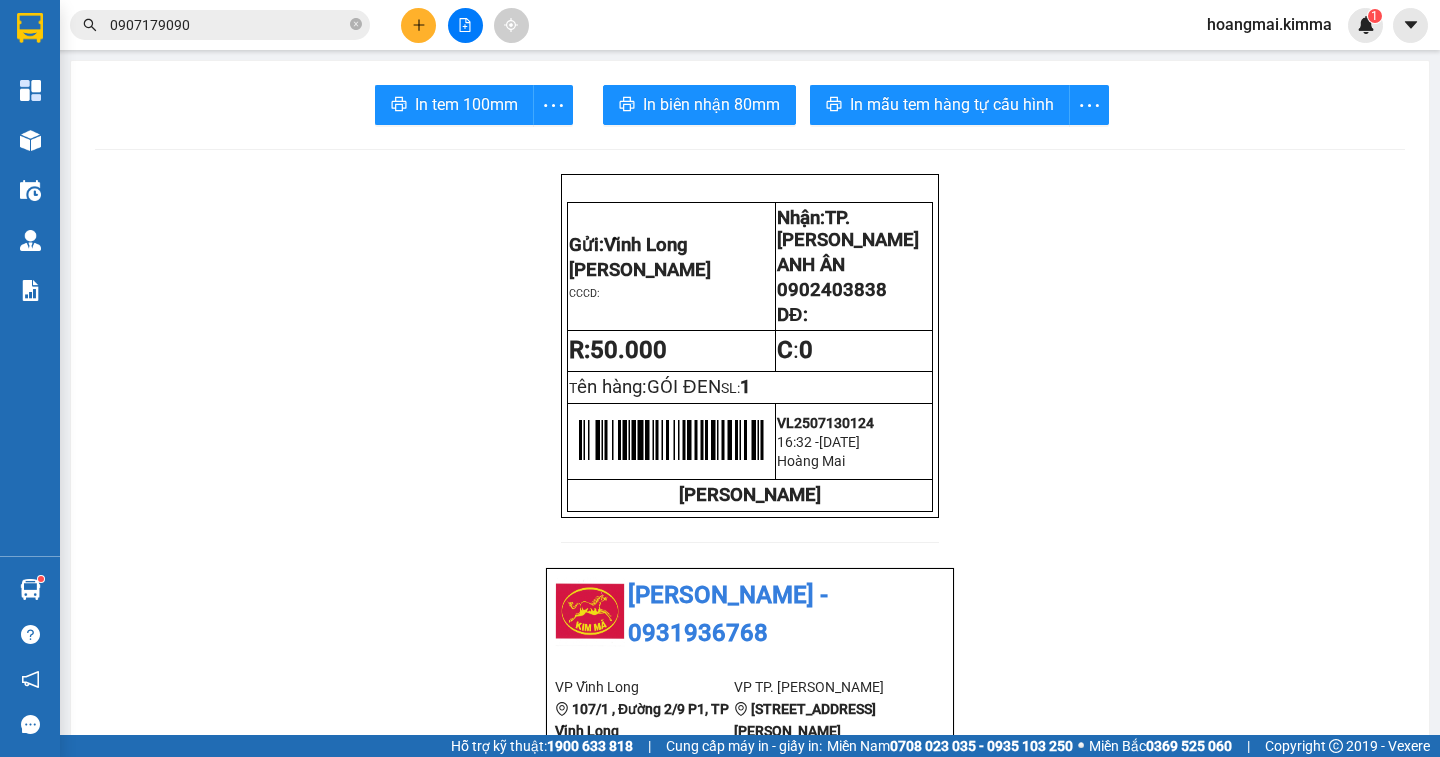 click at bounding box center (465, 25) 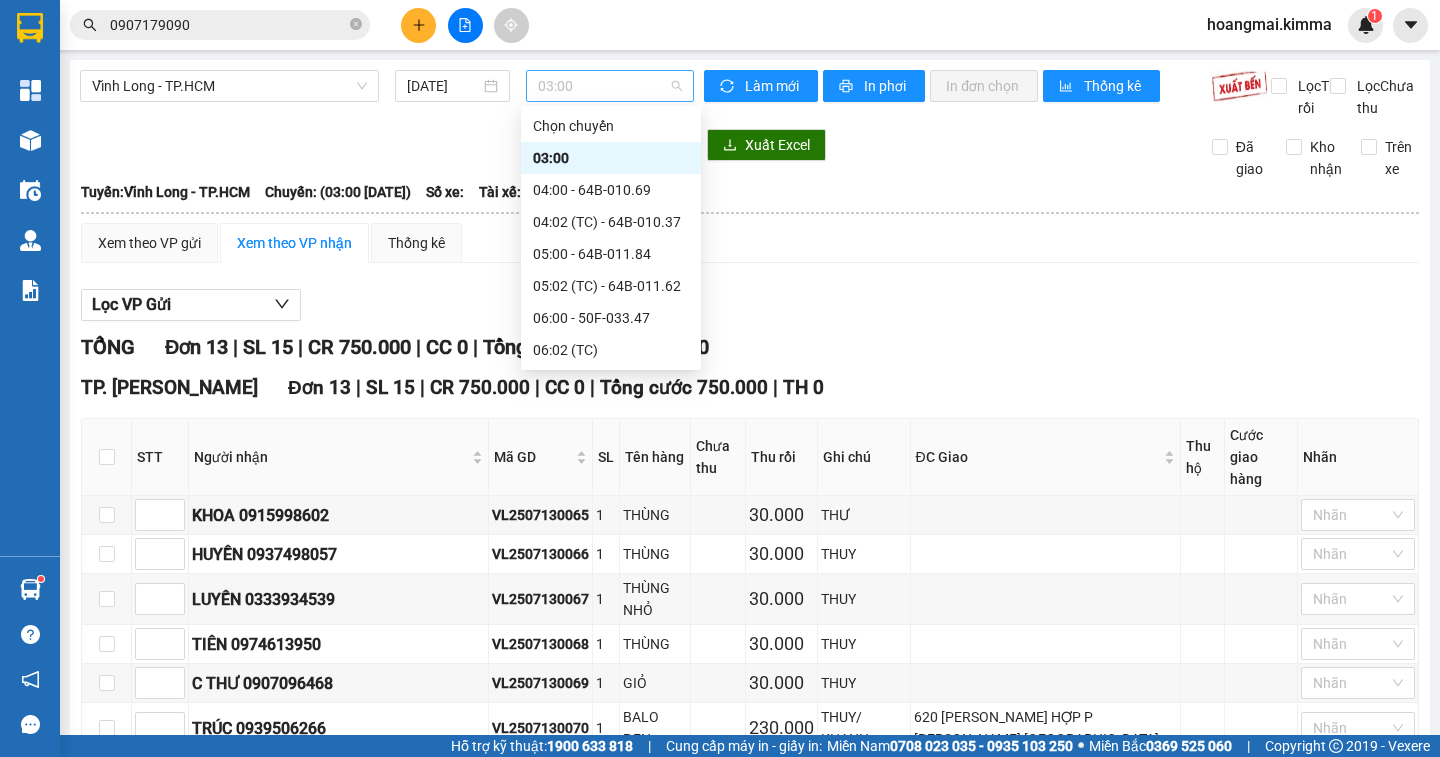 click on "03:00" at bounding box center (610, 86) 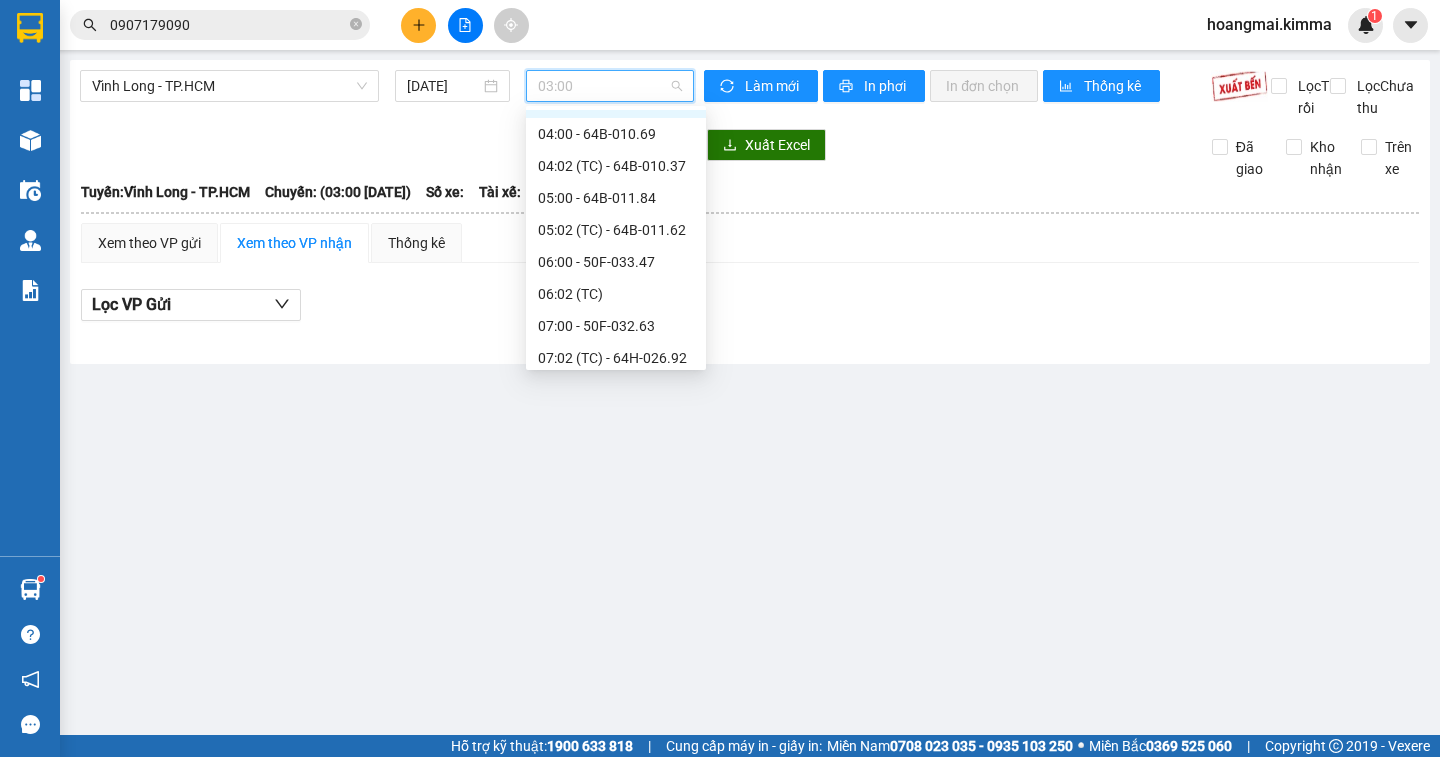 scroll, scrollTop: 0, scrollLeft: 0, axis: both 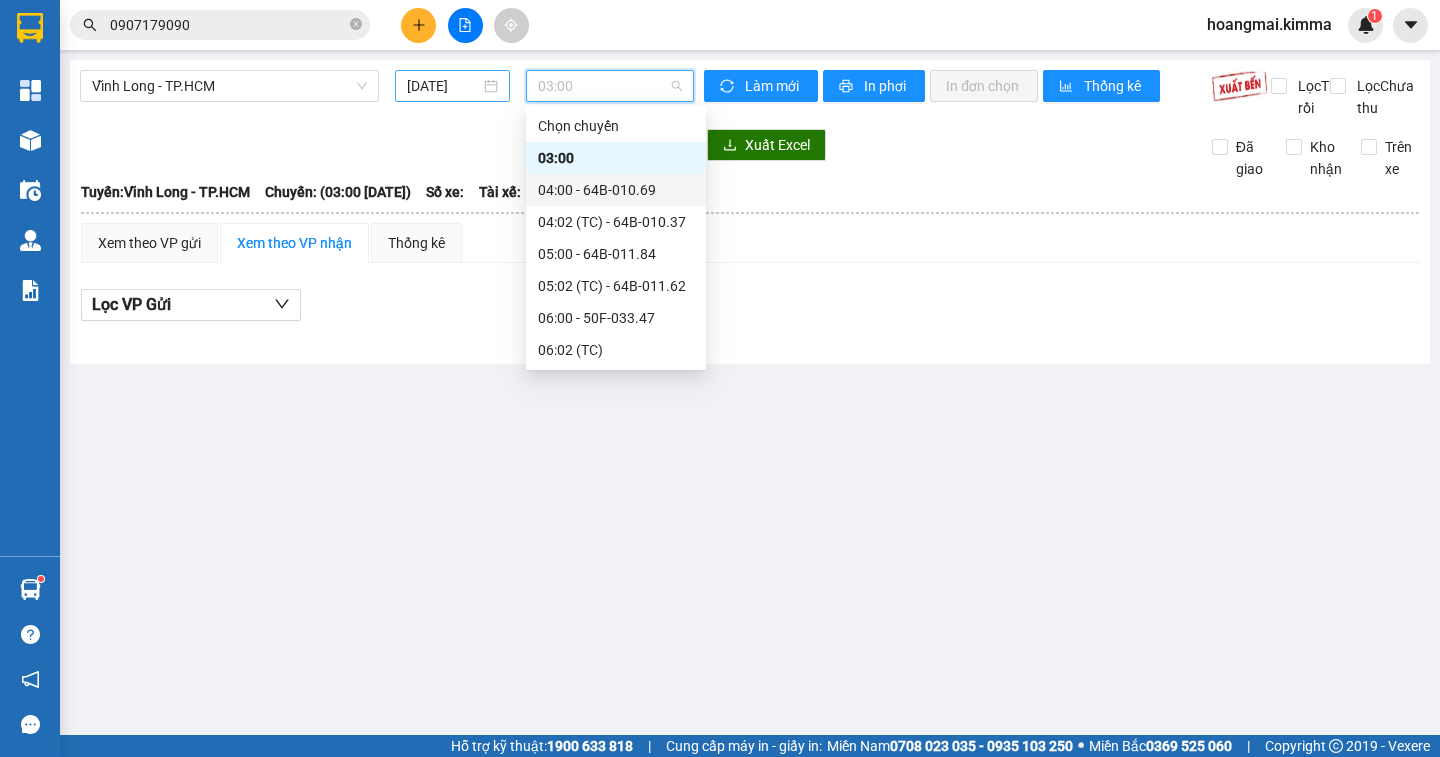click on "[DATE]" at bounding box center (443, 86) 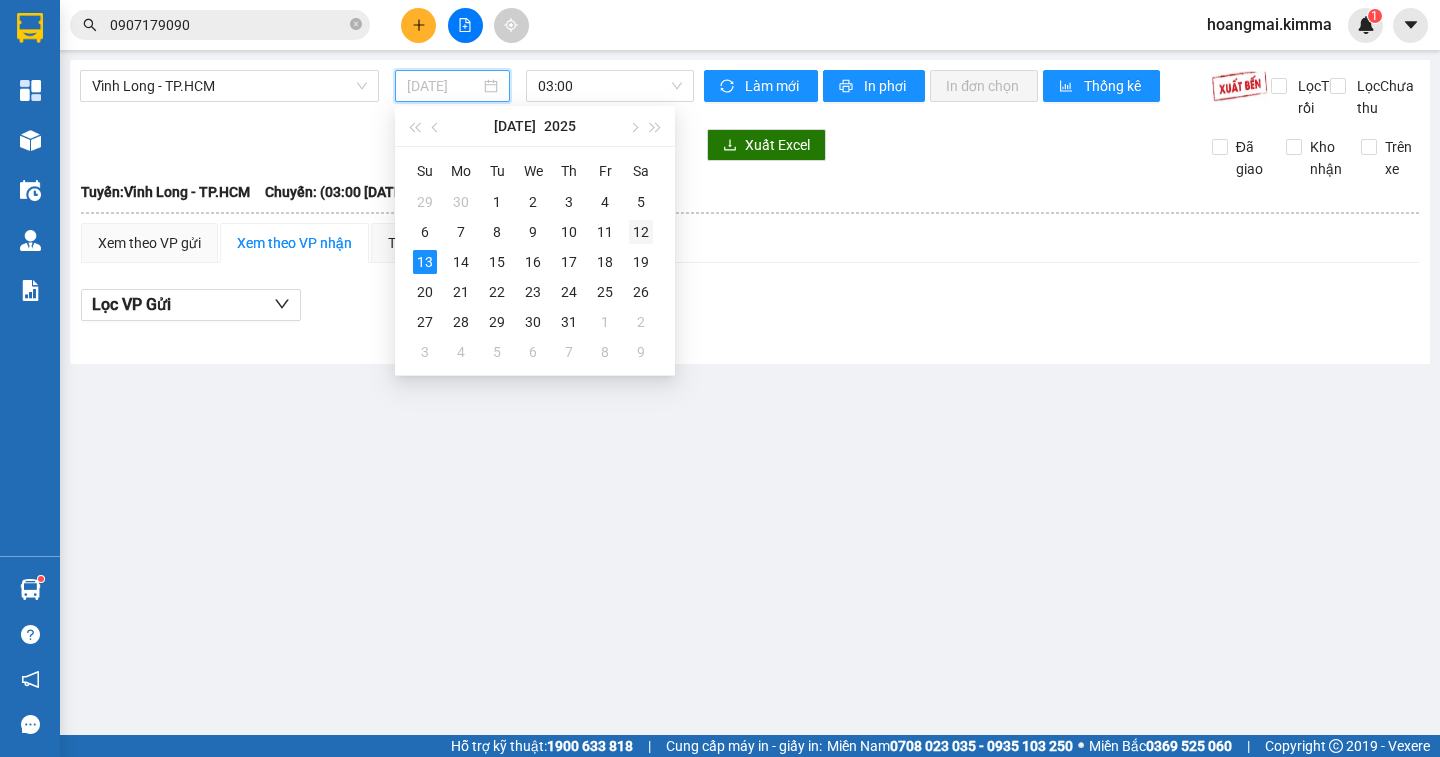 click on "12" at bounding box center [641, 232] 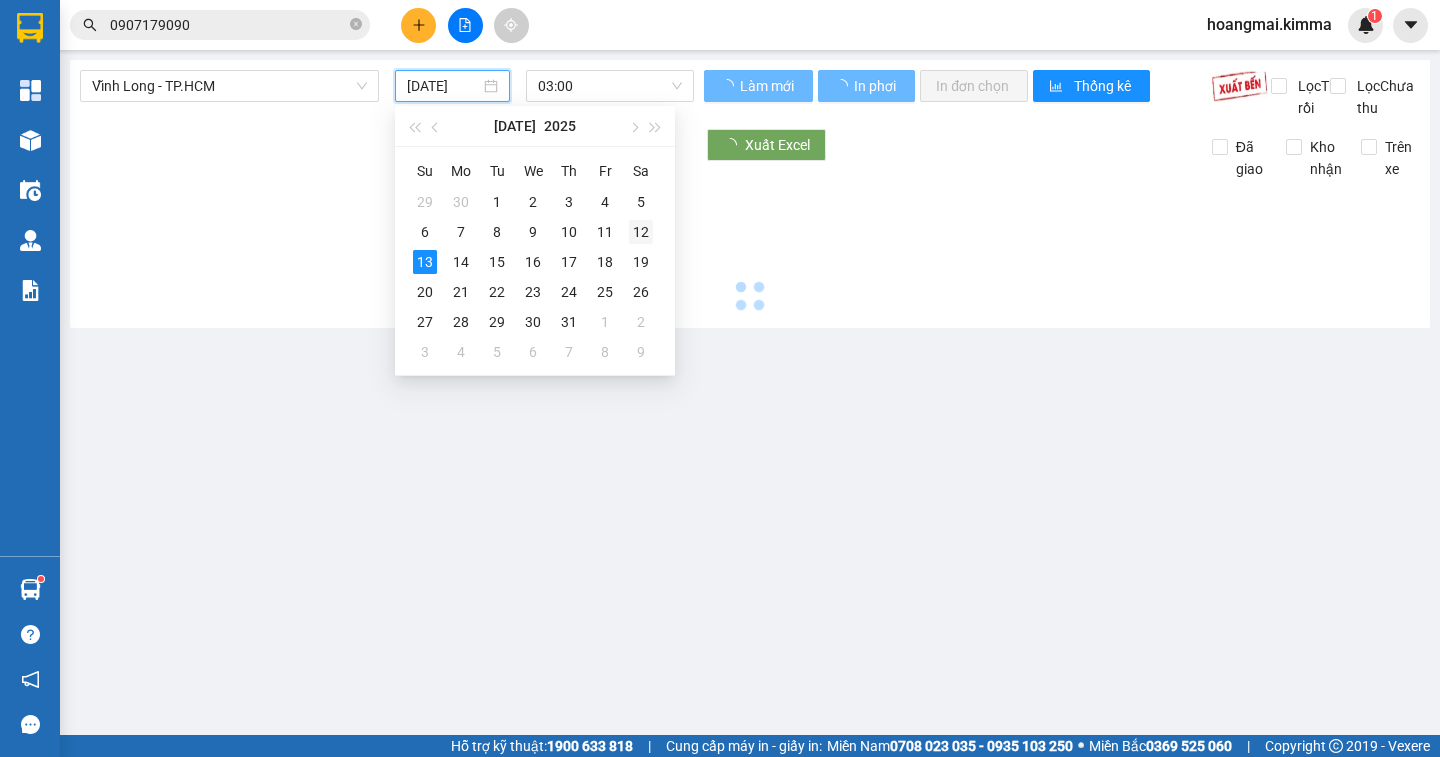type on "[DATE]" 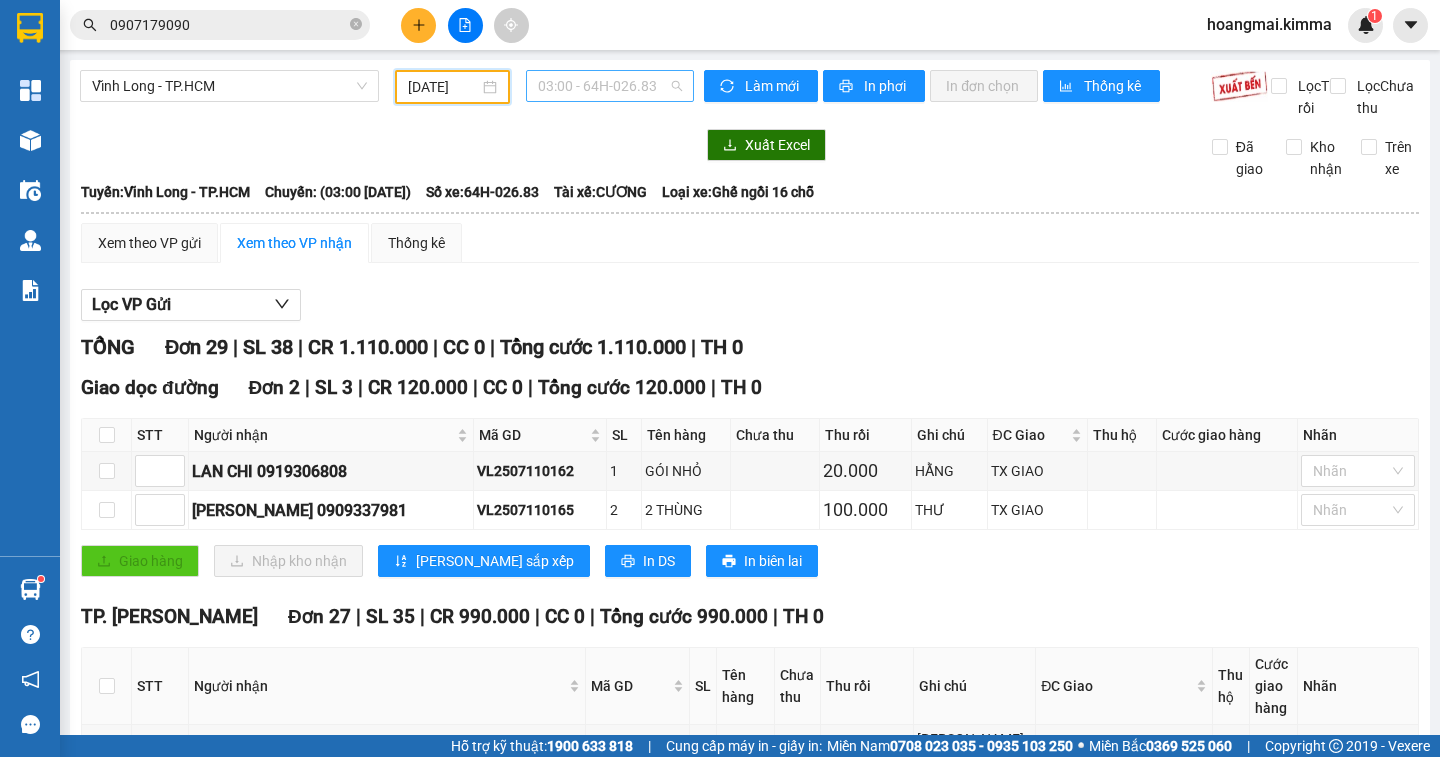 click on "03:00     - 64H-026.83" at bounding box center [610, 86] 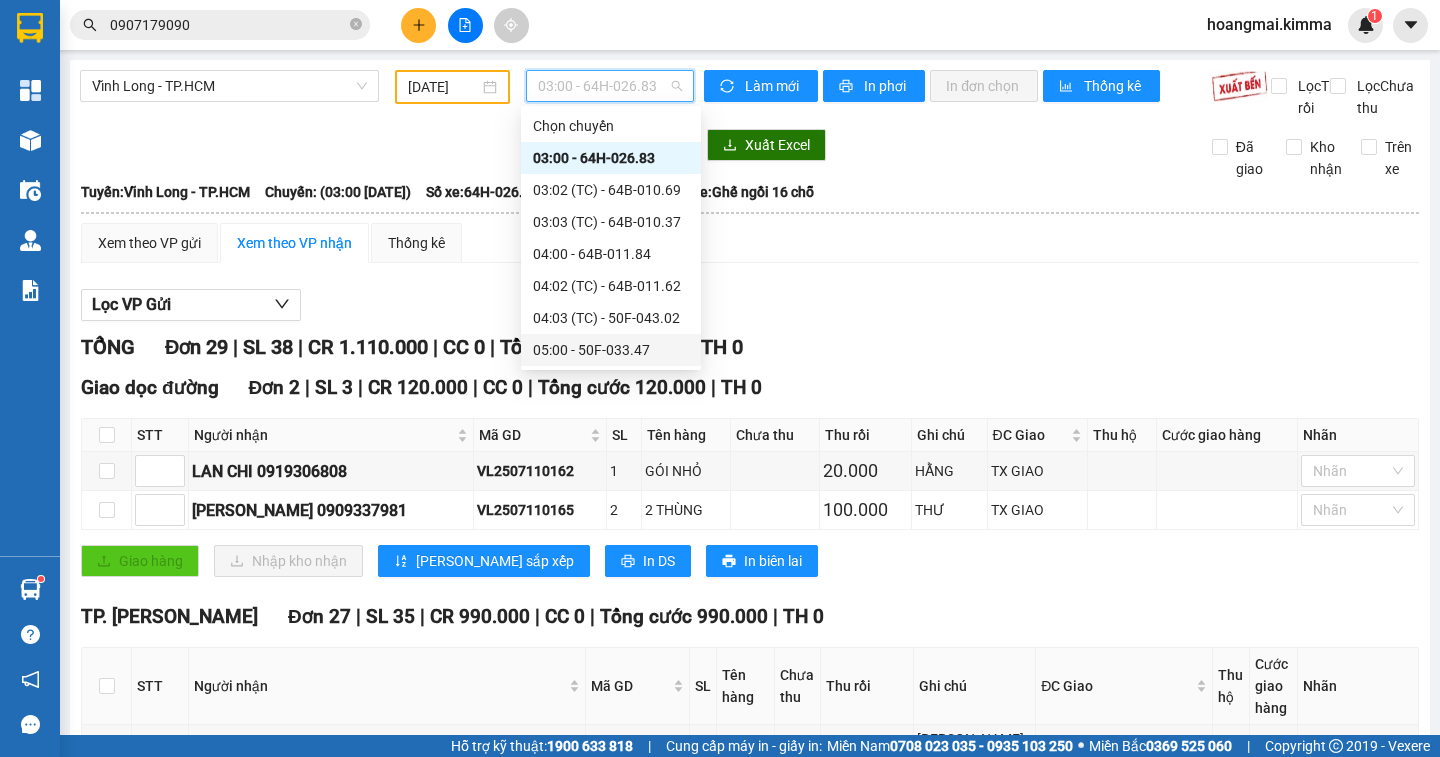 click on "05:00     - 50F-033.47" at bounding box center [611, 350] 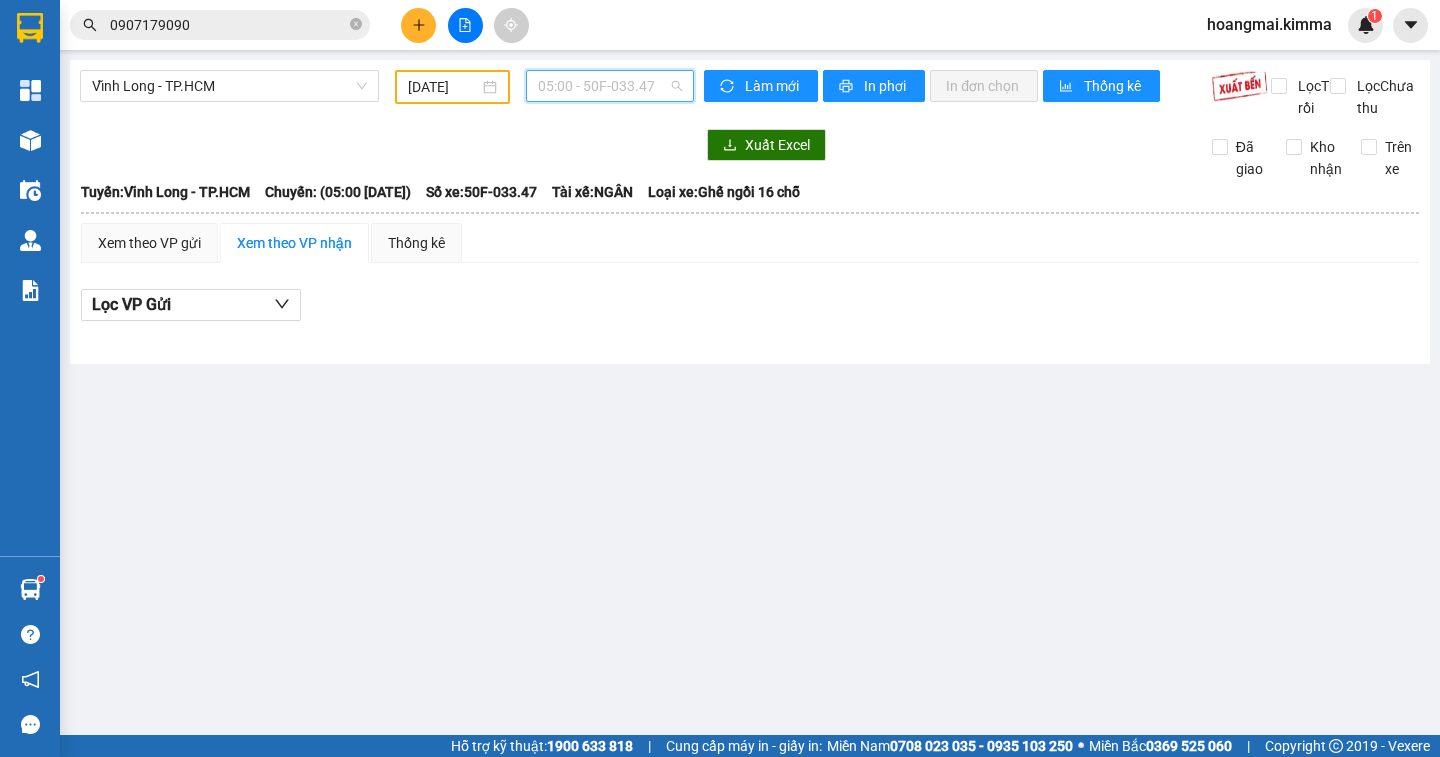 click on "05:00     - 50F-033.47" at bounding box center (610, 86) 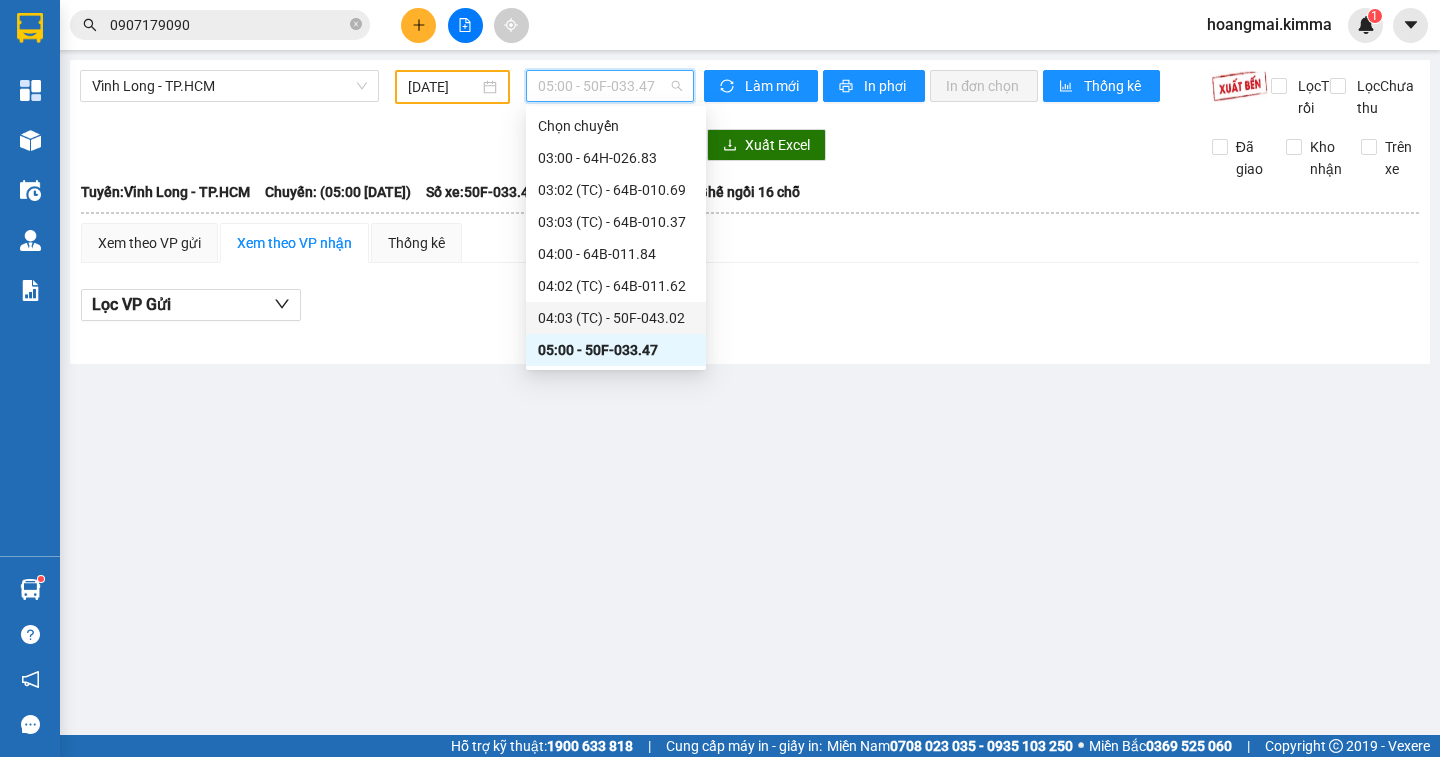 scroll, scrollTop: 100, scrollLeft: 0, axis: vertical 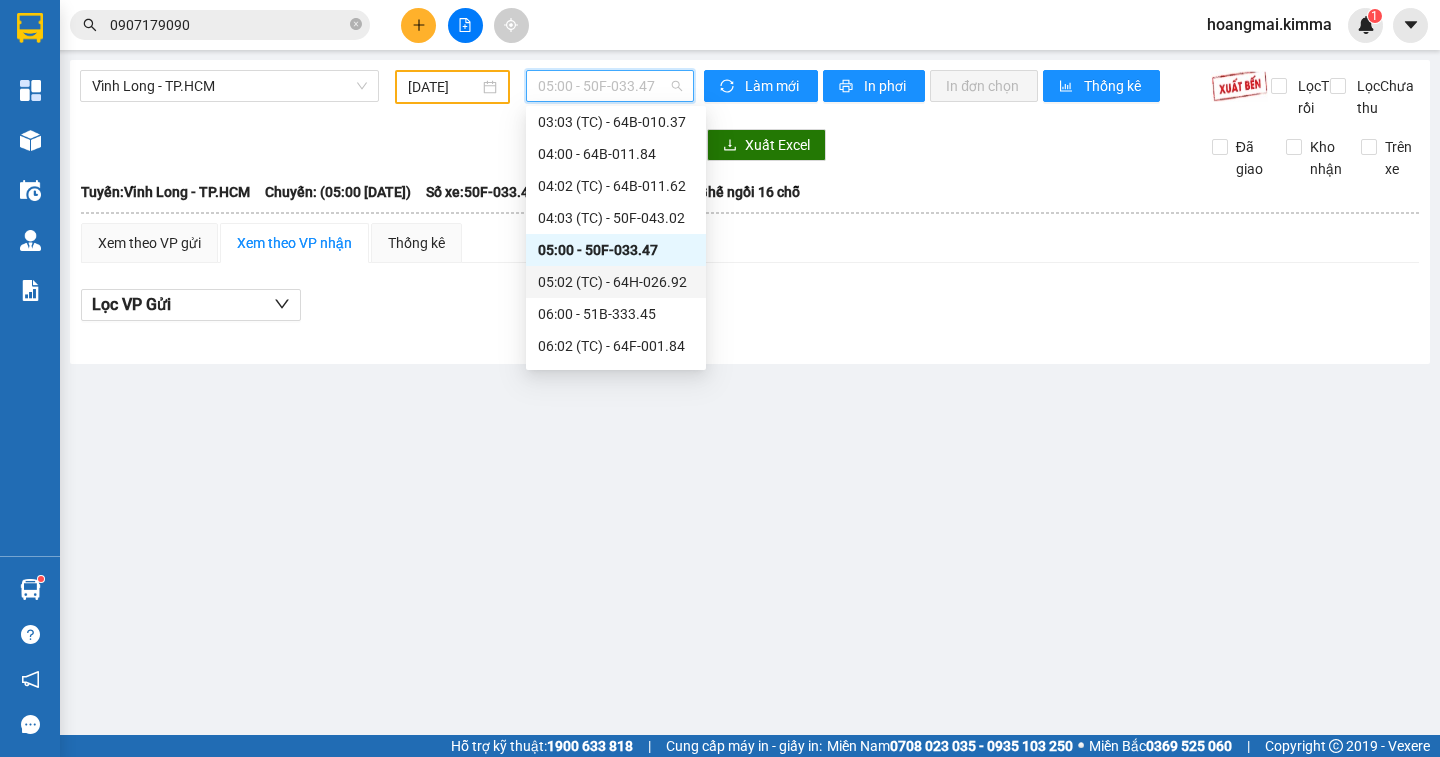click on "05:02   (TC)   - 64H-026.92" at bounding box center [616, 282] 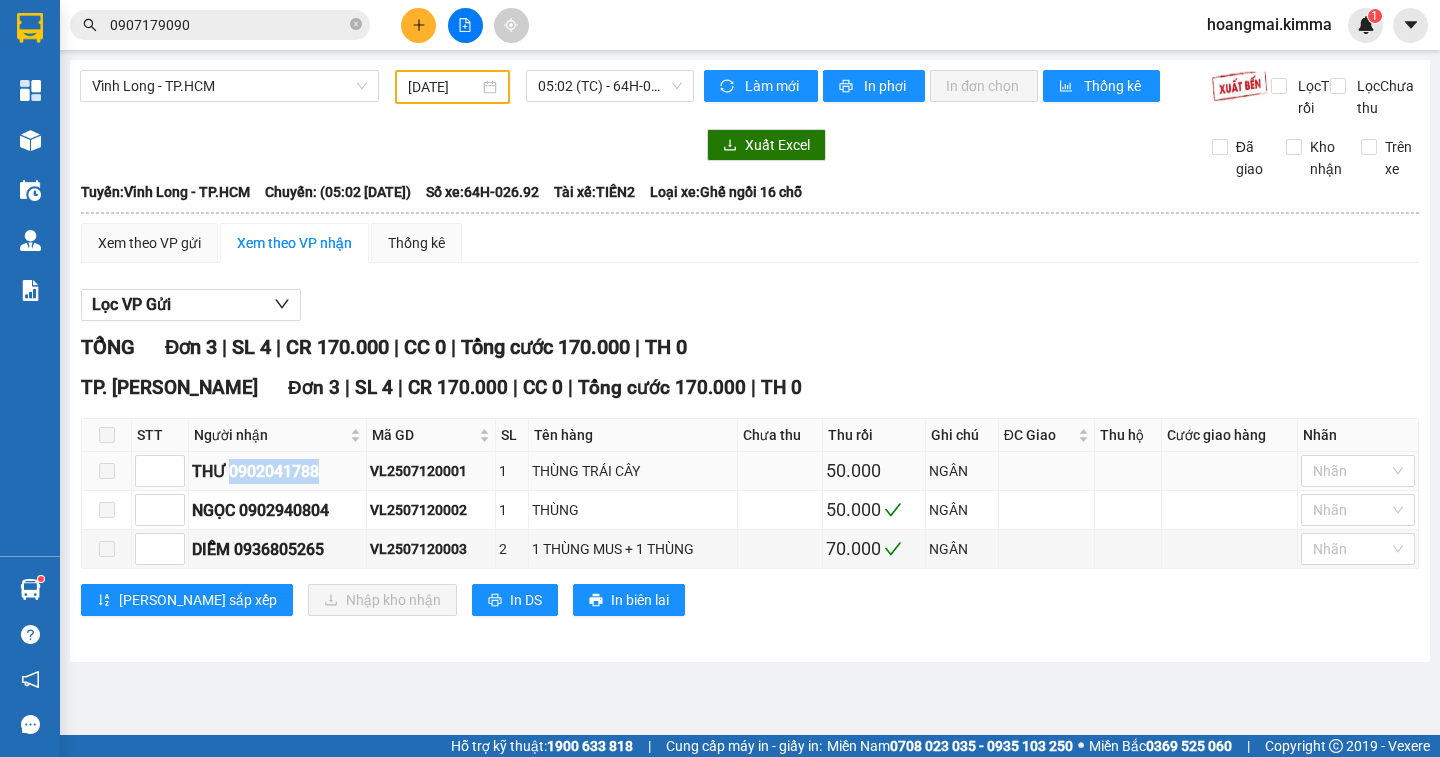 drag, startPoint x: 325, startPoint y: 498, endPoint x: 231, endPoint y: 496, distance: 94.02127 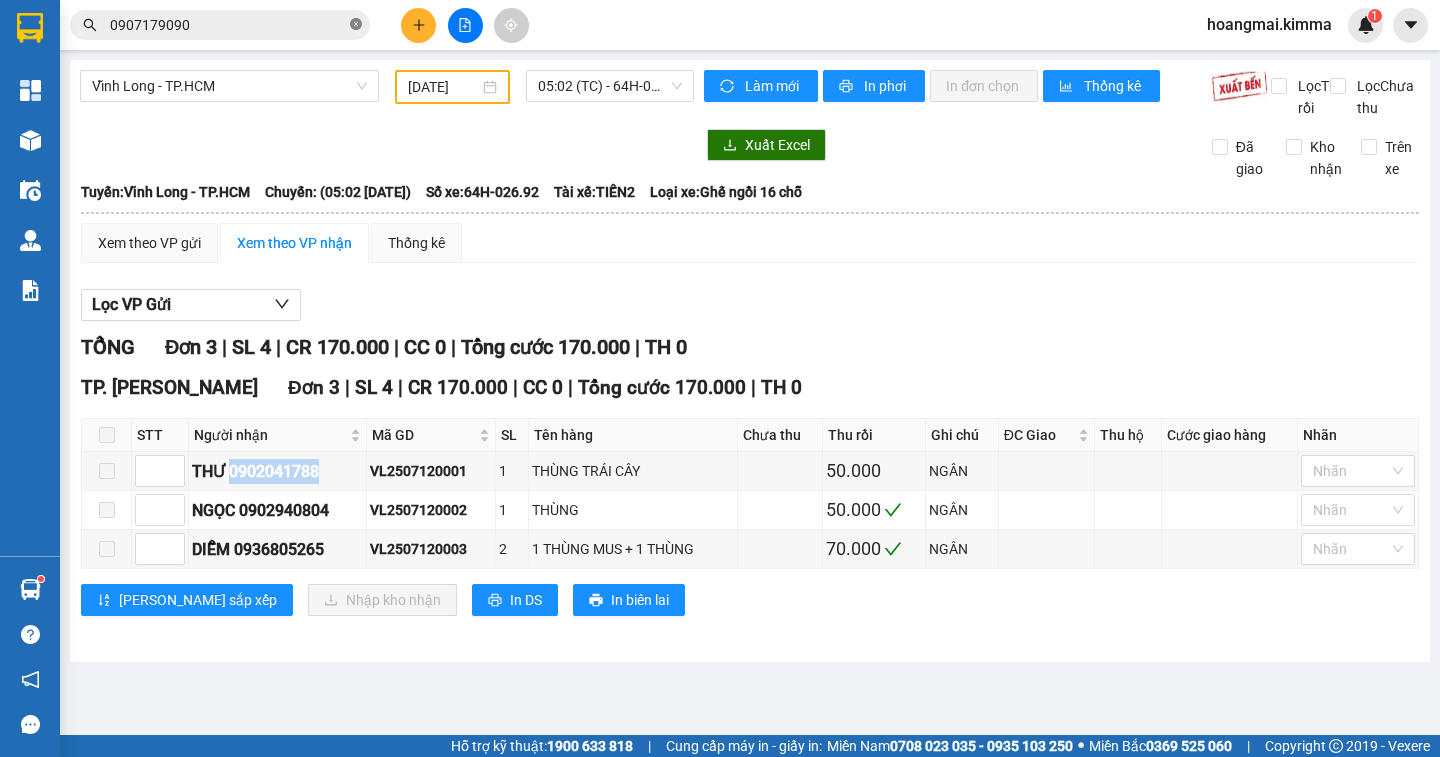 click 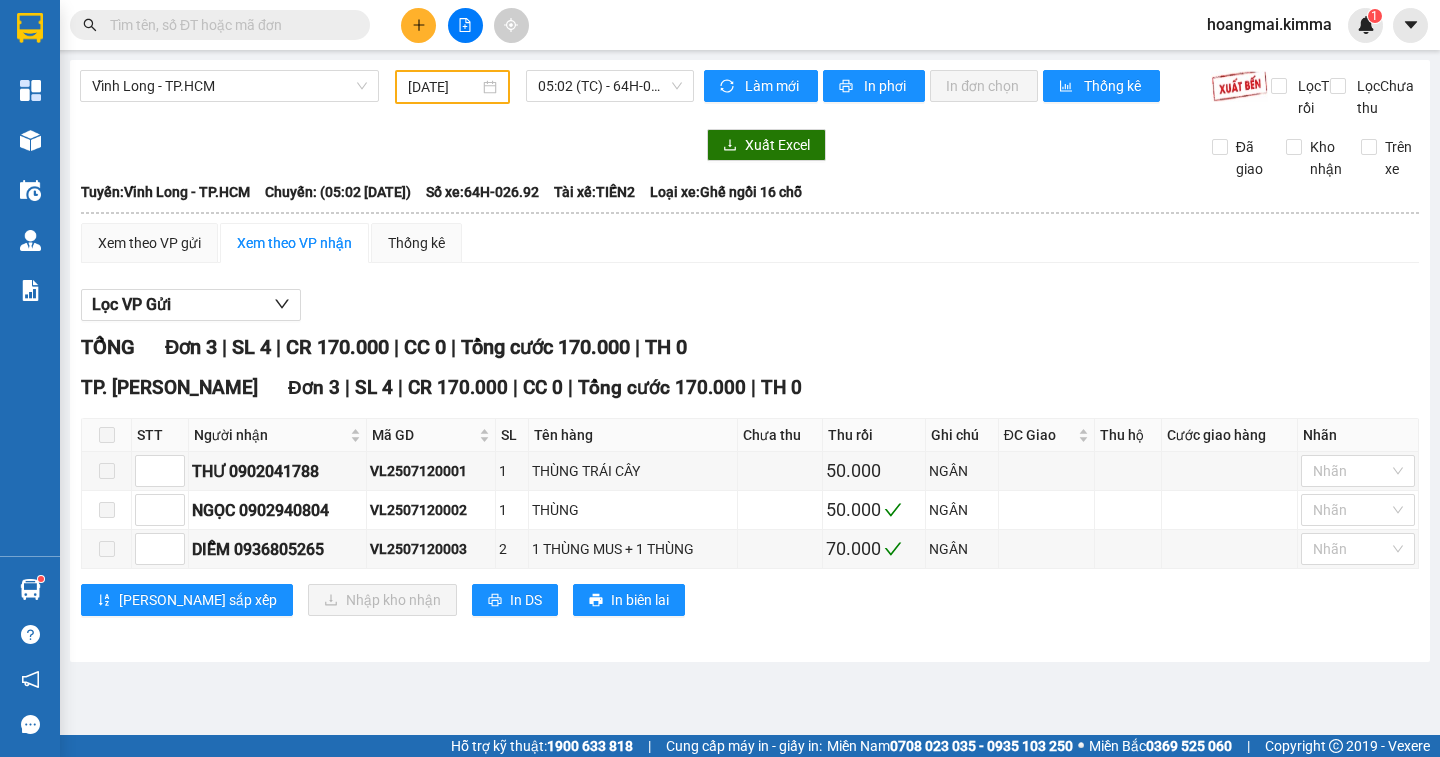 paste on "0902041788" 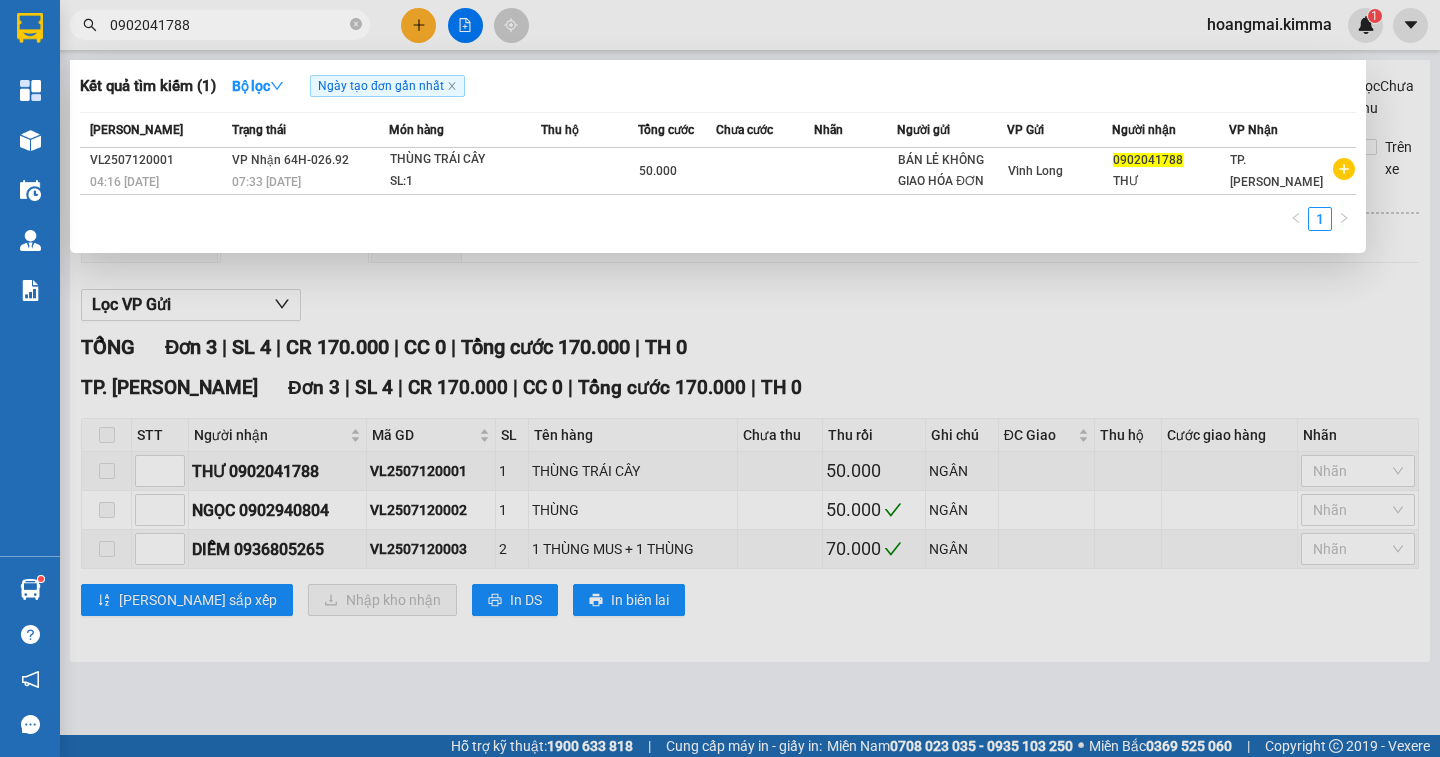 type on "0902041788" 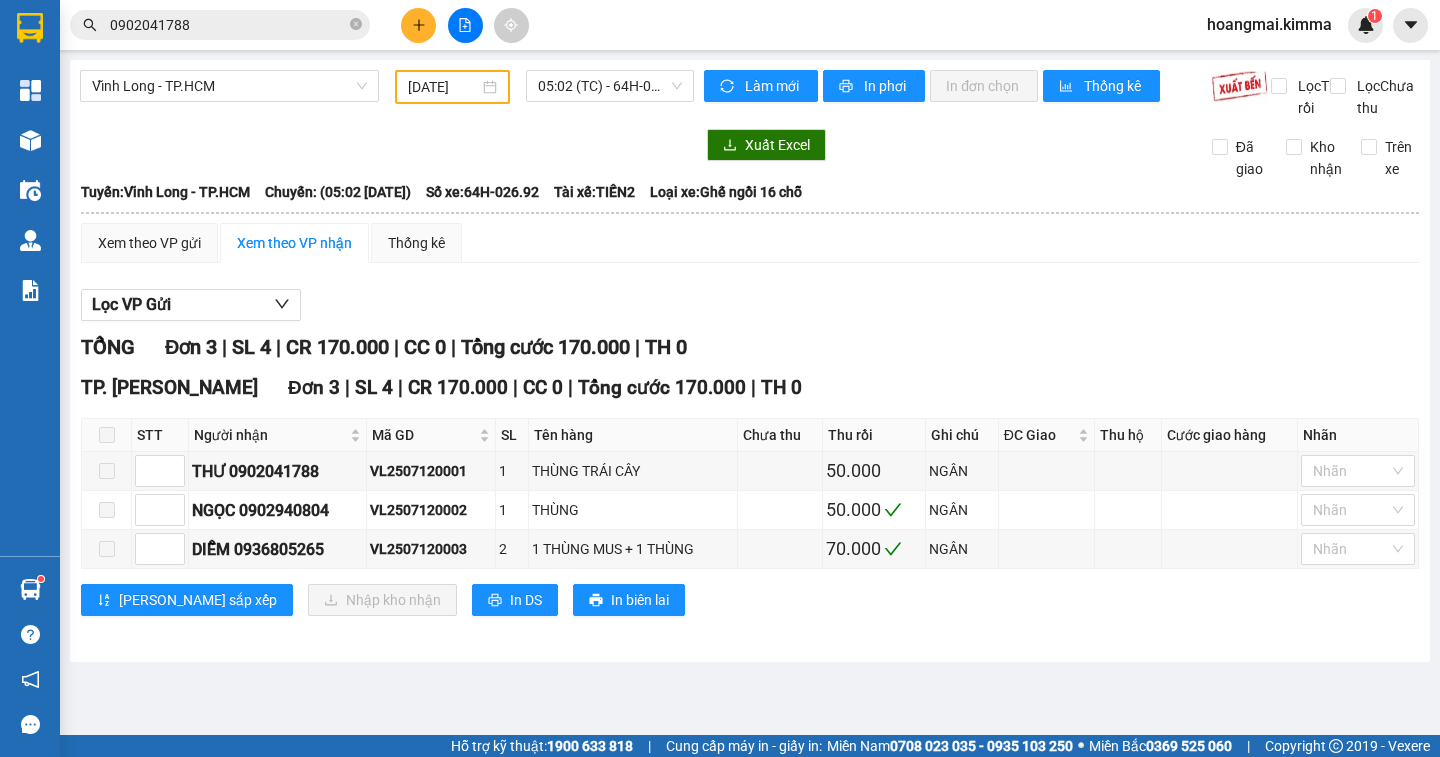 click at bounding box center (418, 25) 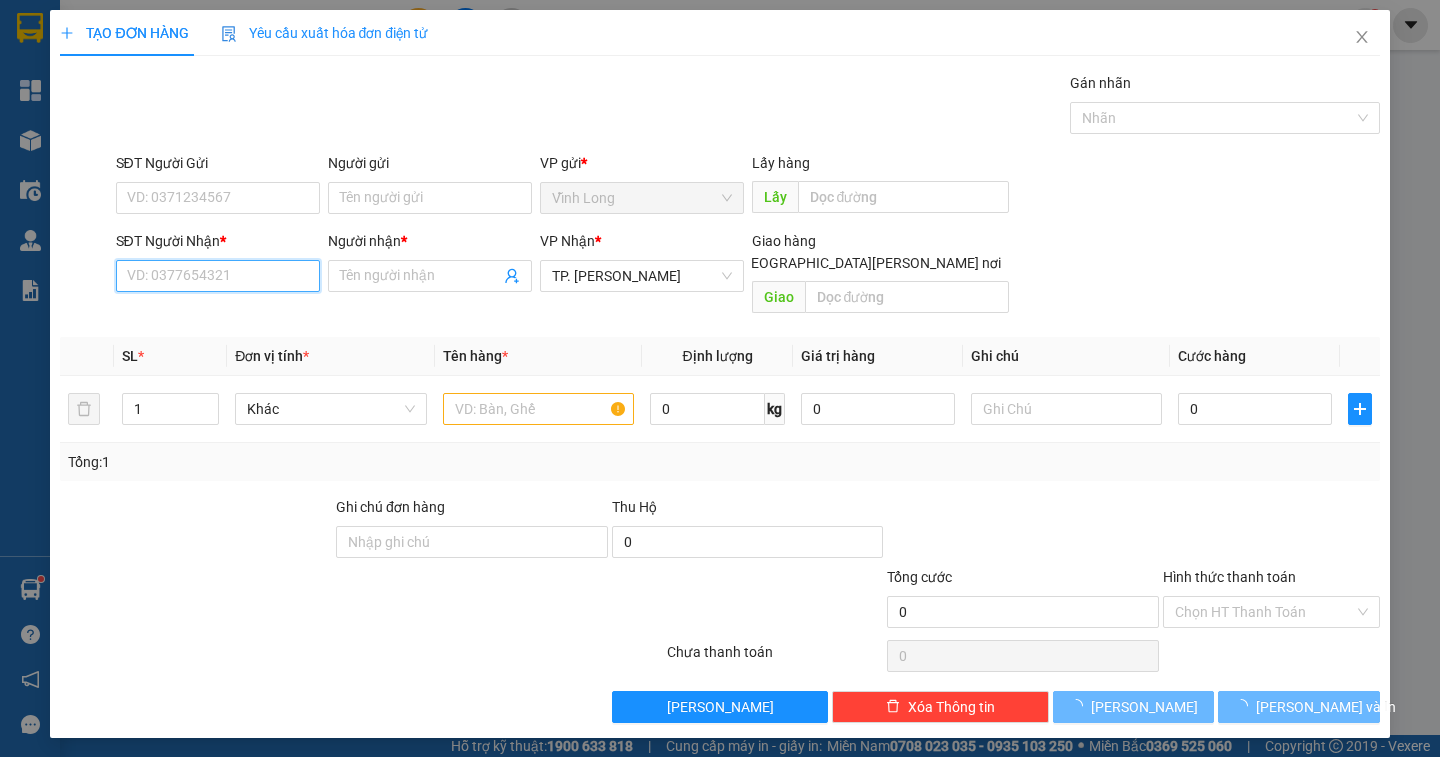 click on "SĐT Người Nhận  *" at bounding box center (218, 276) 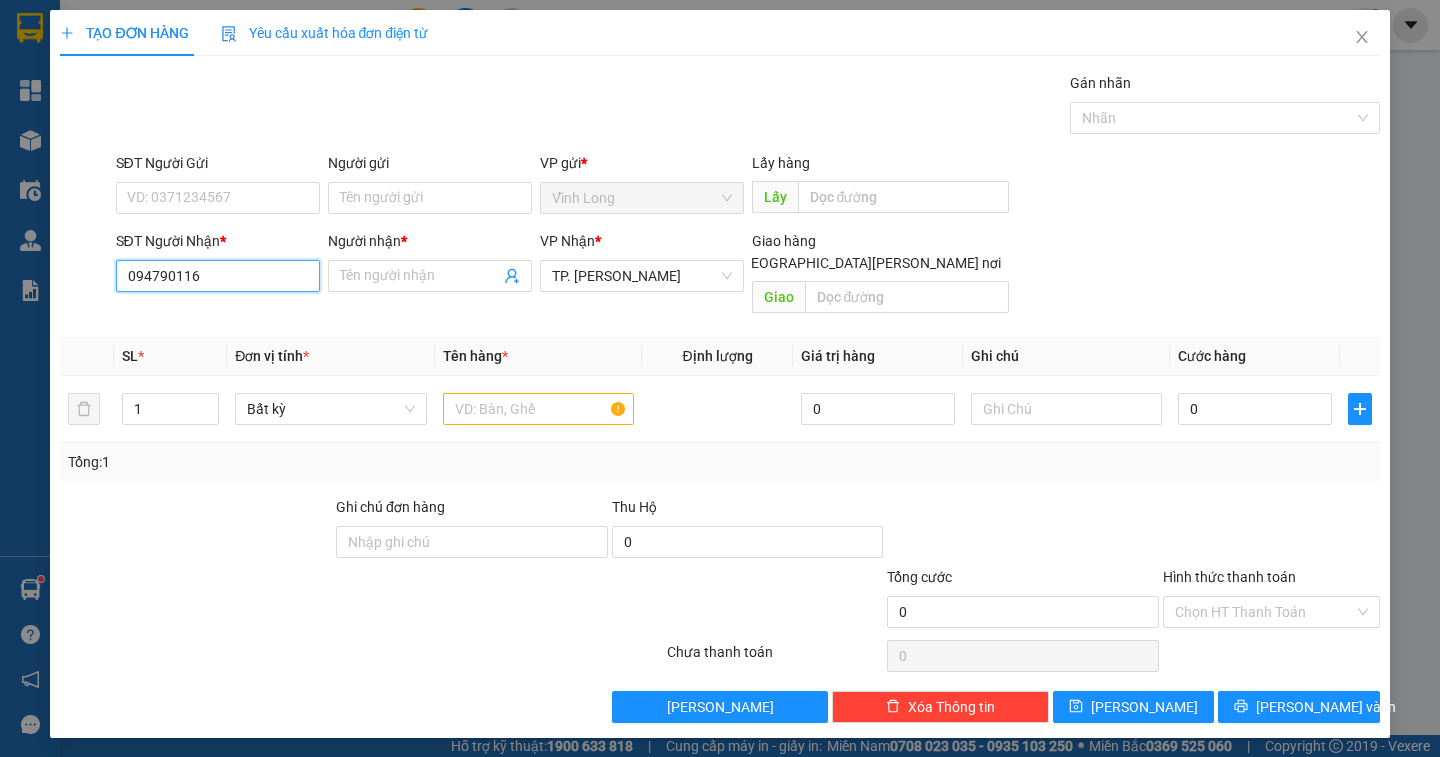 type on "0947901168" 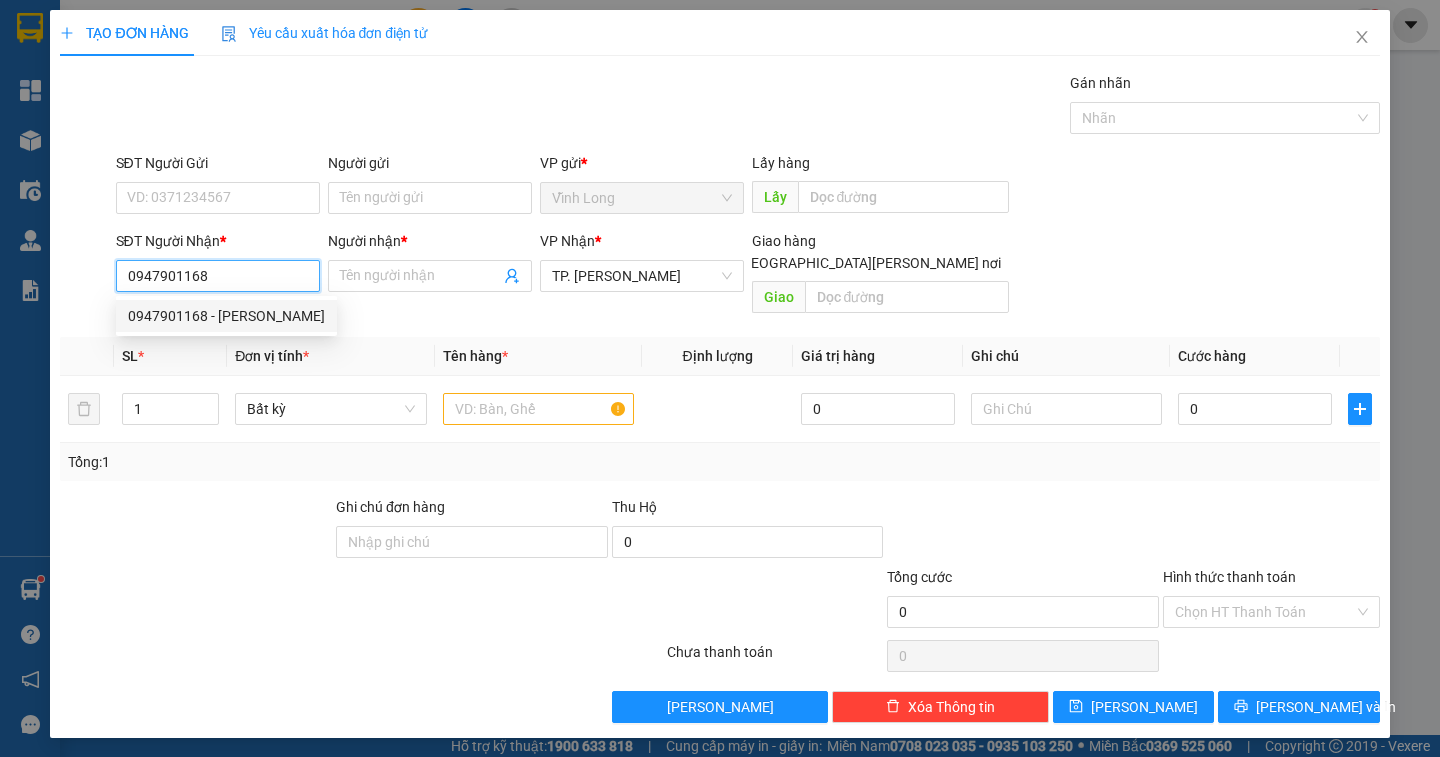 click on "0947901168 - [PERSON_NAME]" at bounding box center (226, 316) 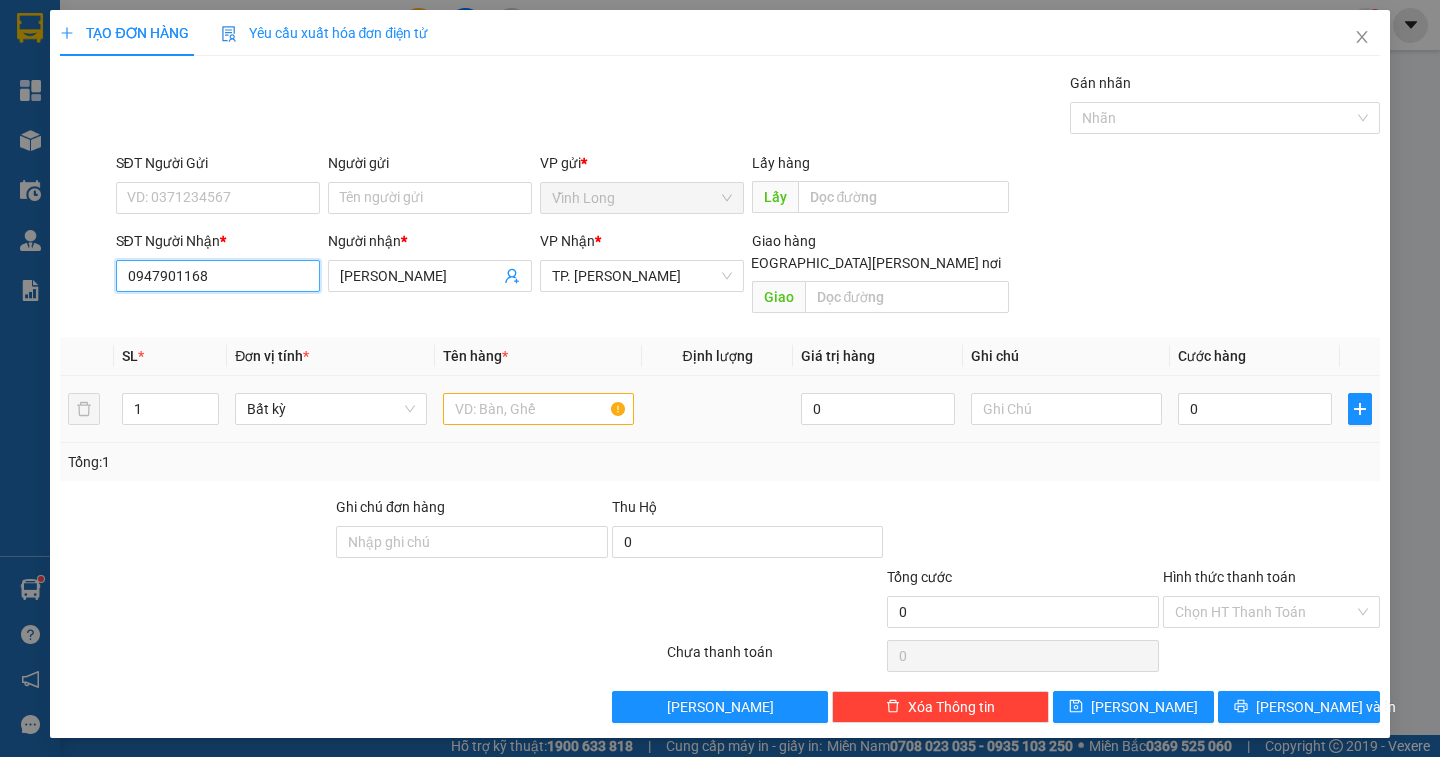type on "0947901168" 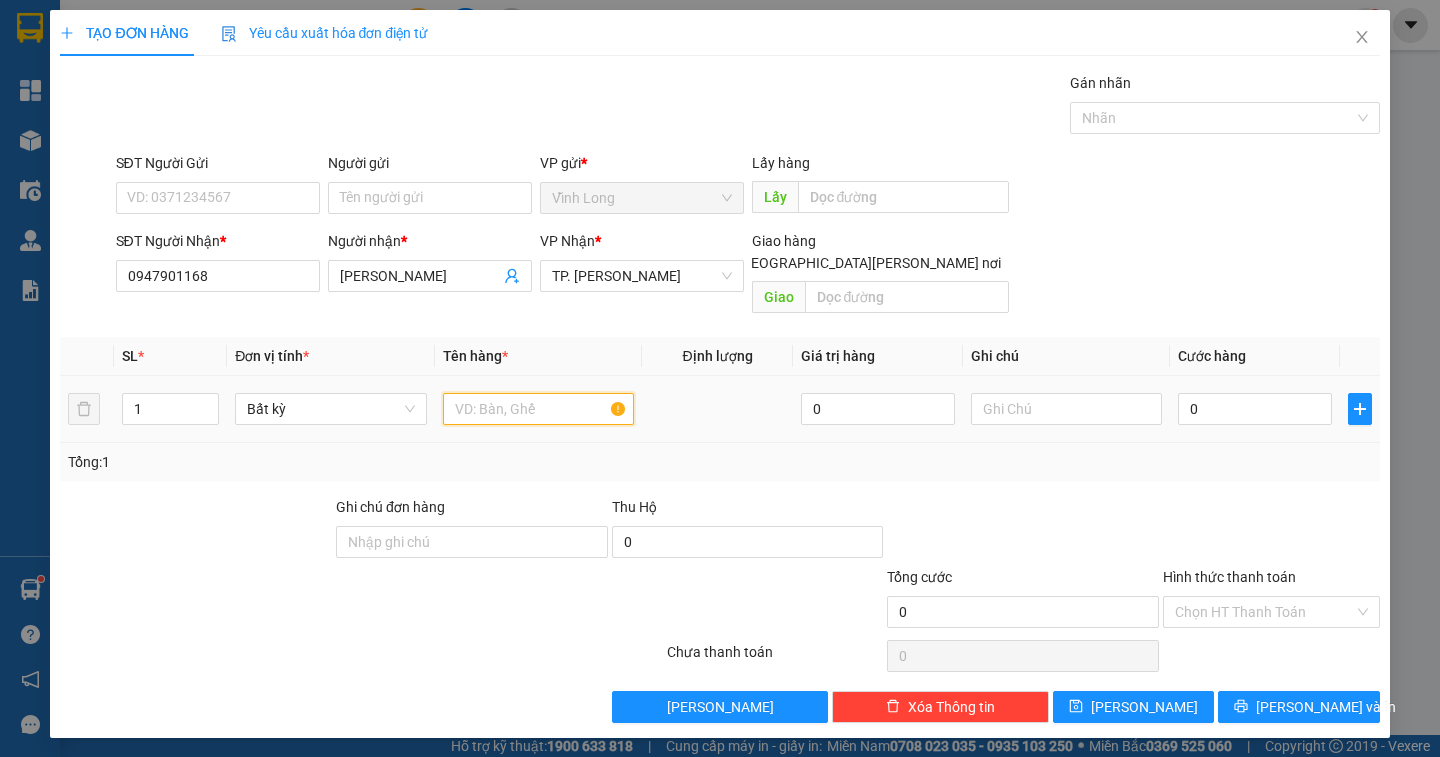 click at bounding box center [538, 409] 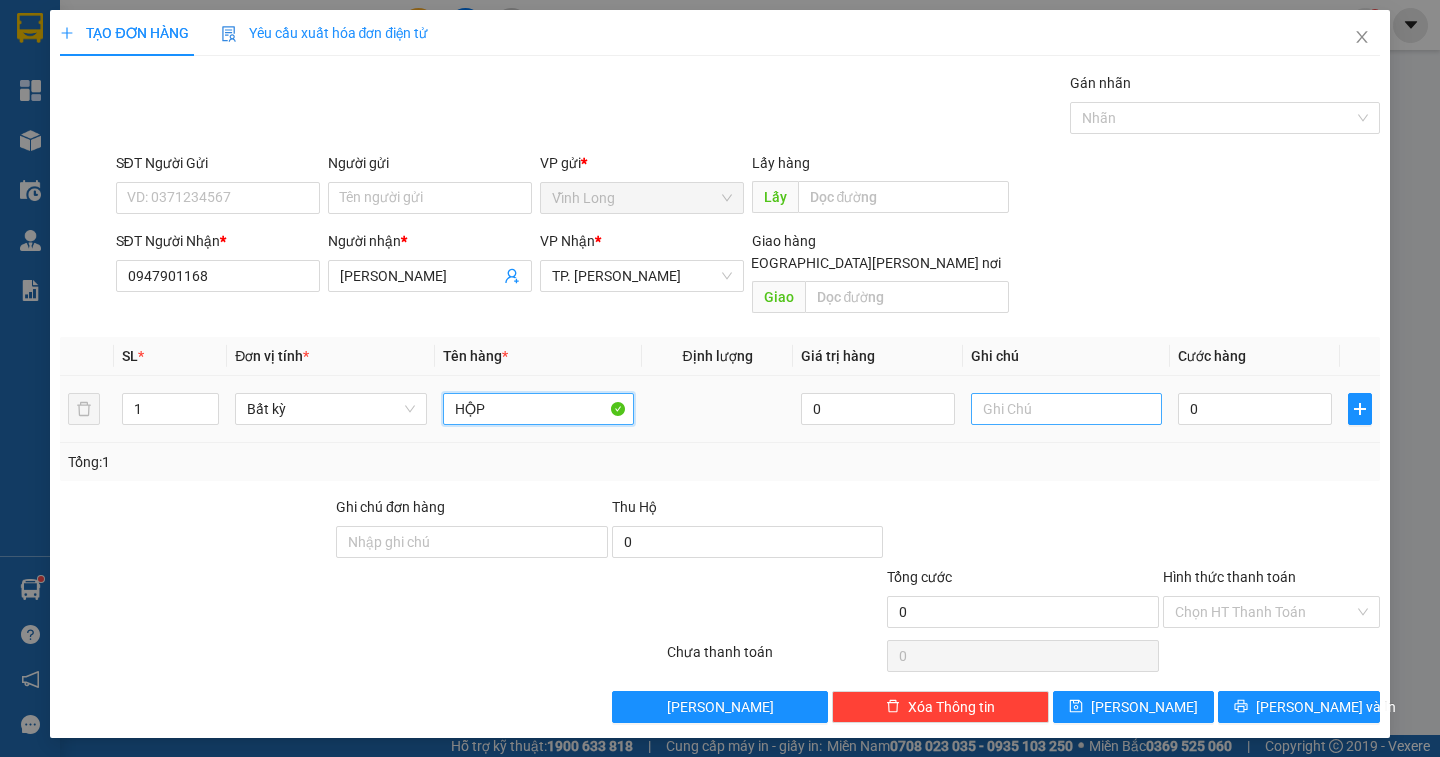 type on "HỘP" 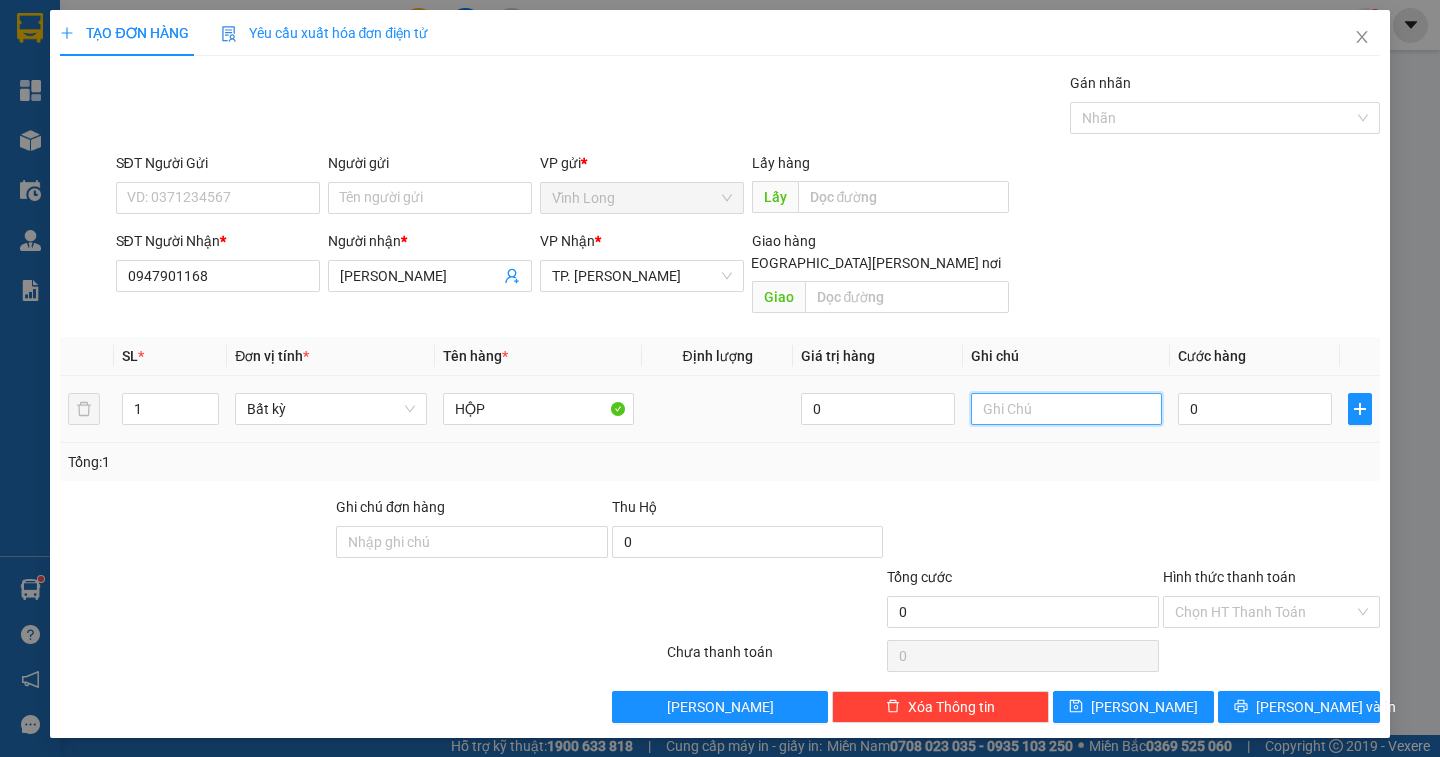 click at bounding box center [1066, 409] 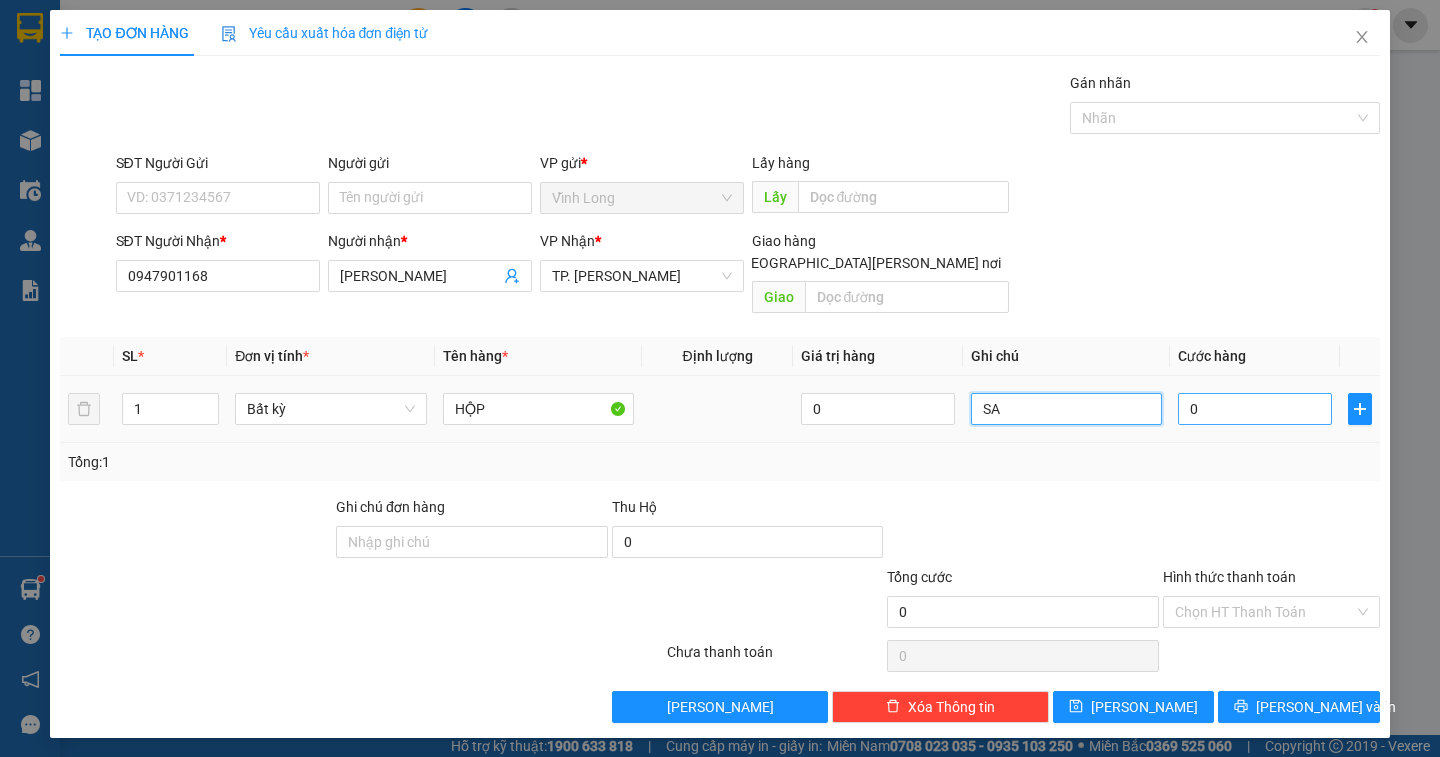 type on "SA" 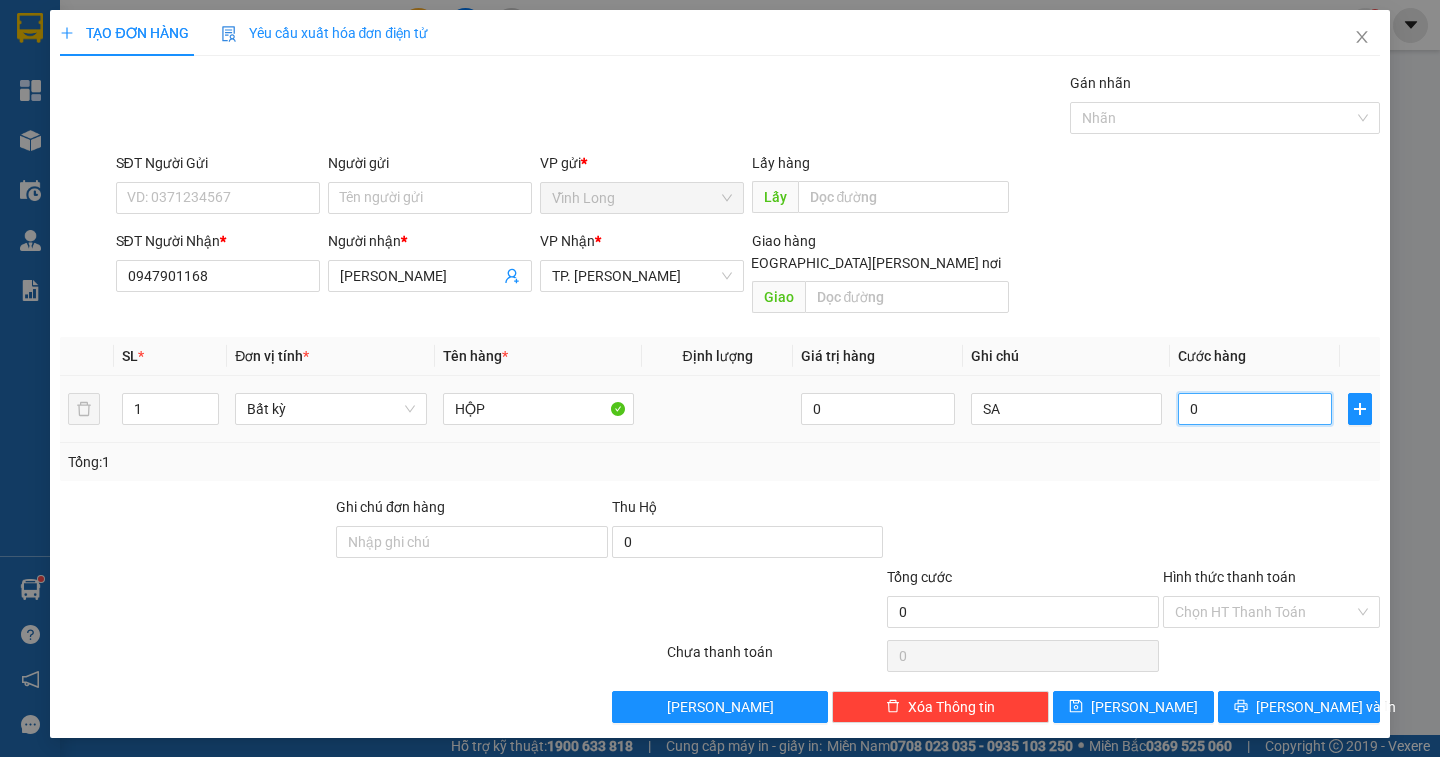 click on "0" at bounding box center (1255, 409) 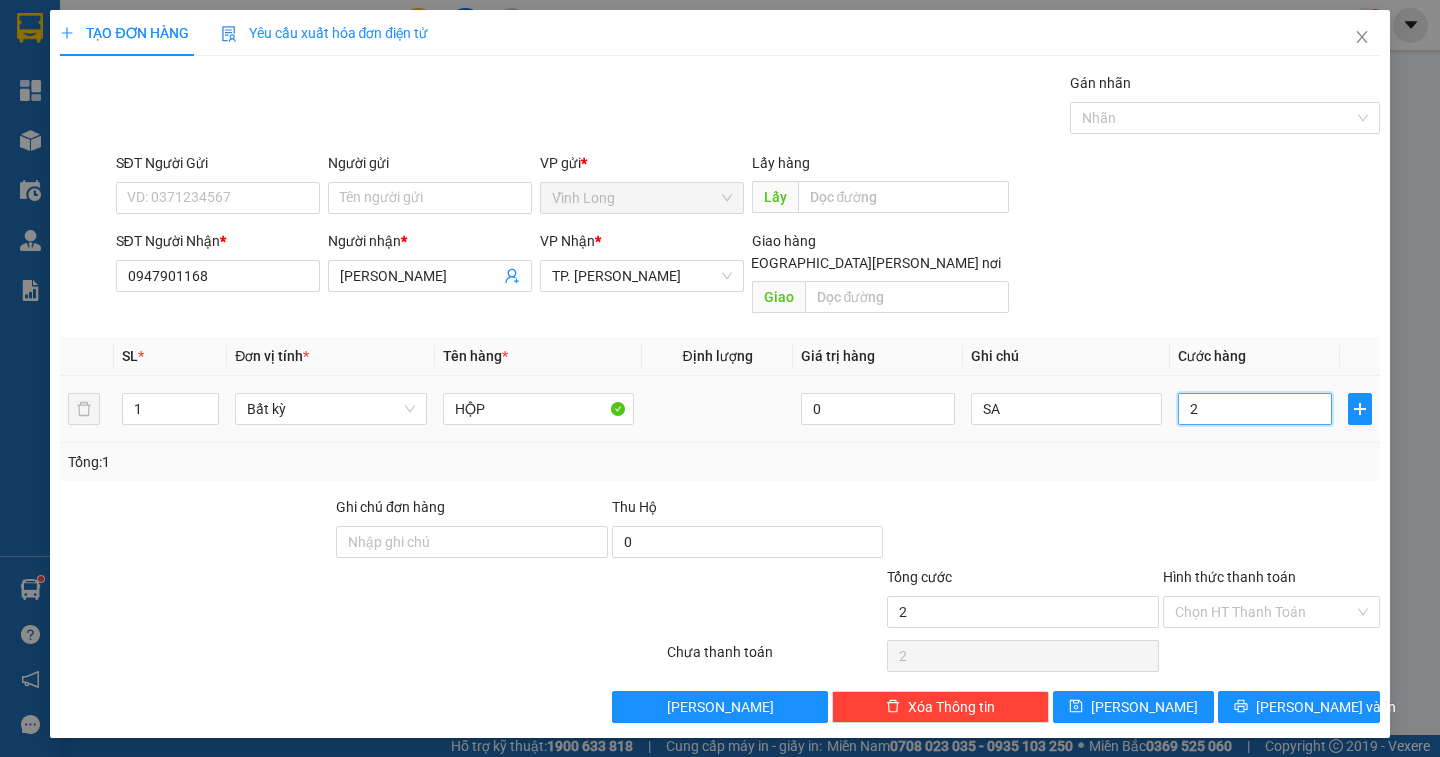 type on "20" 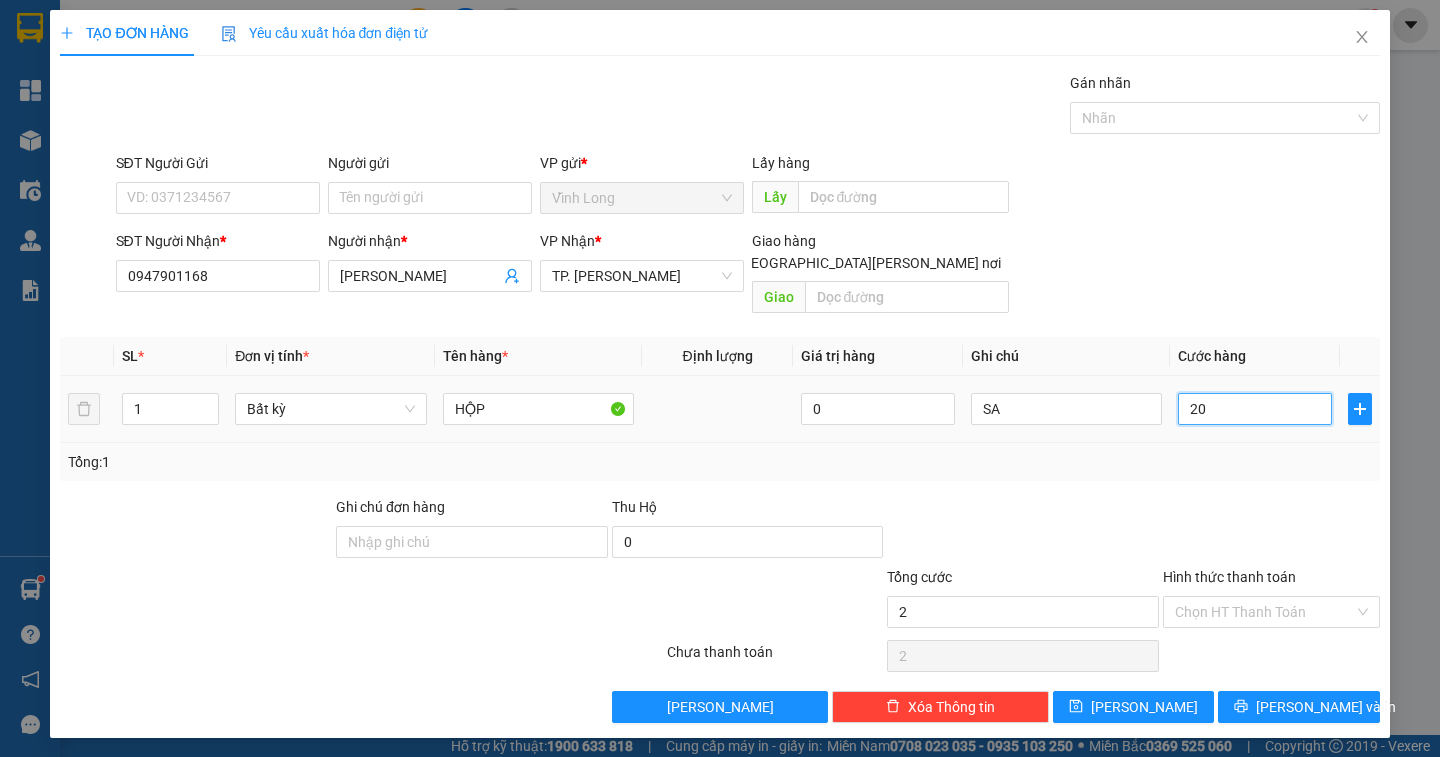 type on "20" 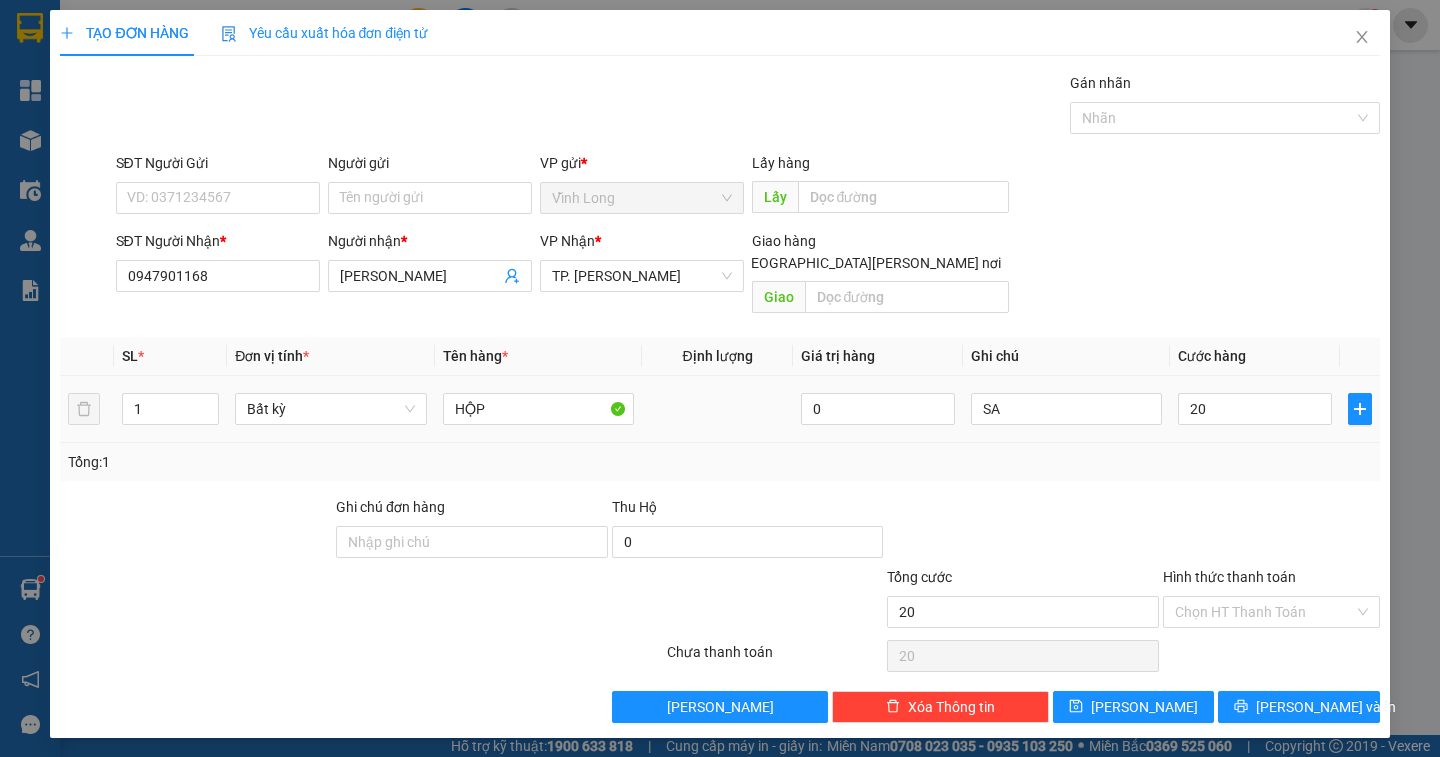 type on "20.000" 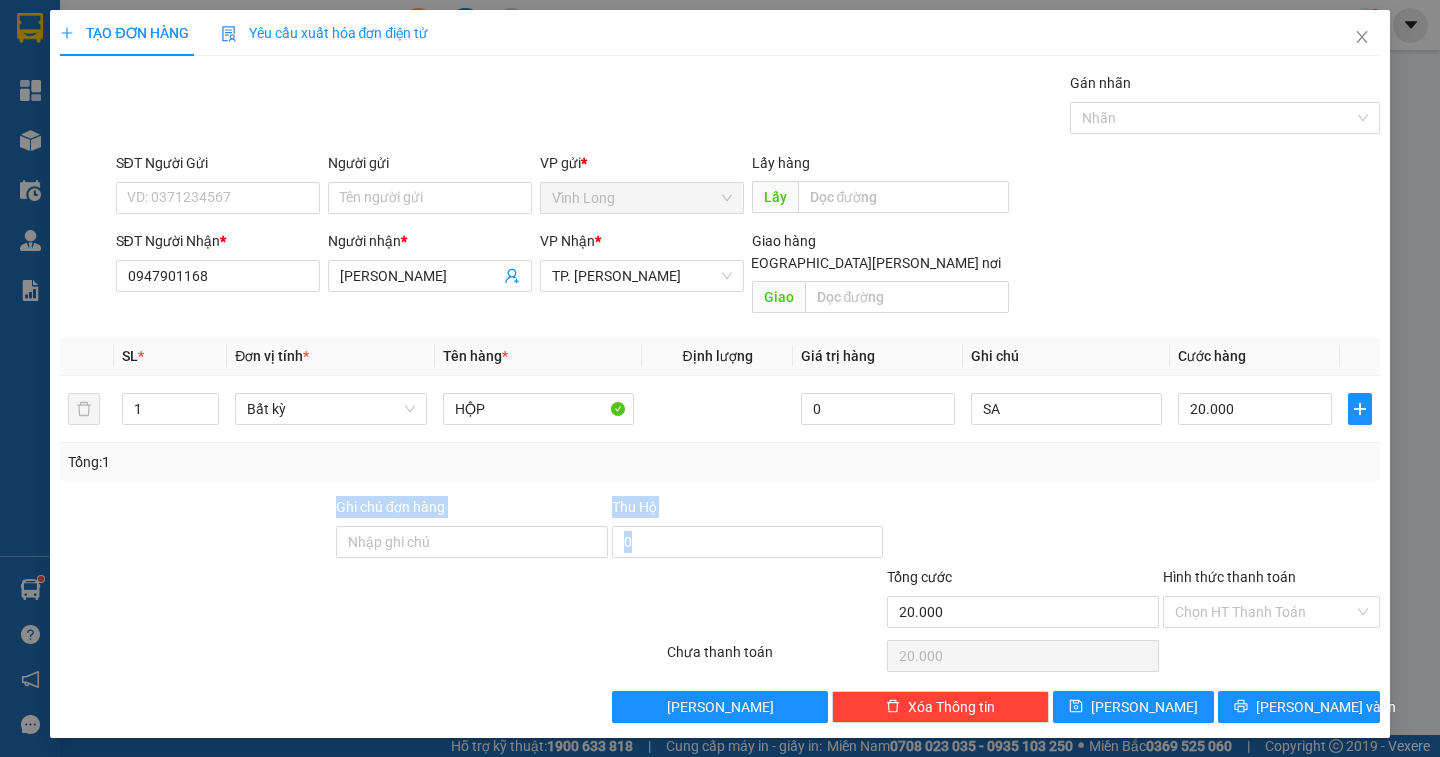 click on "Transit Pickup Surcharge Ids Transit Deliver Surcharge Ids Transit Deliver Surcharge Transit Deliver Surcharge Gói vận chuyển  * [PERSON_NAME] Gán [PERSON_NAME] SĐT Người Gửi VD: 0371234567 Người gửi Tên người gửi VP gửi  * [PERSON_NAME] Lấy hàng Lấy SĐT Người [PERSON_NAME]  * 0947901168 Người [PERSON_NAME]  * [PERSON_NAME] [PERSON_NAME]  * TP. [PERSON_NAME] hàng [PERSON_NAME] nơi [PERSON_NAME]  * Đơn vị tính  * Tên hàng  * Định [PERSON_NAME] trị hàng Ghi [PERSON_NAME] hàng                   1 Bất kỳ HỘP 0 SA 20.000 Tổng:  1 Ghi [PERSON_NAME] hàng Thu Hộ 0 [PERSON_NAME] 20.000 [PERSON_NAME] [PERSON_NAME] HT [PERSON_NAME] Số [PERSON_NAME] thu trước 0 Chưa [PERSON_NAME] 20.000 [PERSON_NAME] [PERSON_NAME] nháp Xóa Thông tin [PERSON_NAME] và In" at bounding box center [719, 397] 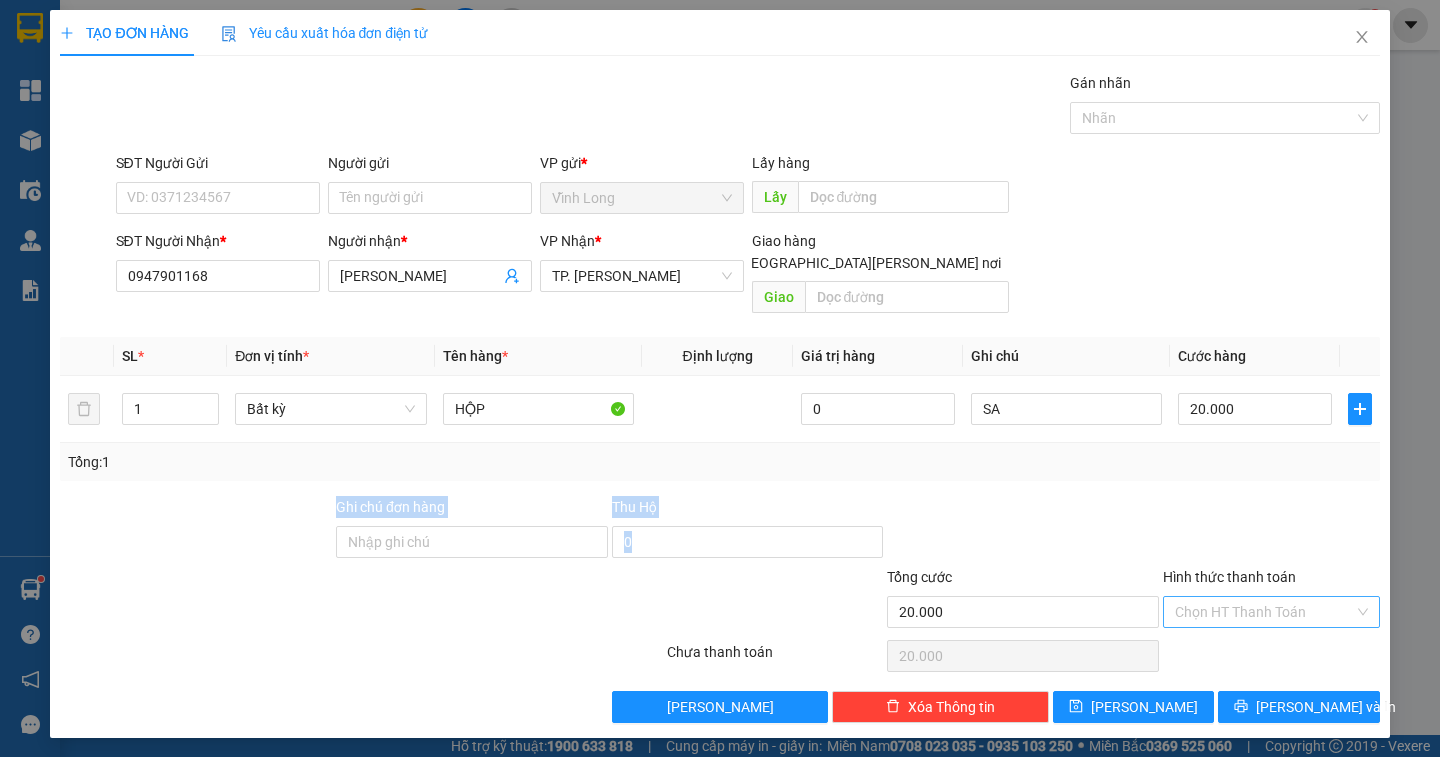click on "Hình thức thanh toán" at bounding box center [1264, 612] 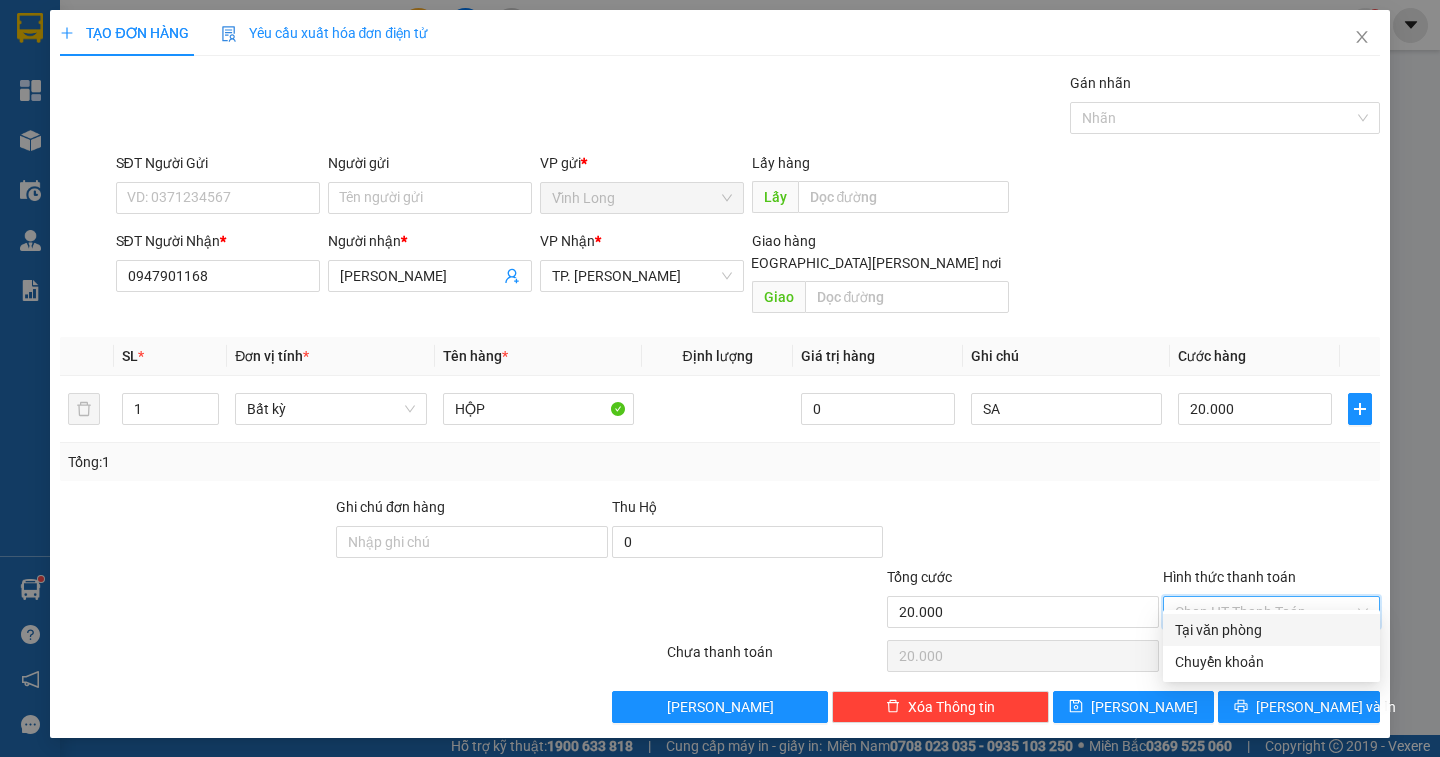 click on "Tại văn phòng" at bounding box center (1271, 630) 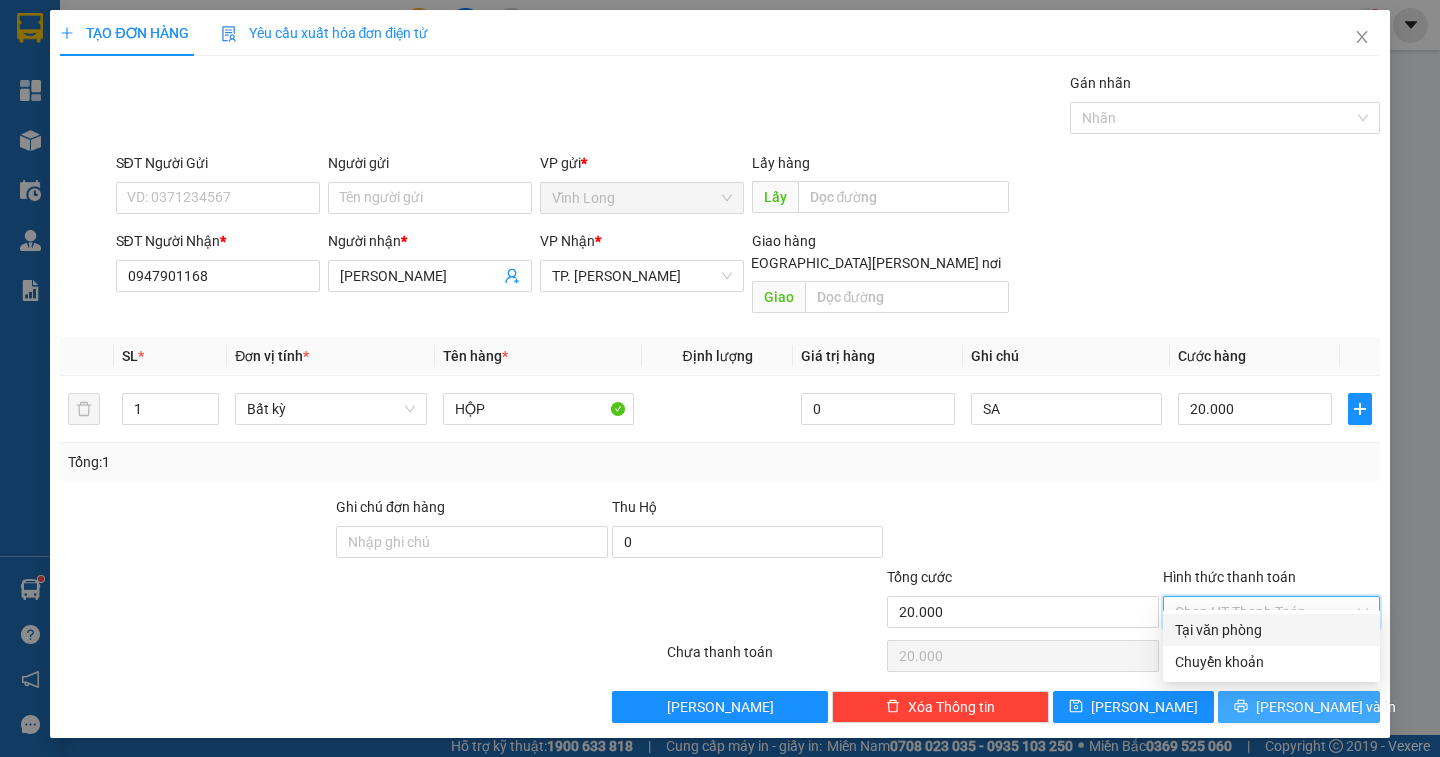 type on "0" 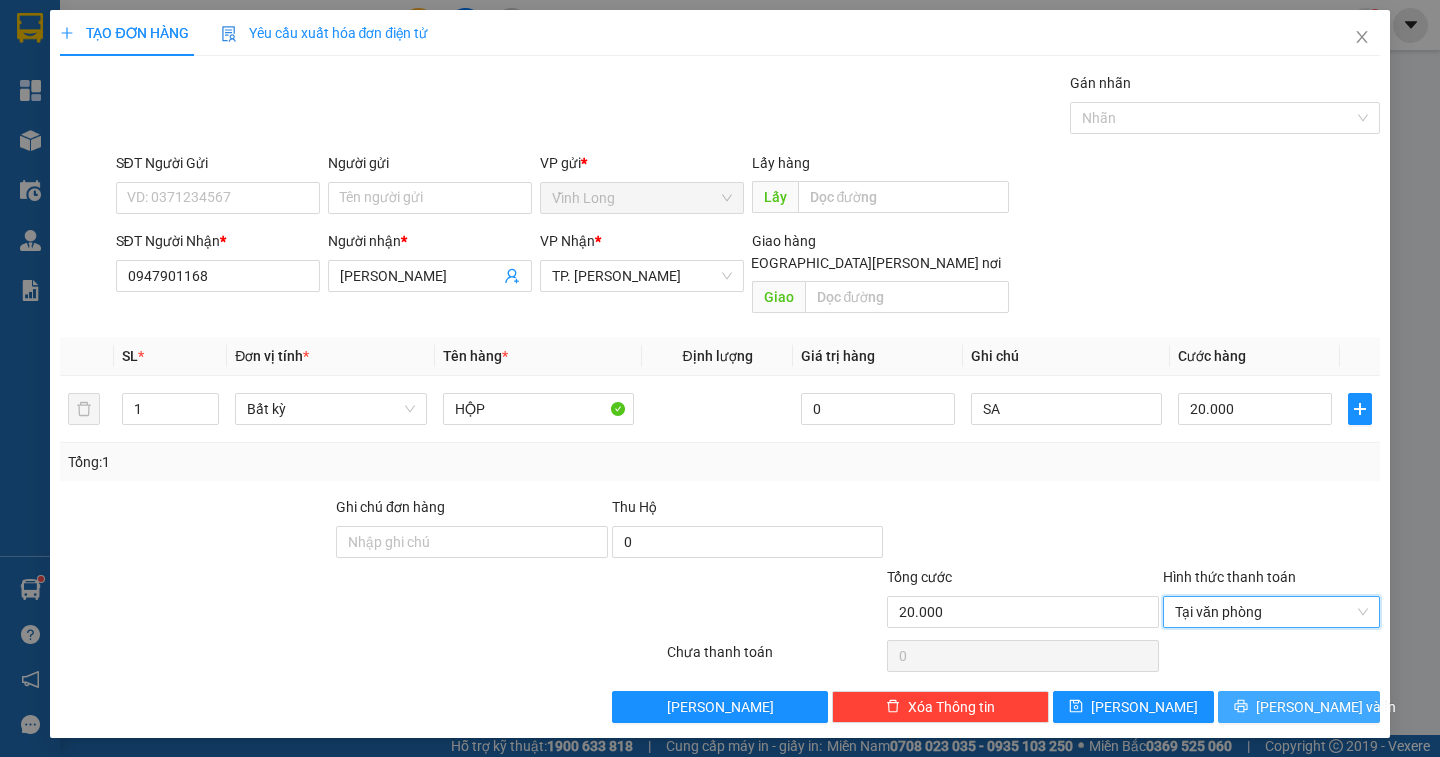 click on "[PERSON_NAME] và In" at bounding box center (1298, 707) 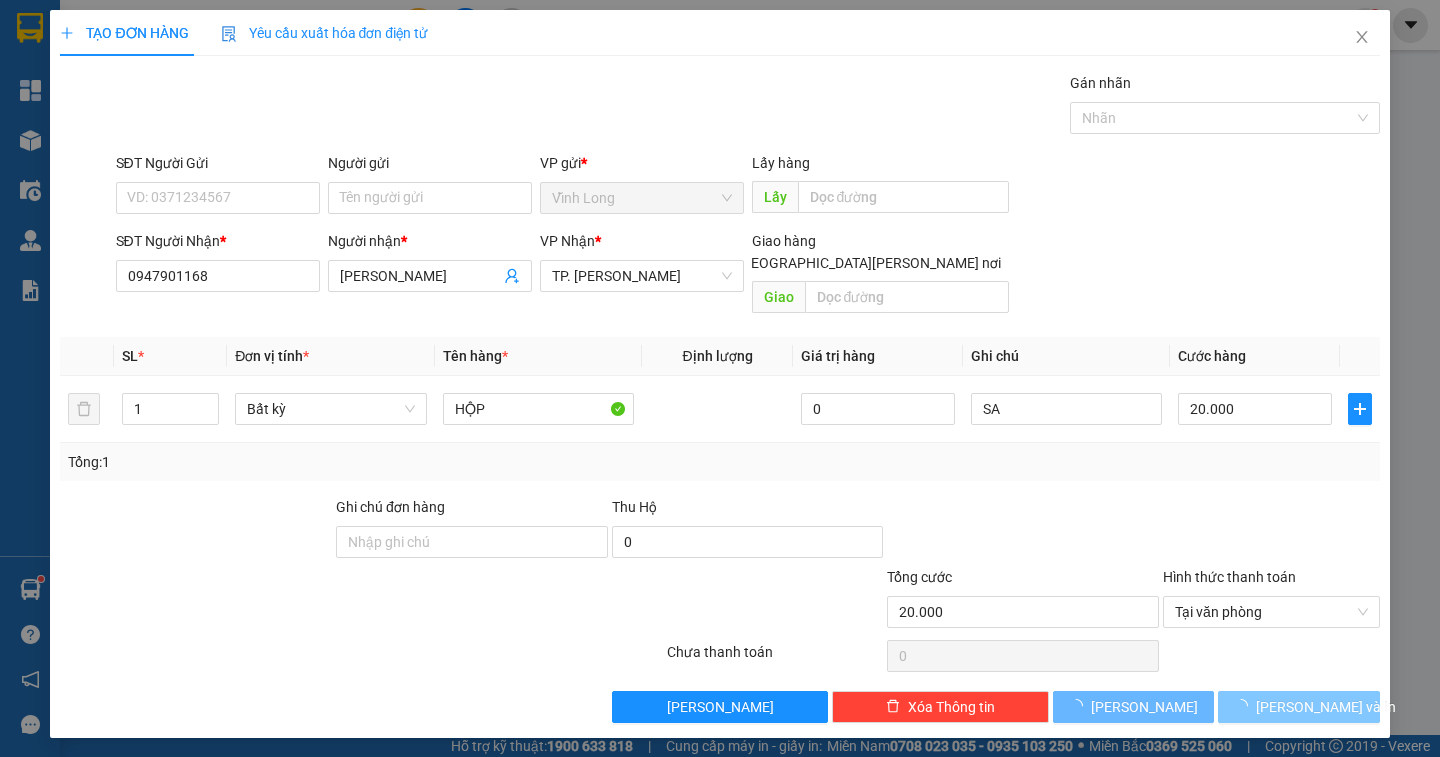 click on "[PERSON_NAME] và In" at bounding box center (1298, 707) 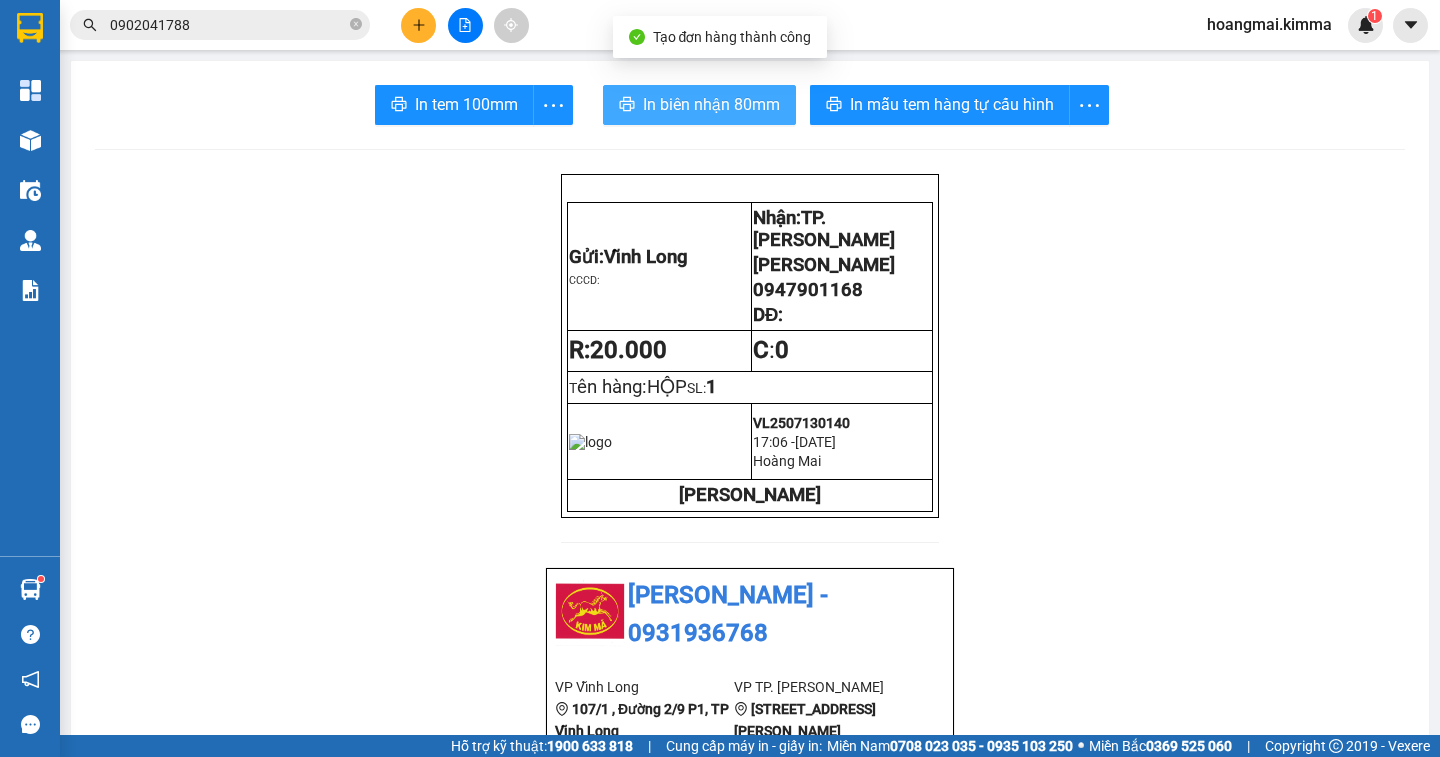 click on "In biên nhận 80mm" at bounding box center (711, 104) 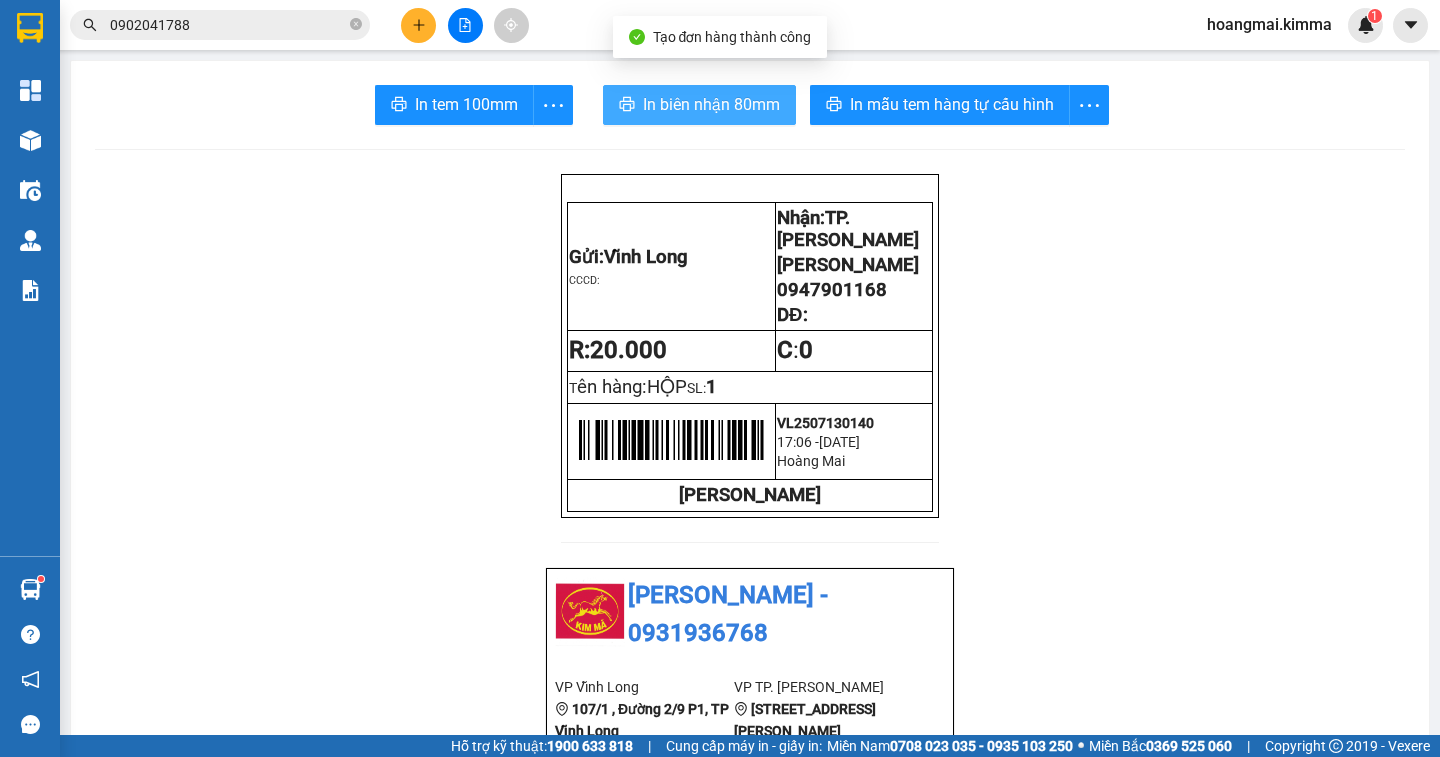 scroll, scrollTop: 0, scrollLeft: 0, axis: both 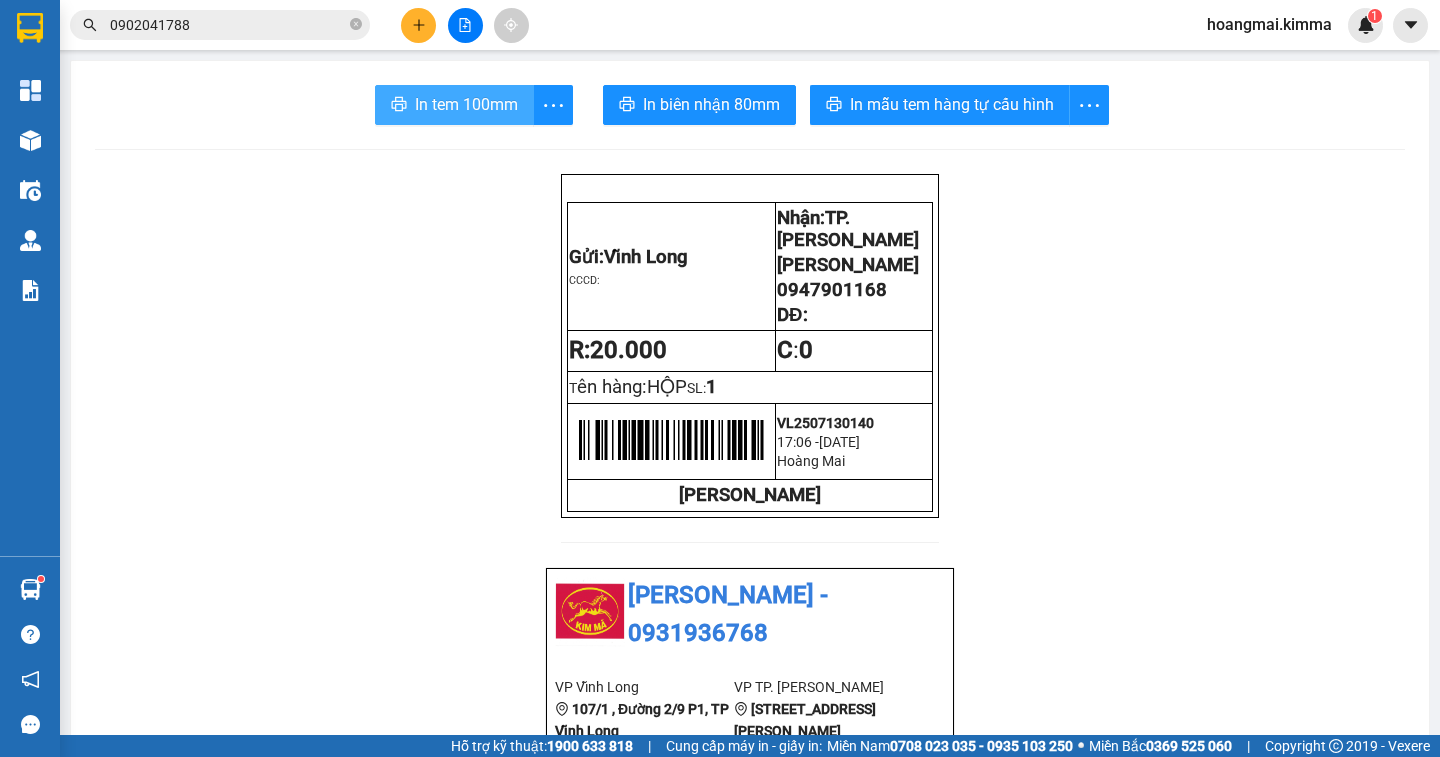 click on "In tem 100mm" at bounding box center (466, 104) 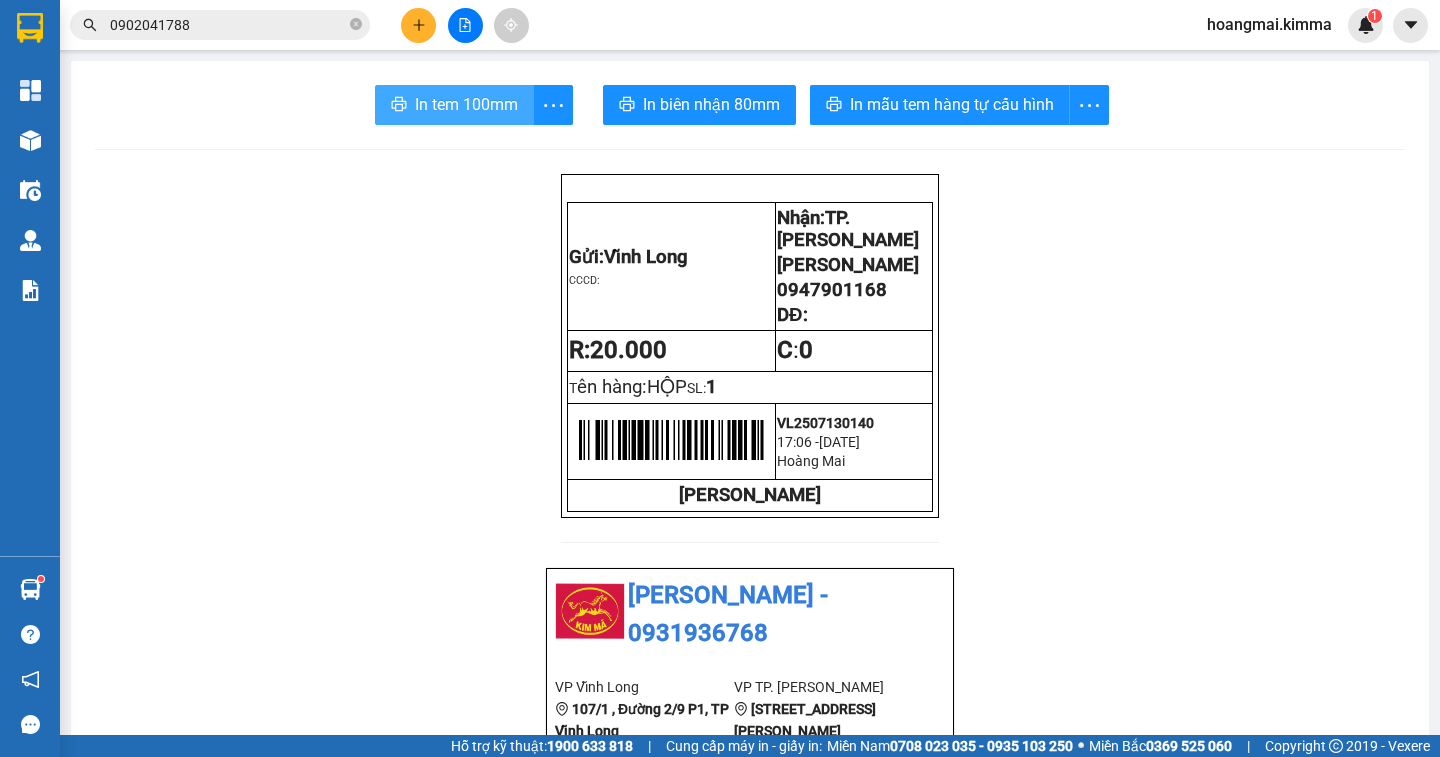 scroll, scrollTop: 0, scrollLeft: 0, axis: both 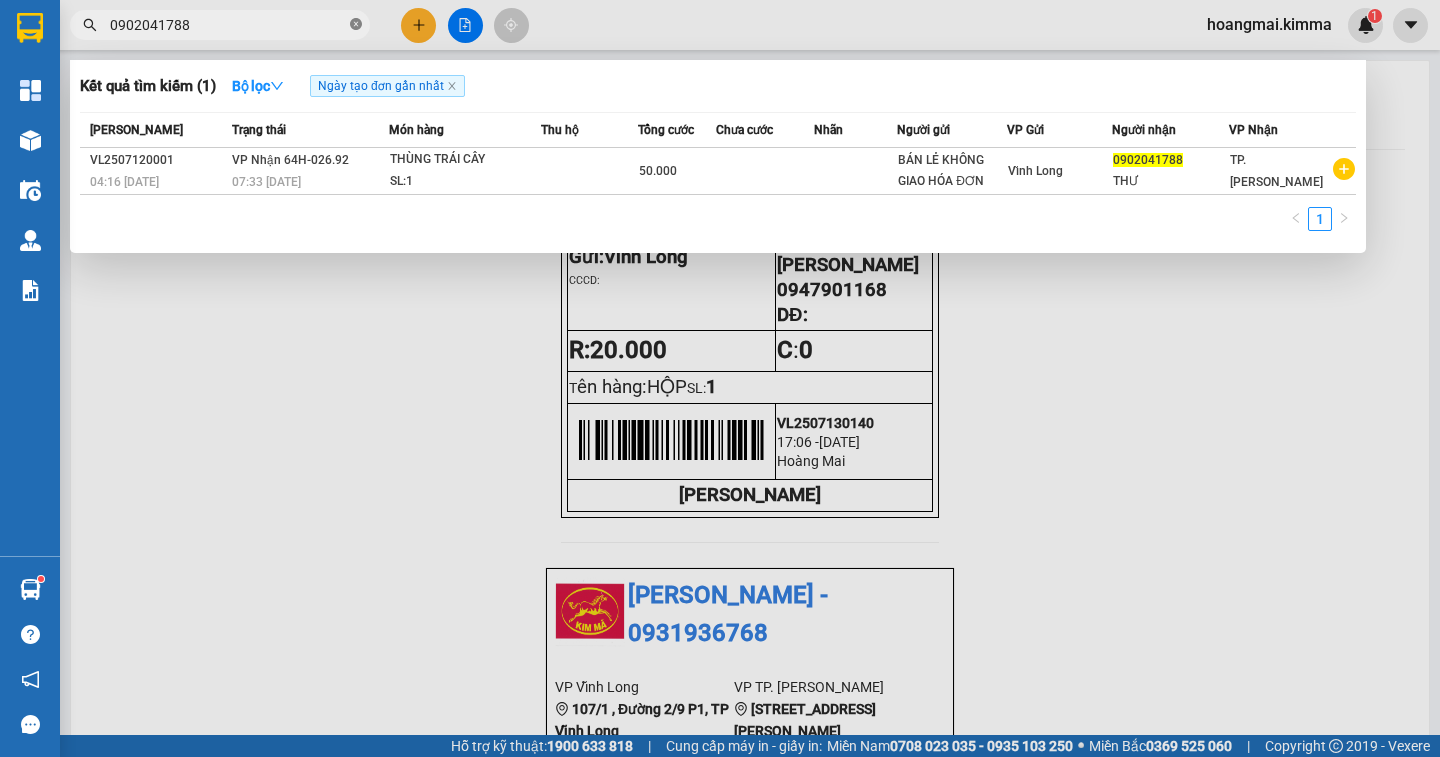 click 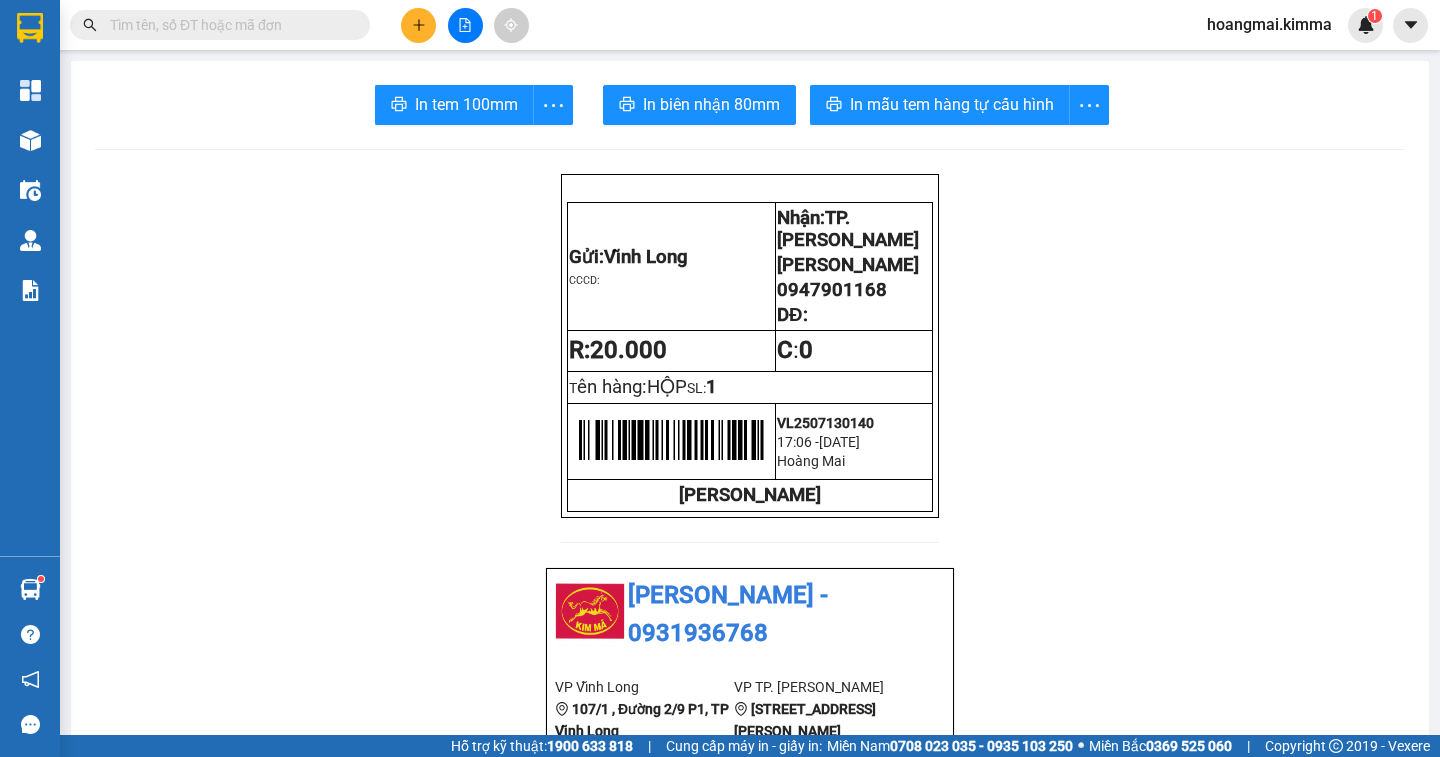 click at bounding box center [228, 25] 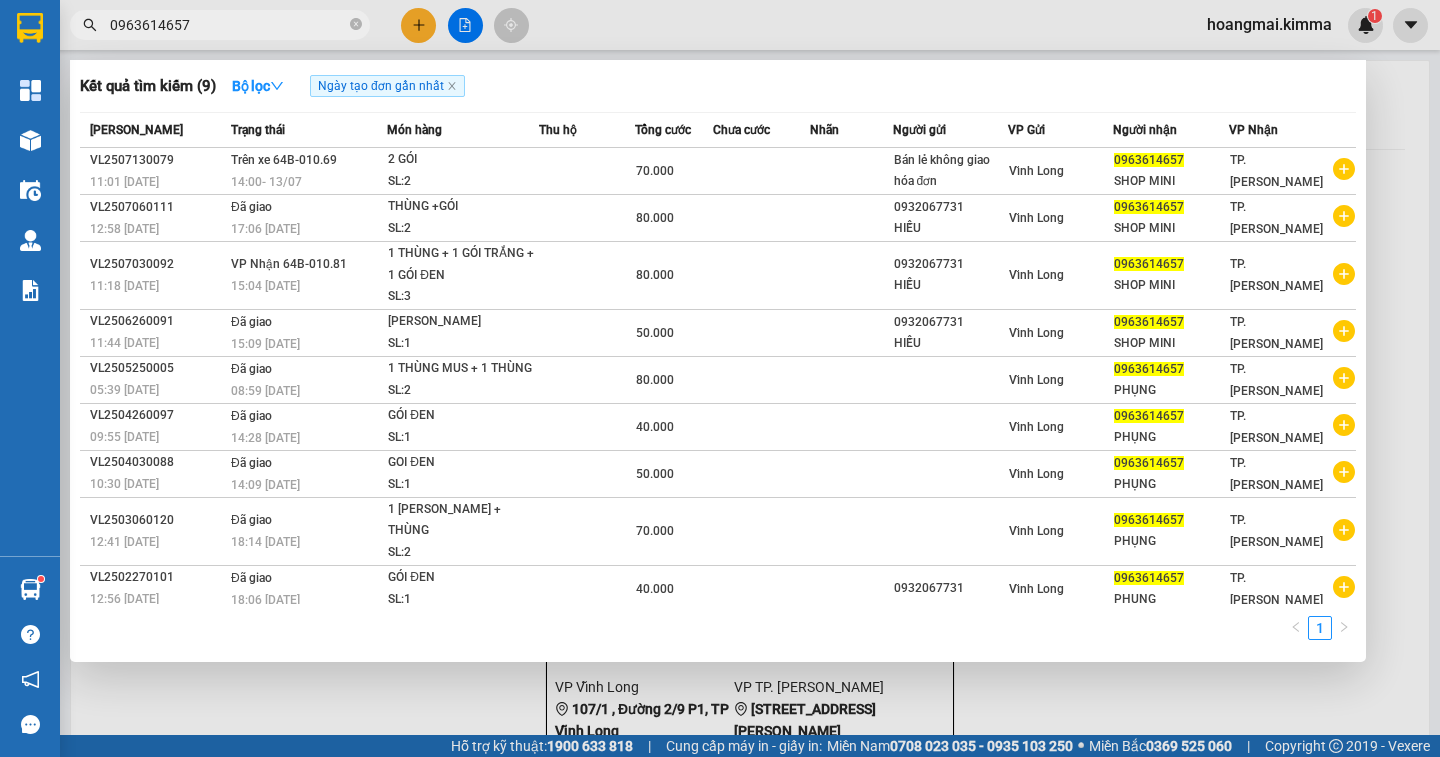 type on "0963614657" 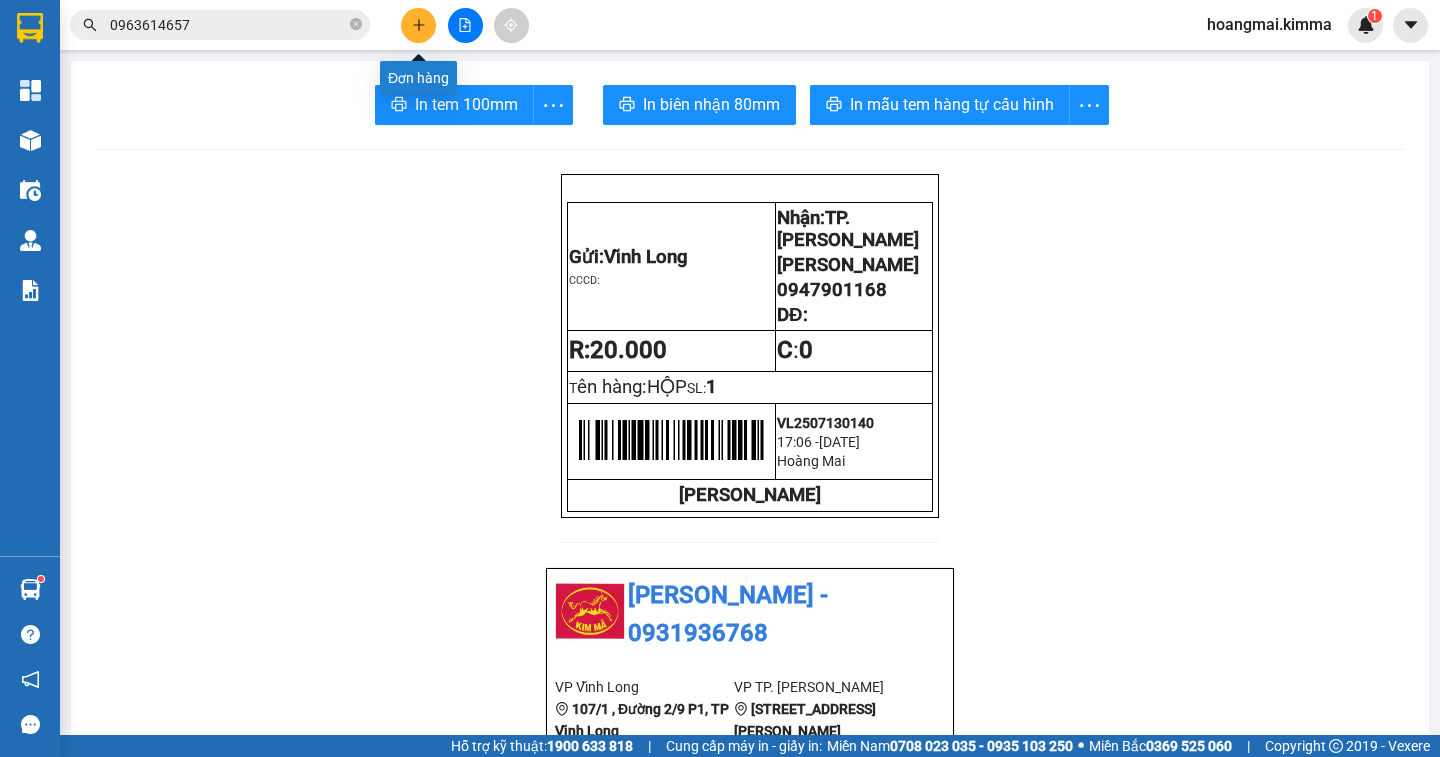 click 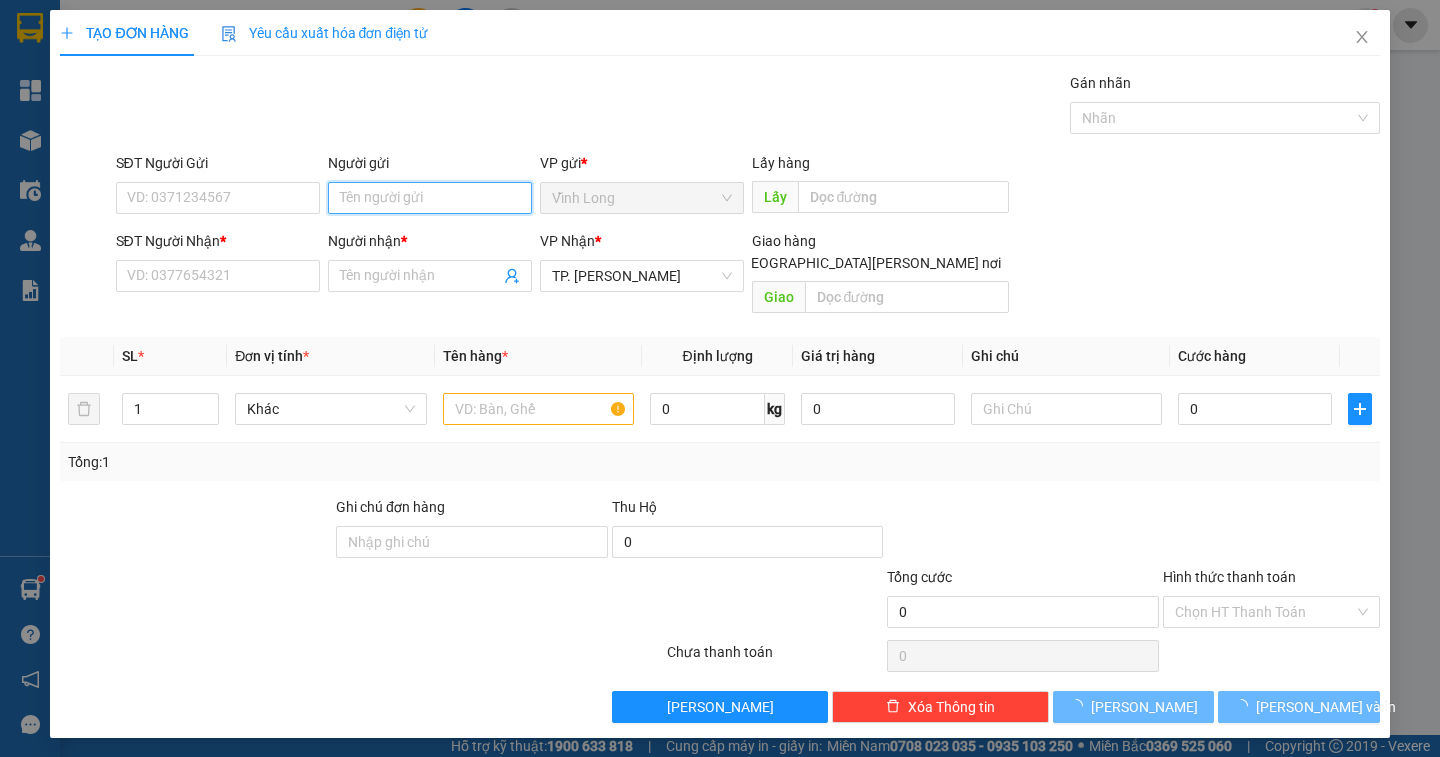 click on "Người gửi" at bounding box center (430, 198) 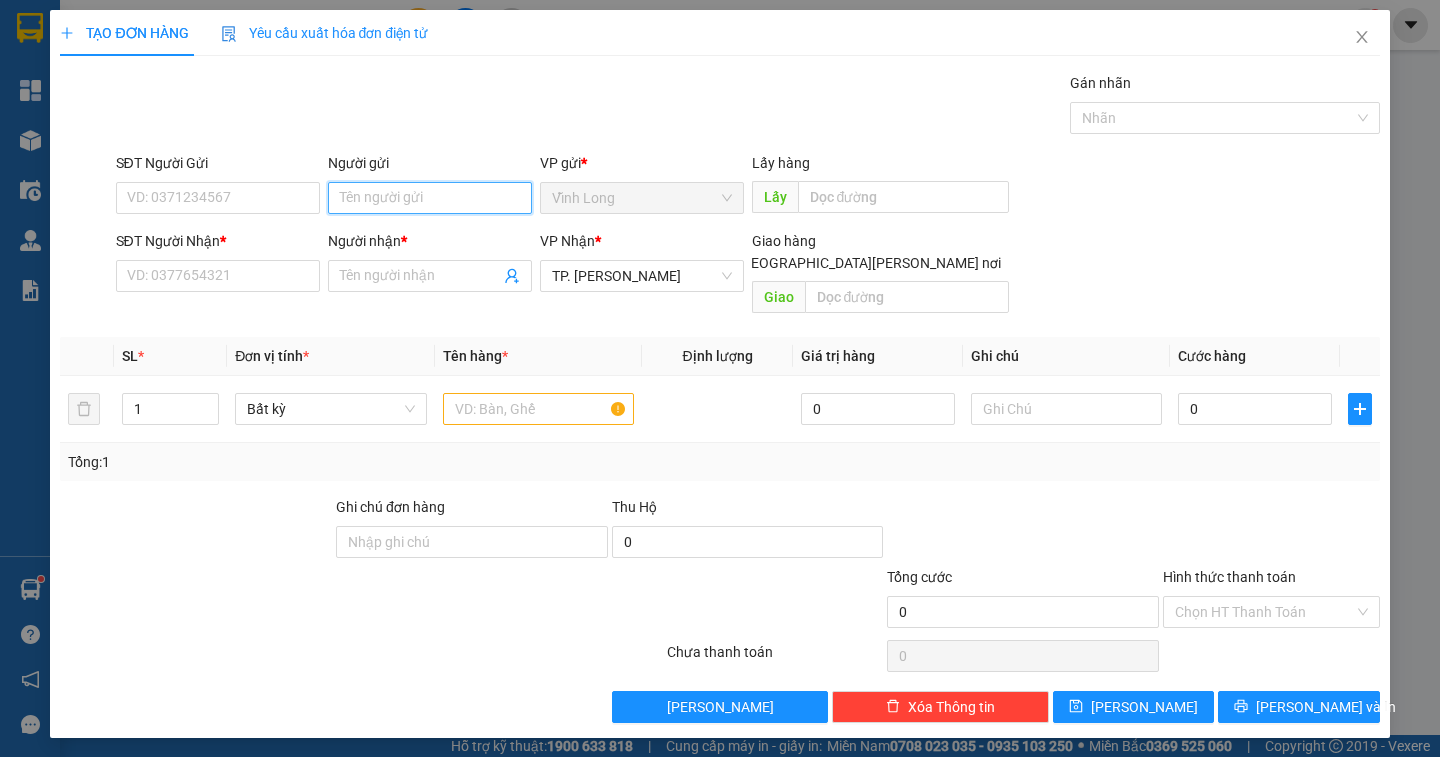 click on "Người gửi" at bounding box center [430, 198] 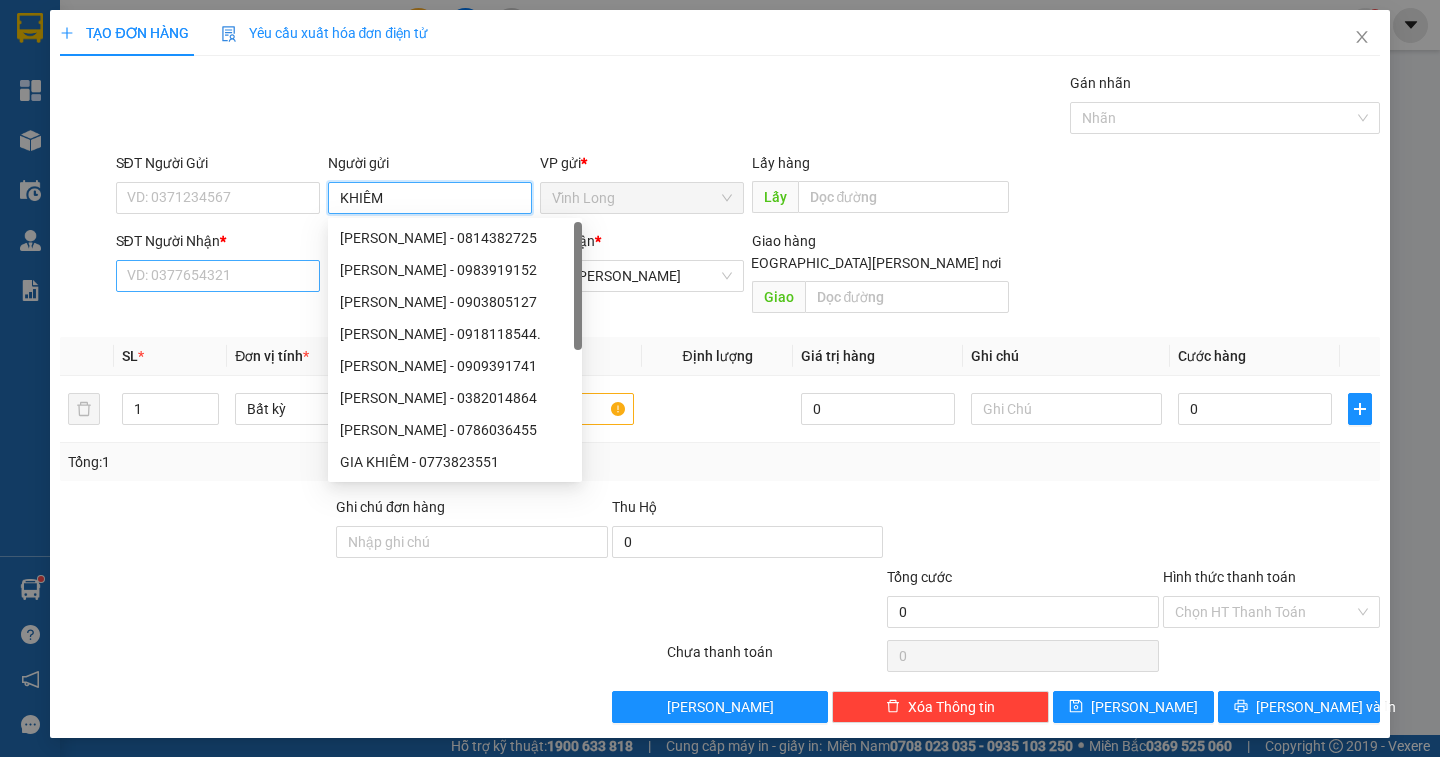 type on "KHIÊM" 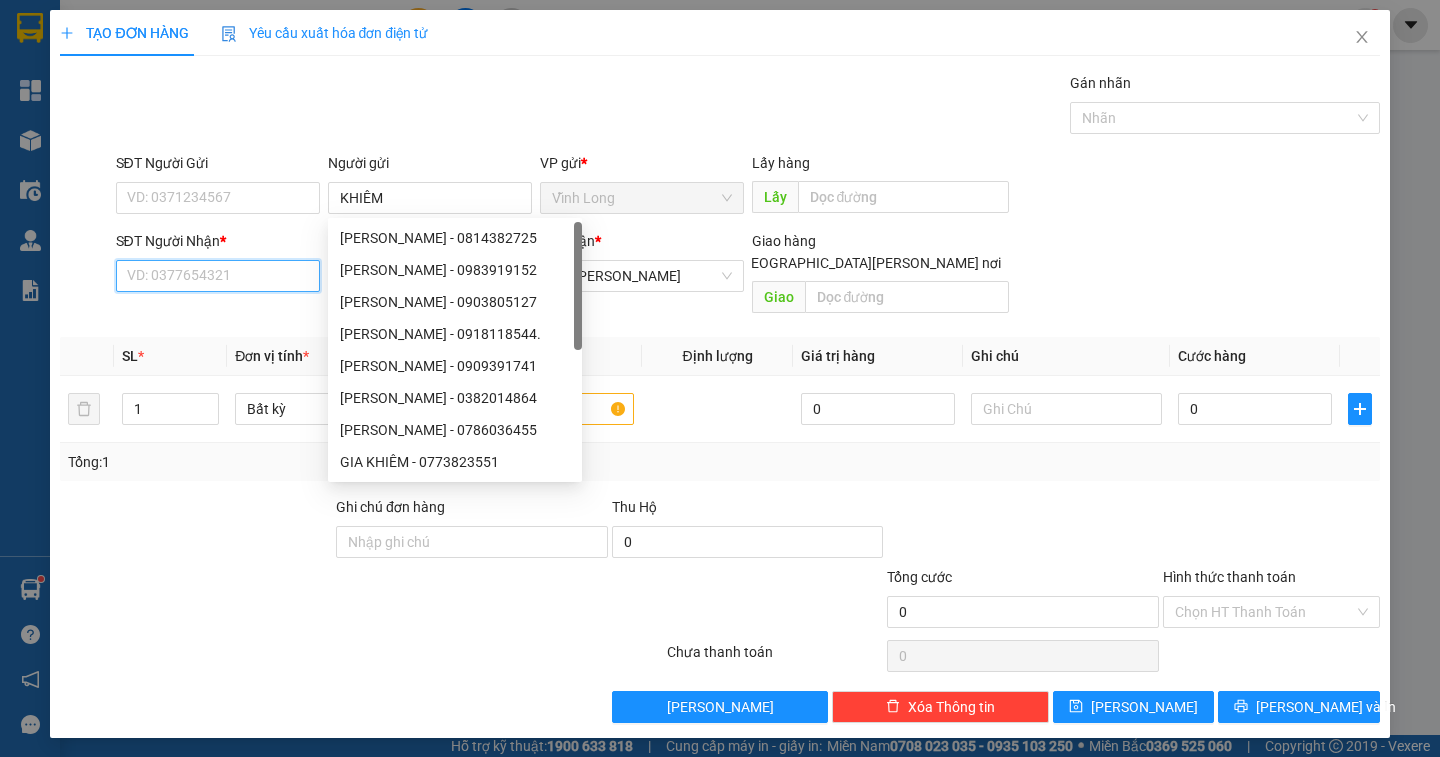 click on "SĐT Người Nhận  *" at bounding box center [218, 276] 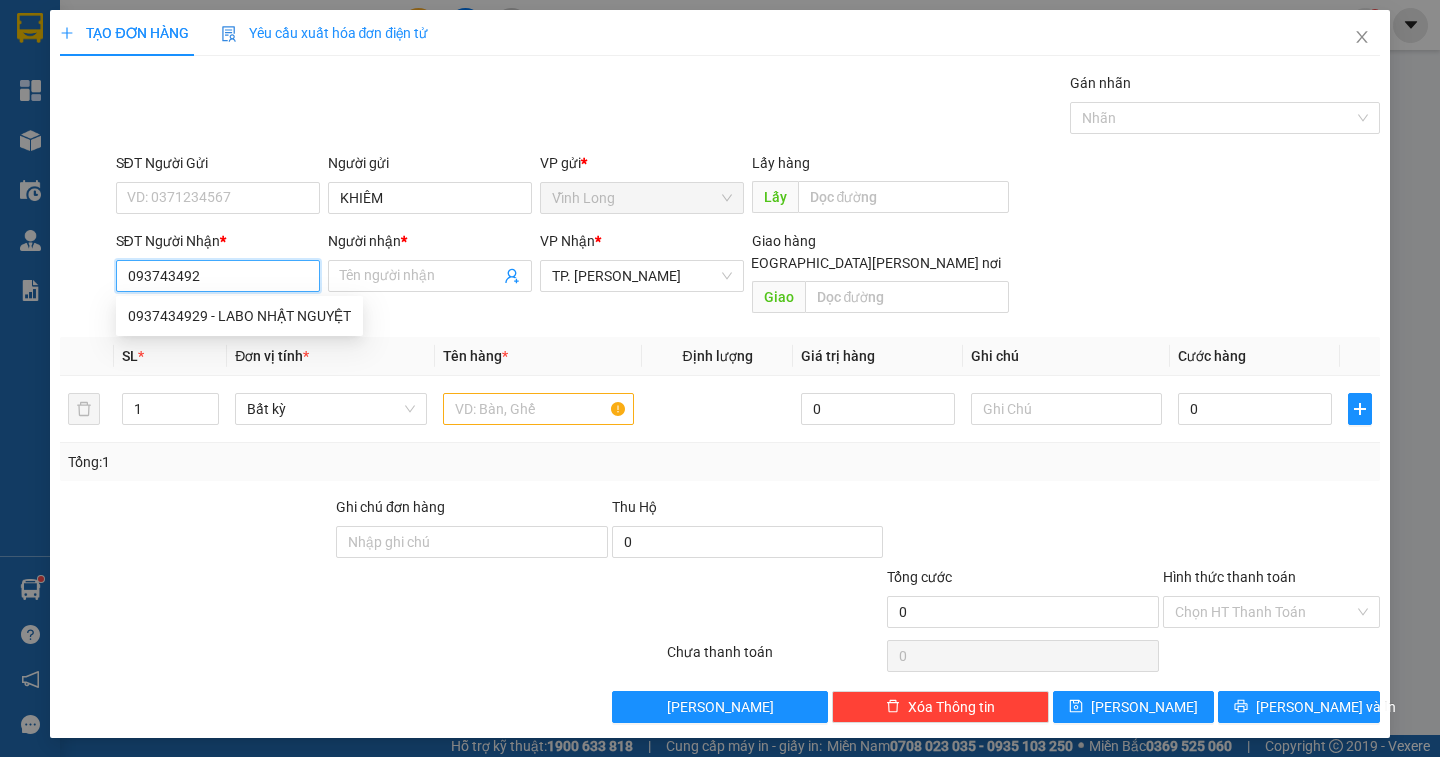 type on "0937434929" 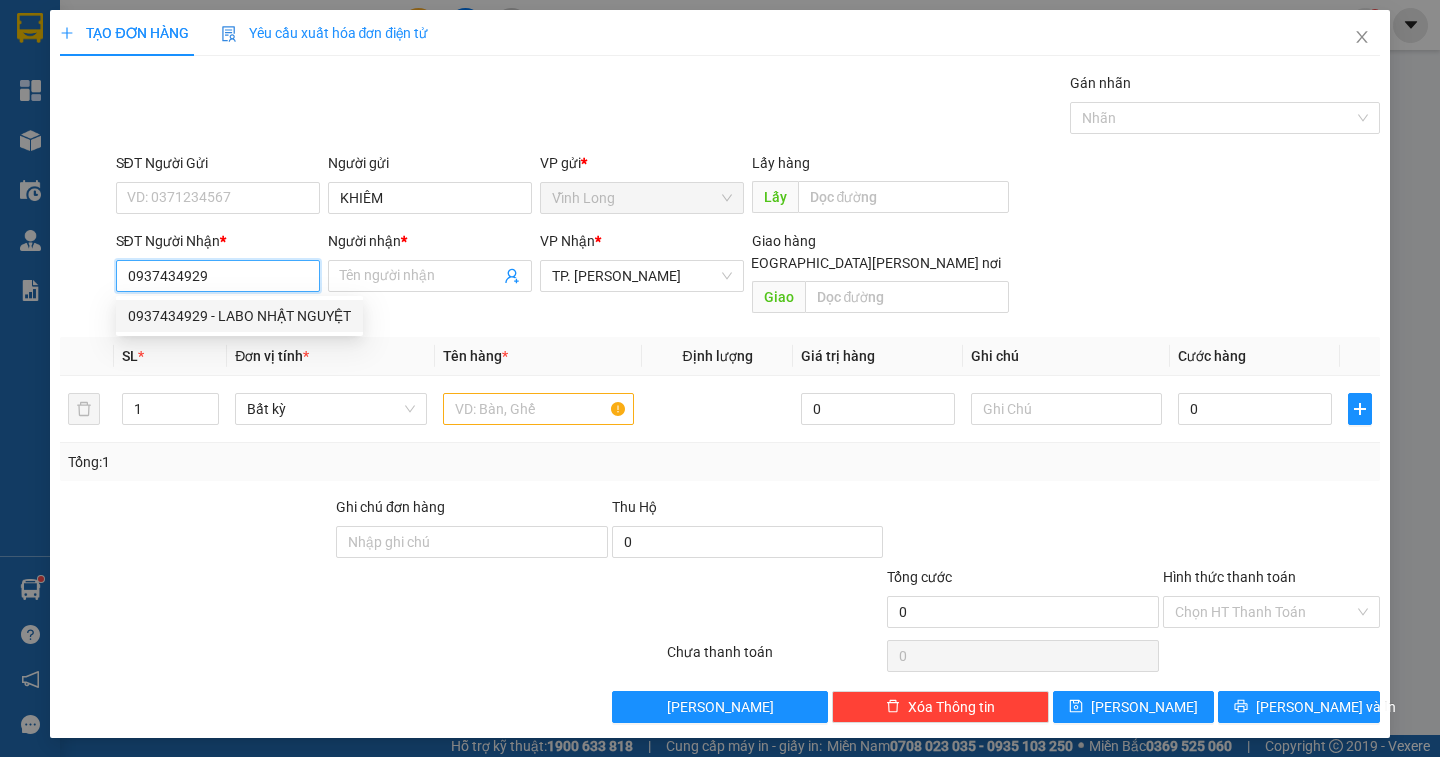 click on "0937434929 - LABO NHẬT NGUYỆT" at bounding box center [239, 316] 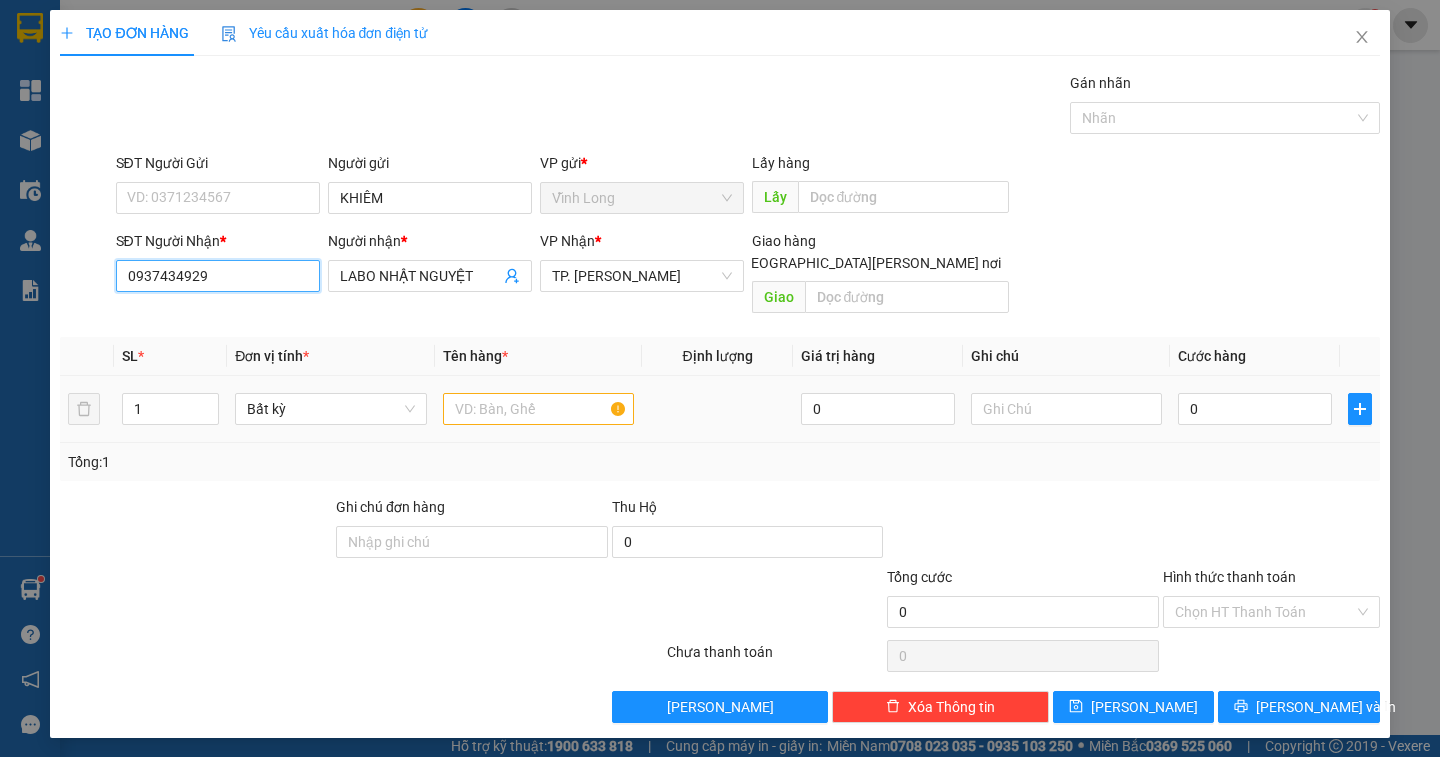 type on "0937434929" 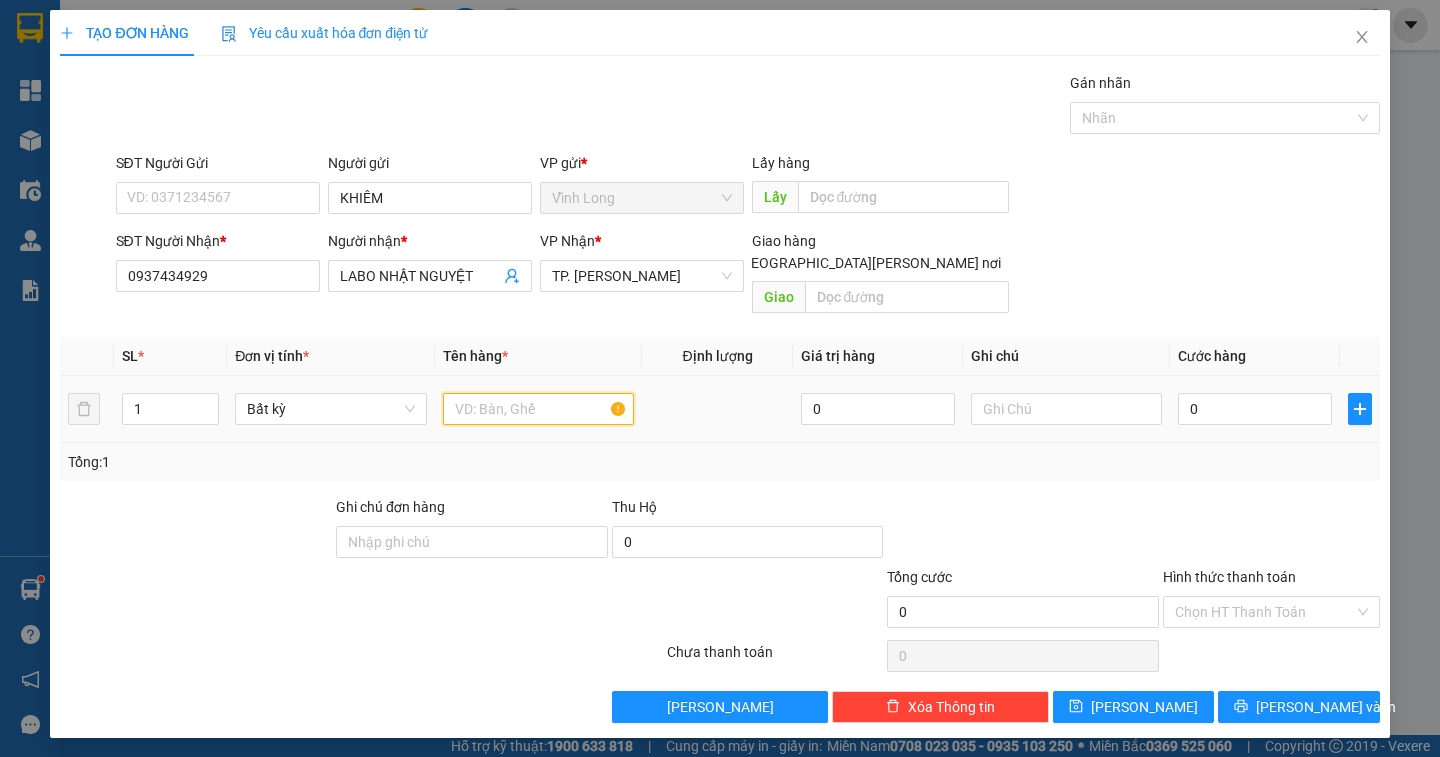 click at bounding box center (538, 409) 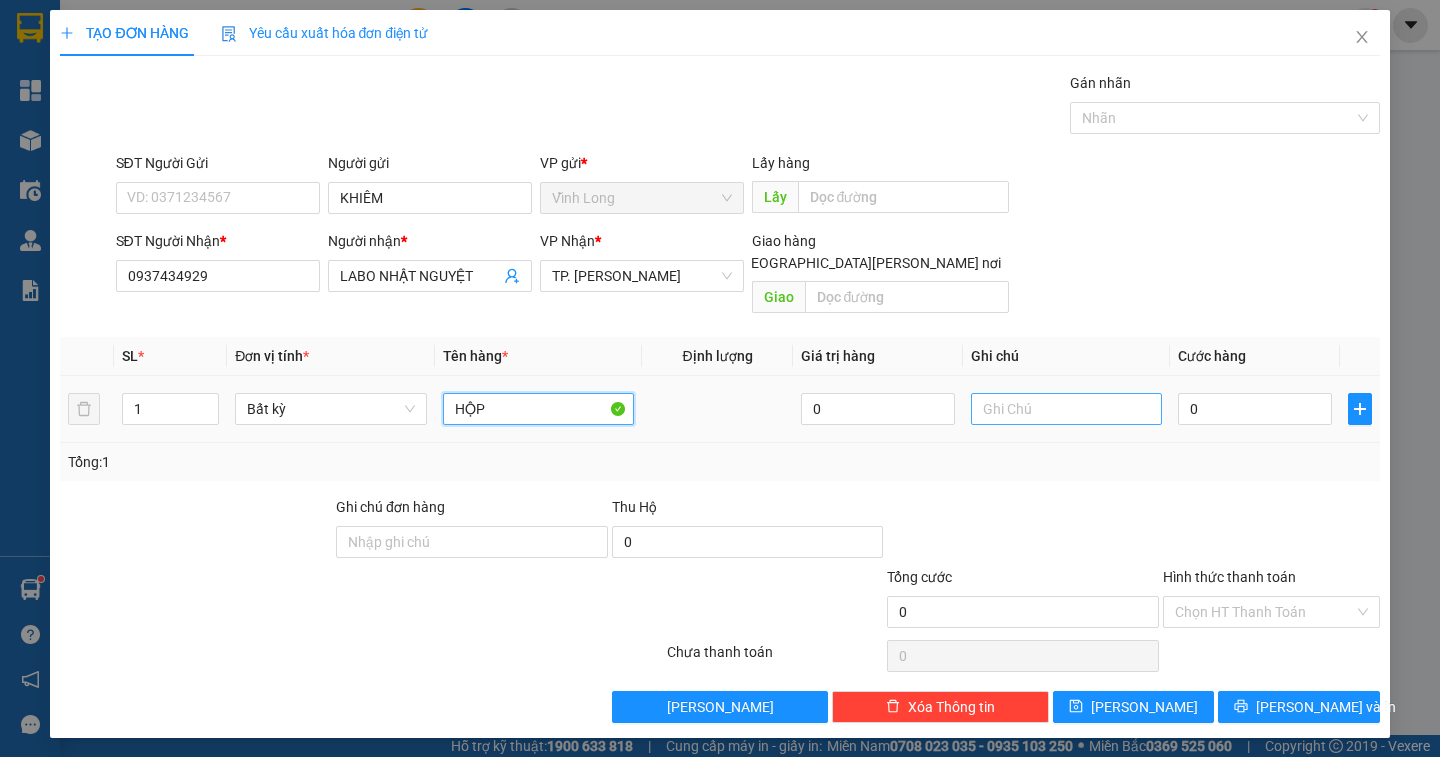 type on "HỘP" 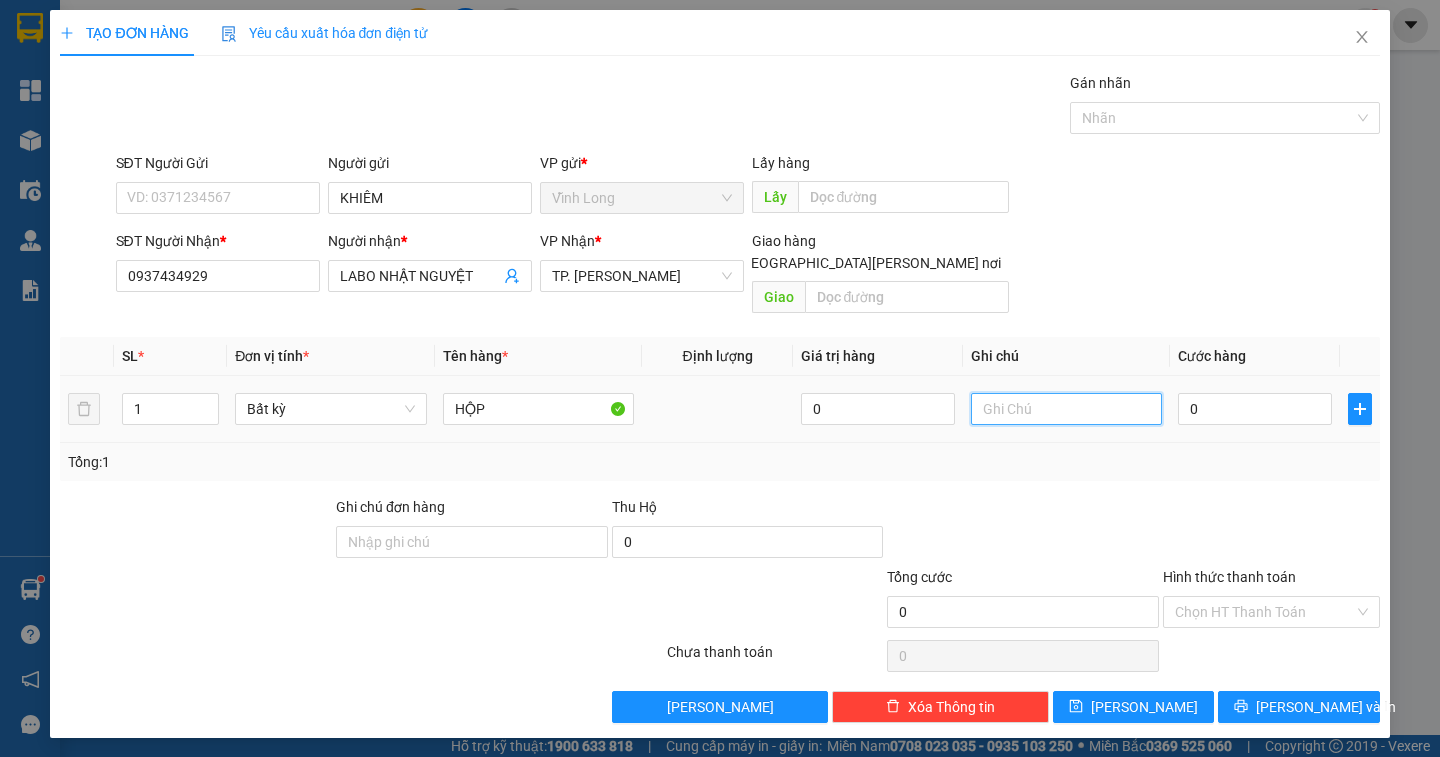click at bounding box center (1066, 409) 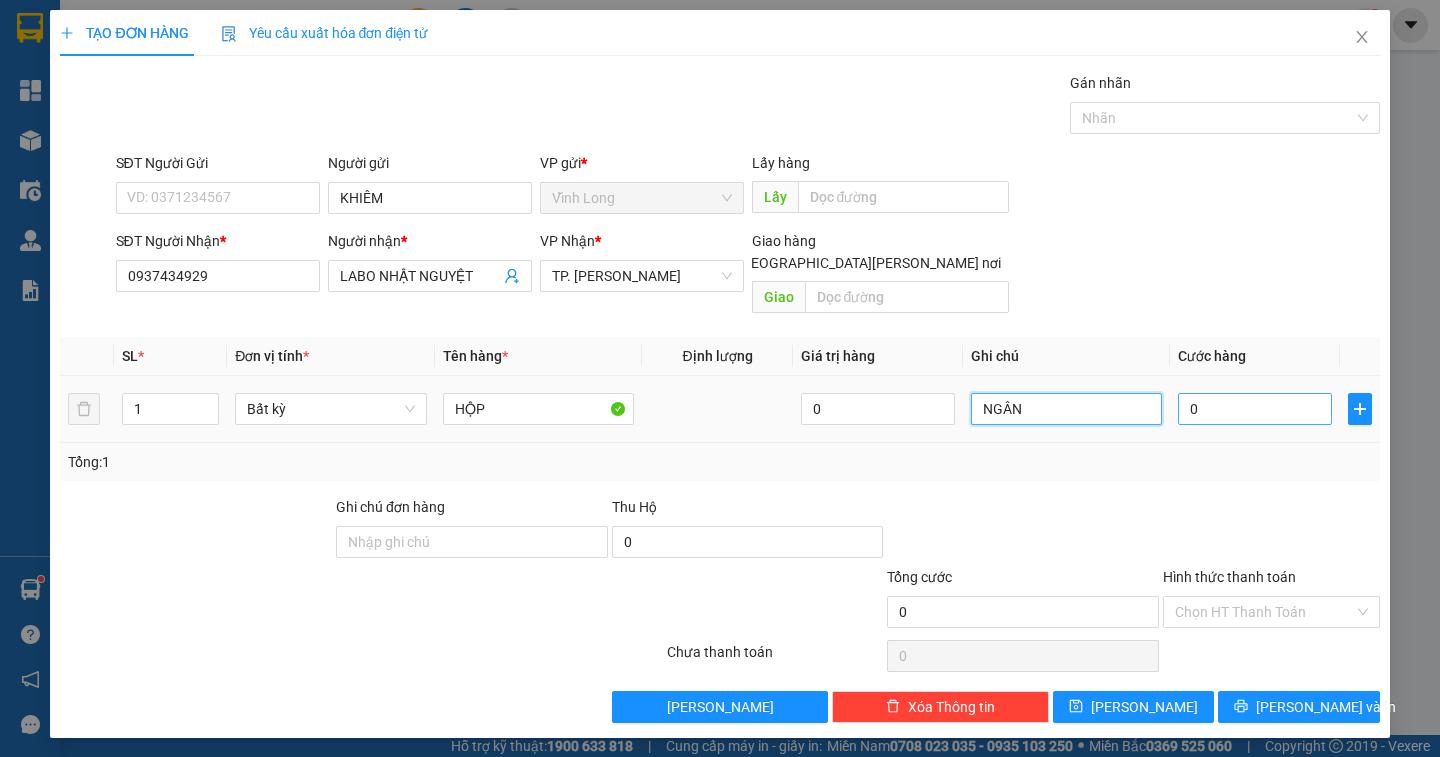 type on "NGÂN" 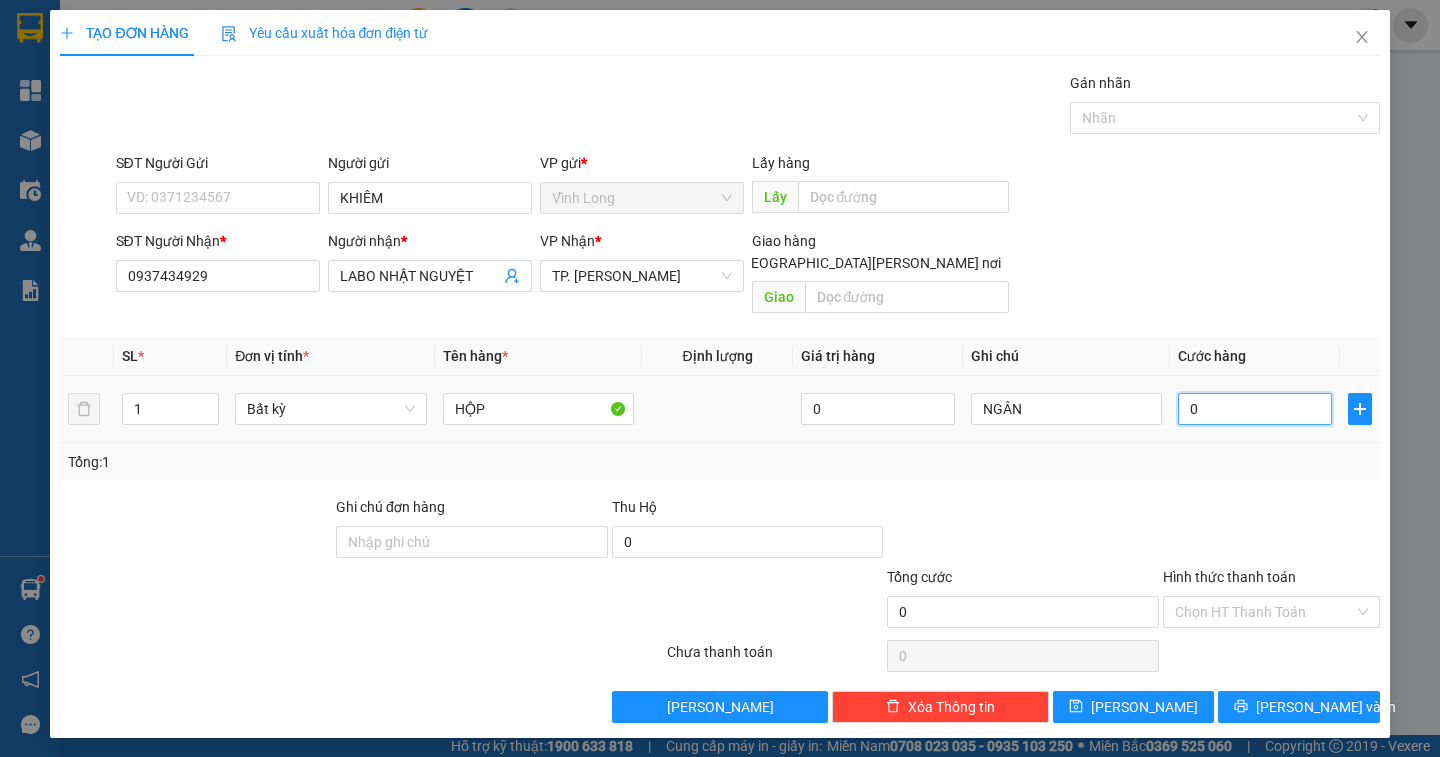 click on "0" at bounding box center (1255, 409) 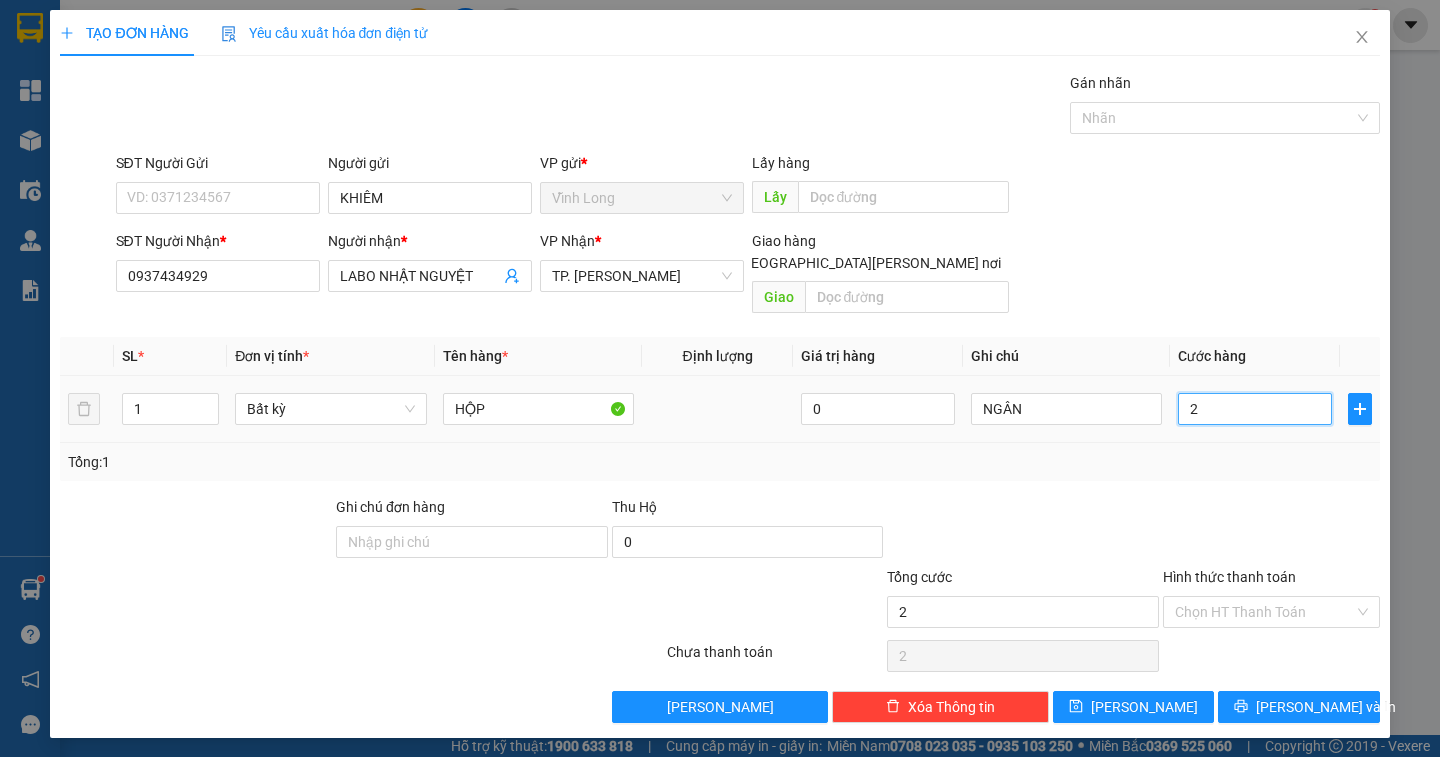type on "20" 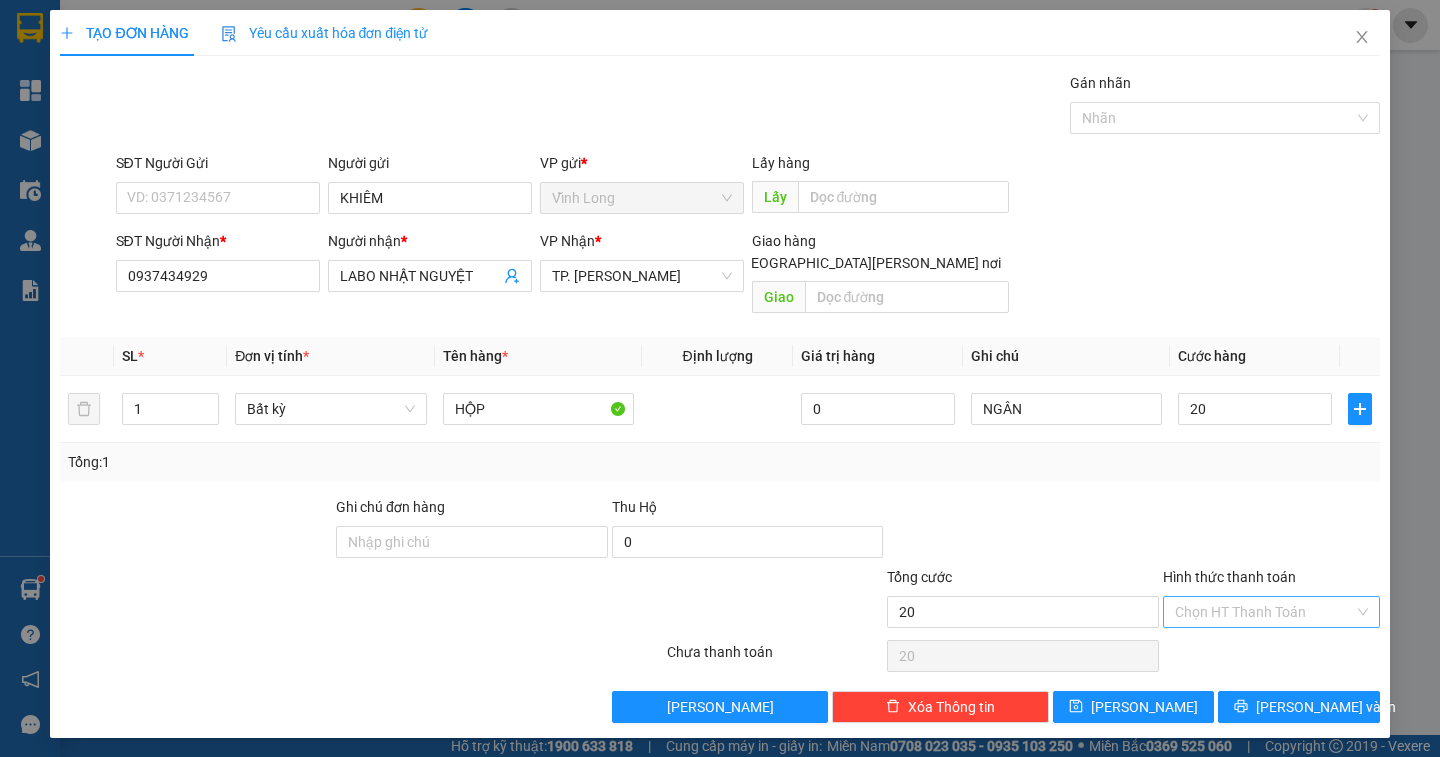 type on "20.000" 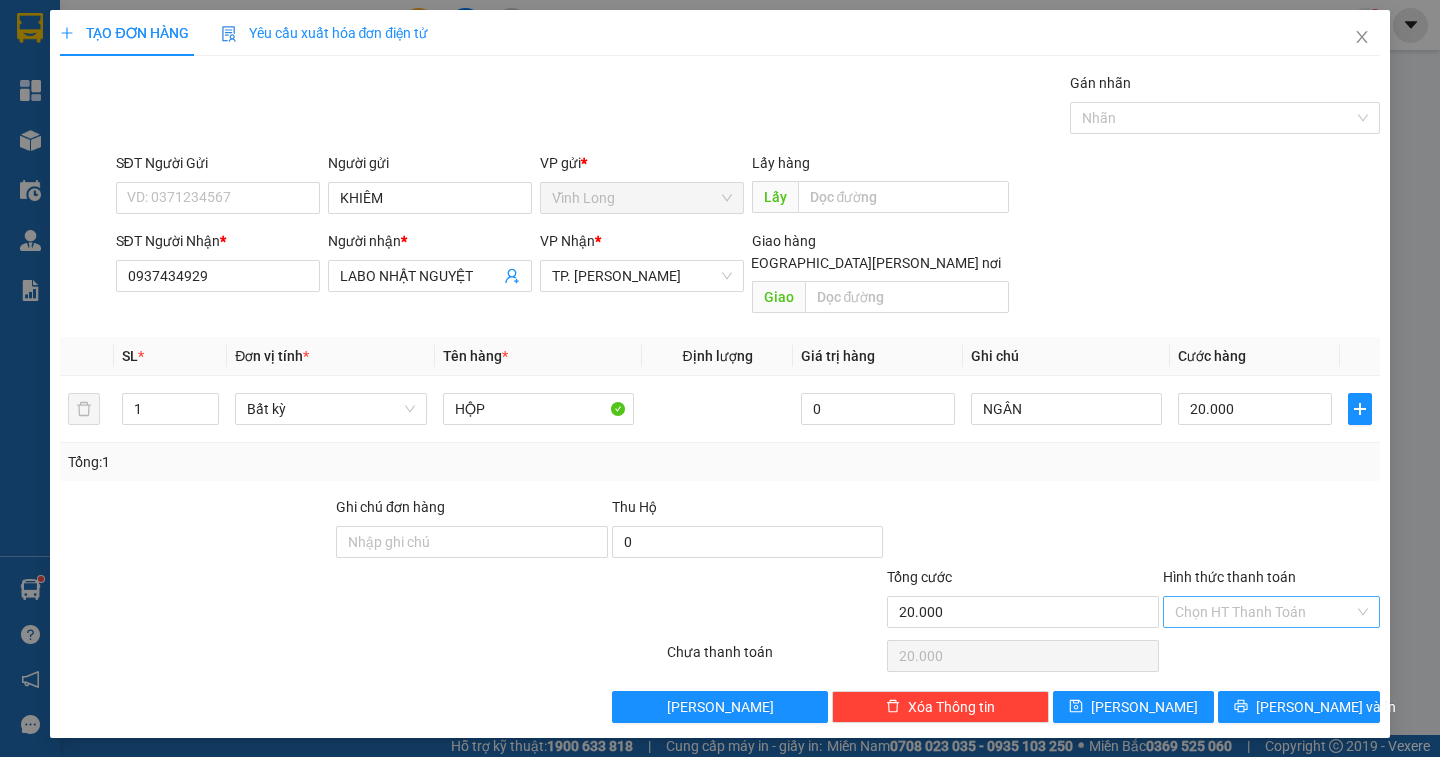 click on "Hình thức thanh toán" at bounding box center [1264, 612] 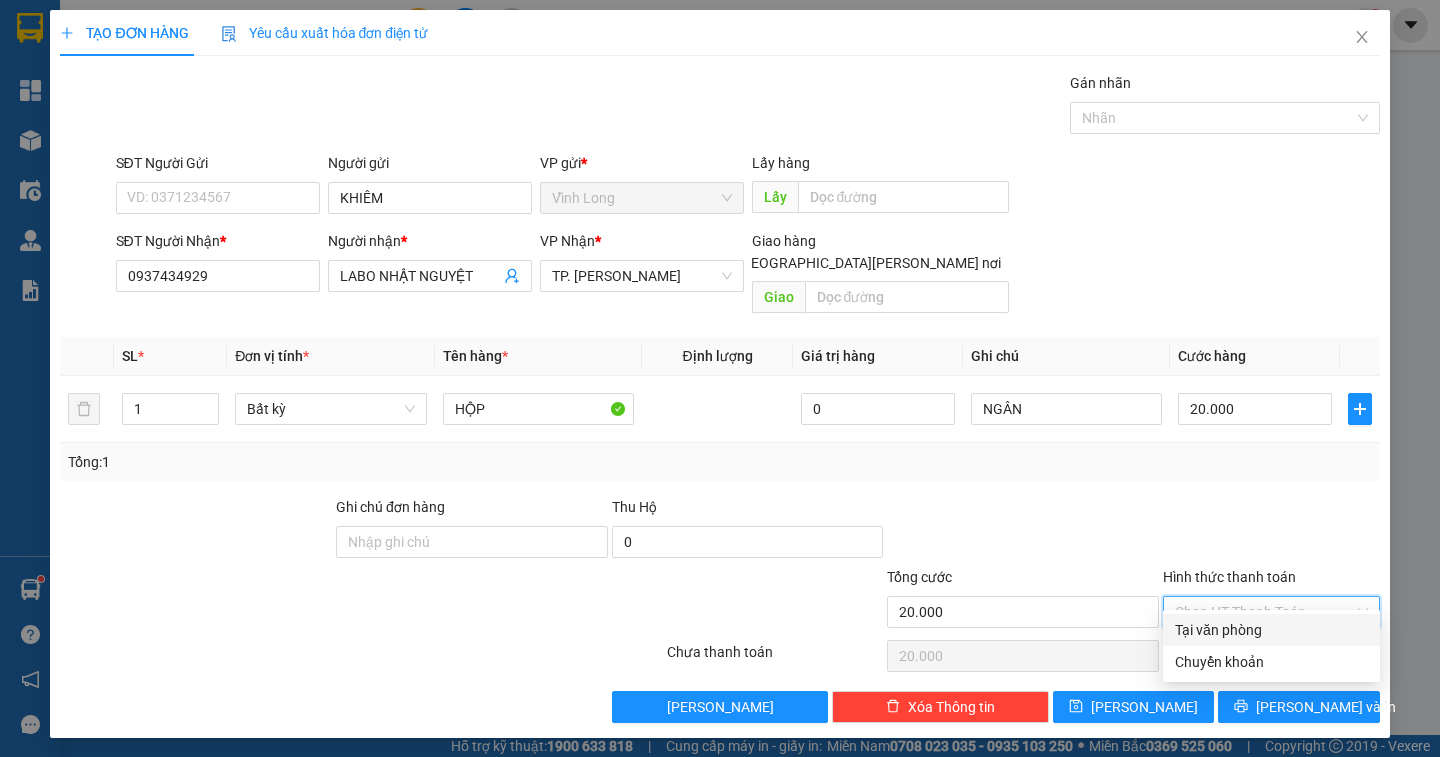 click on "Tại văn phòng" at bounding box center [1271, 630] 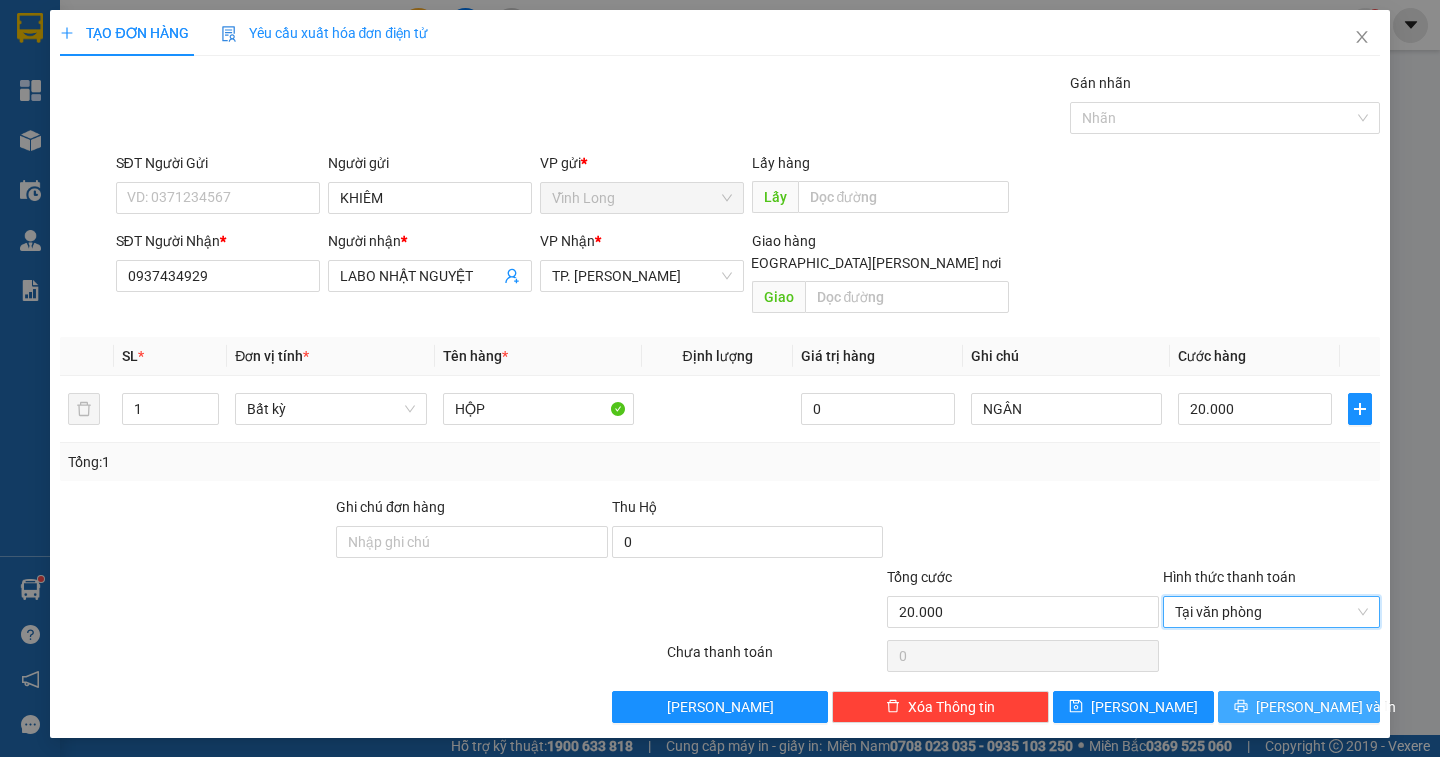 click on "[PERSON_NAME] và In" at bounding box center (1298, 707) 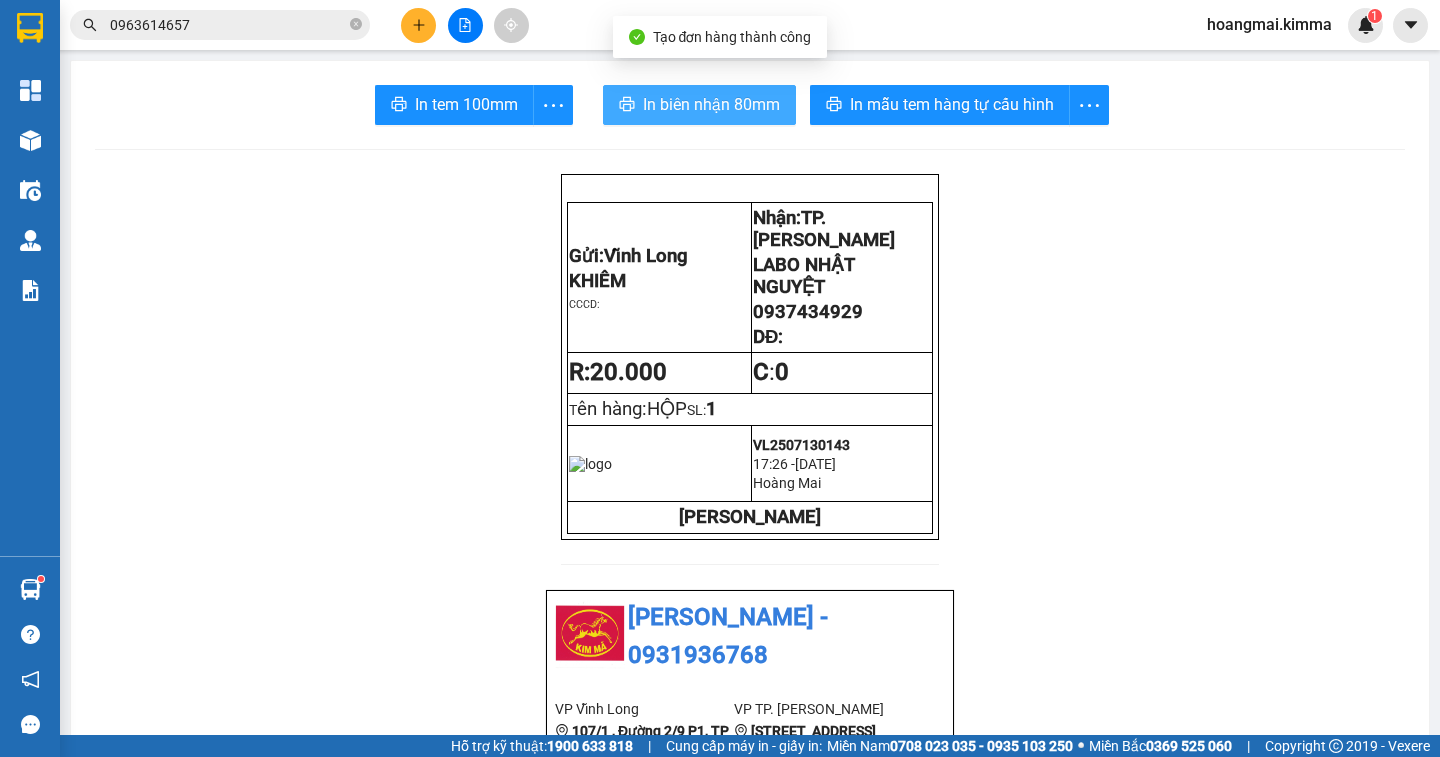 click on "In biên nhận 80mm" at bounding box center [711, 104] 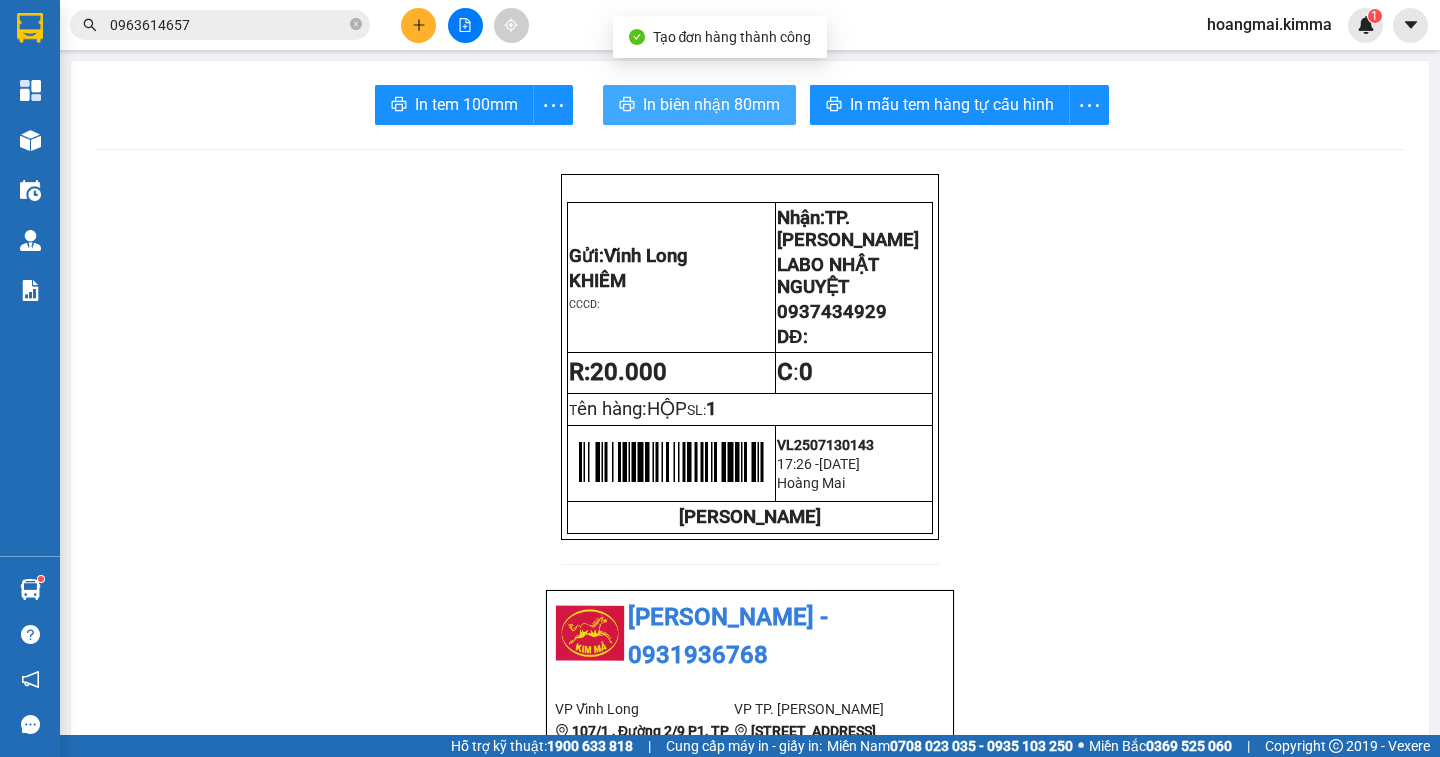 scroll, scrollTop: 0, scrollLeft: 0, axis: both 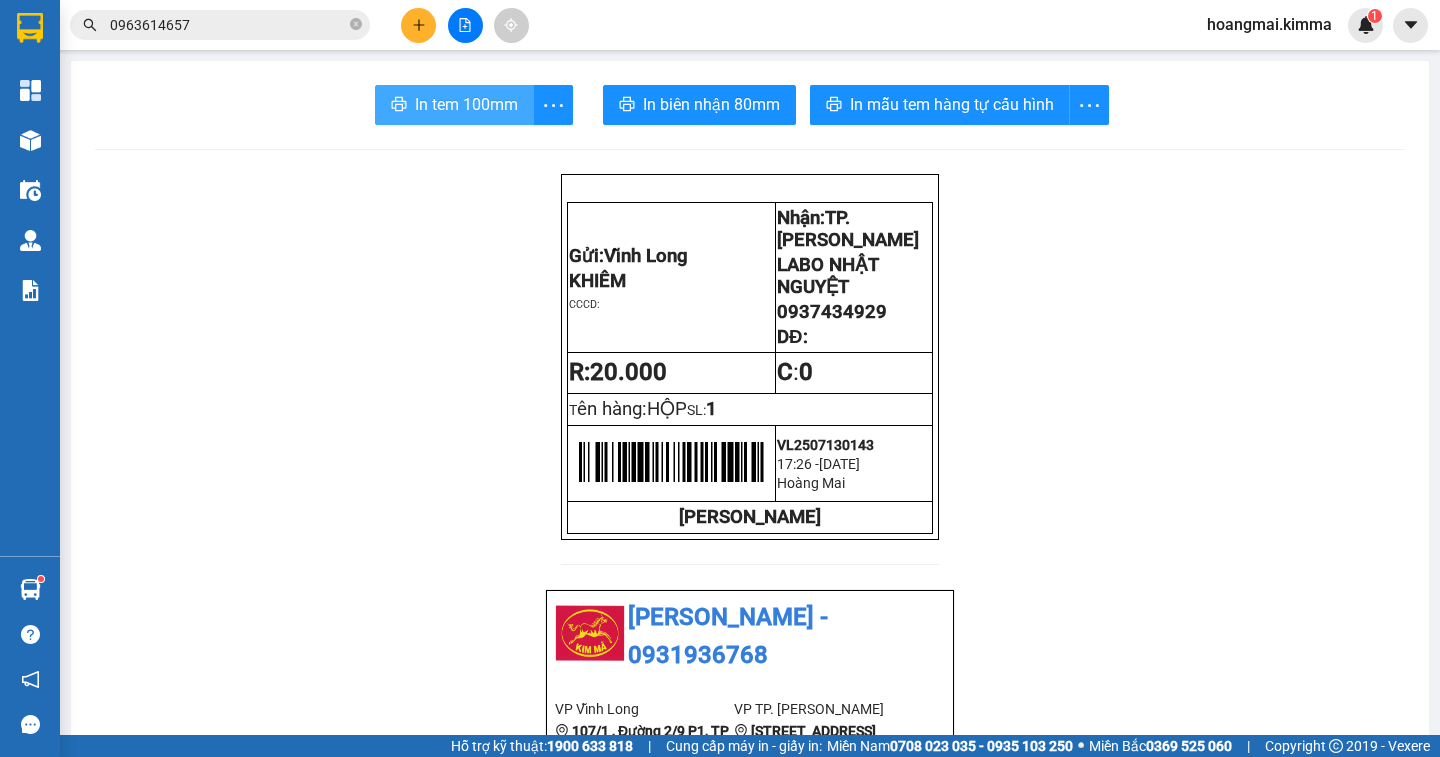 click on "In tem 100mm" at bounding box center (466, 104) 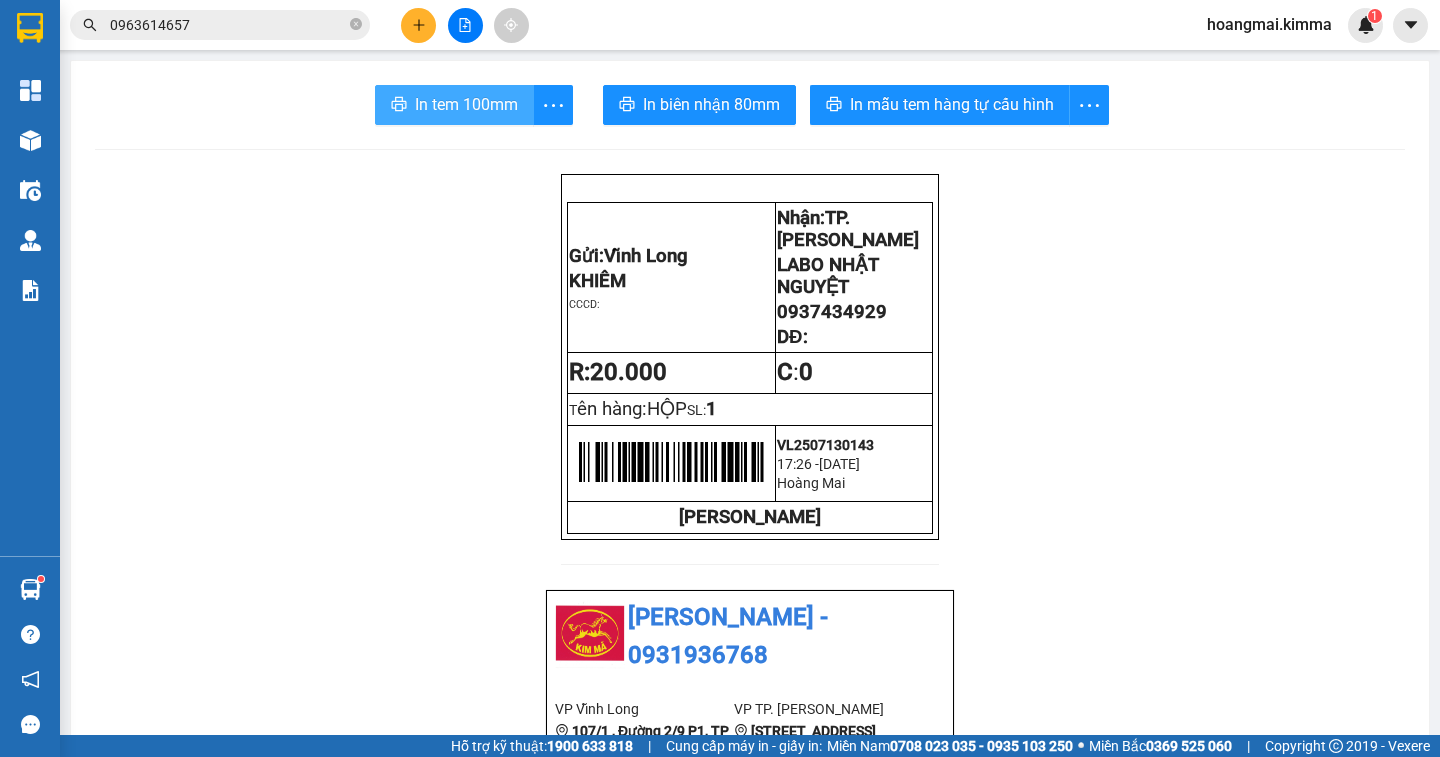 scroll, scrollTop: 0, scrollLeft: 0, axis: both 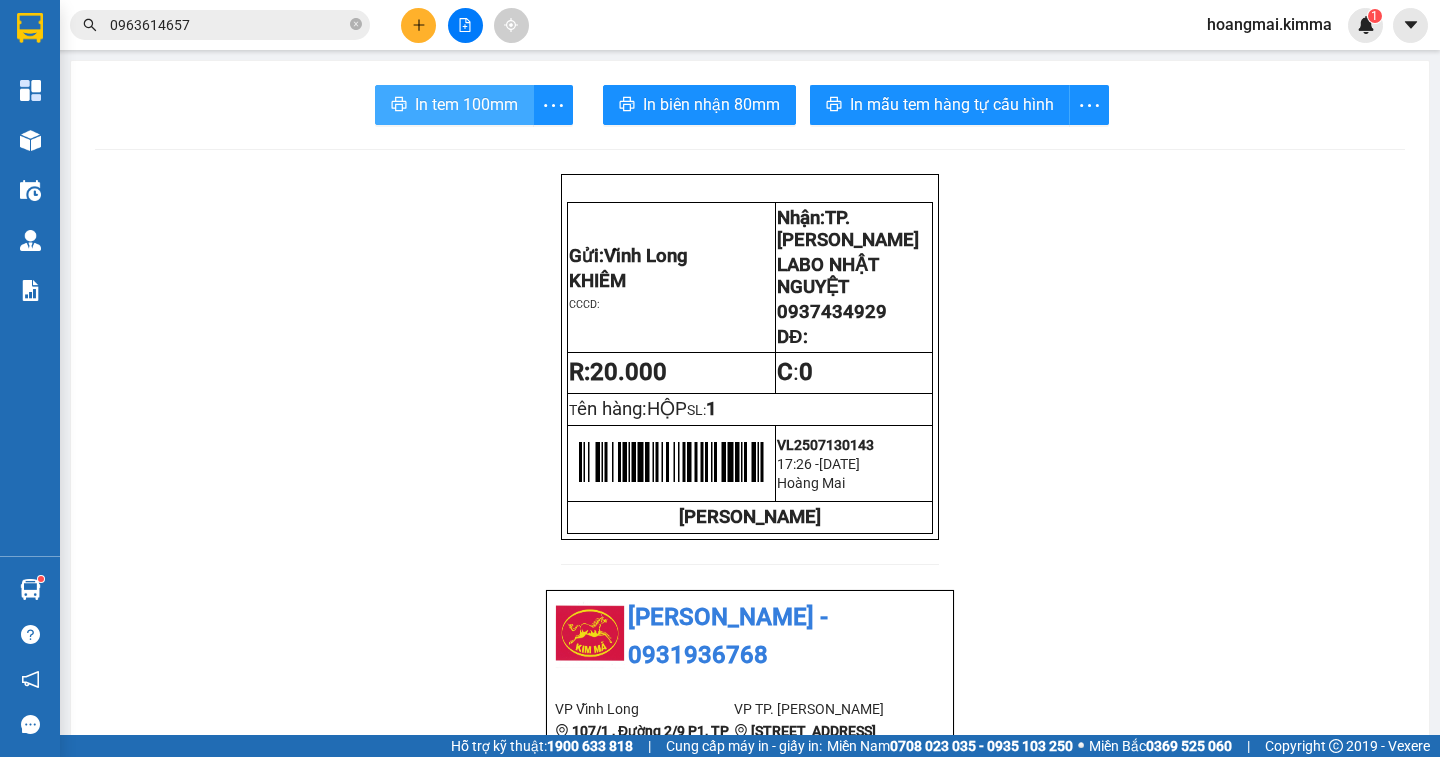 click on "In tem 100mm" at bounding box center [466, 104] 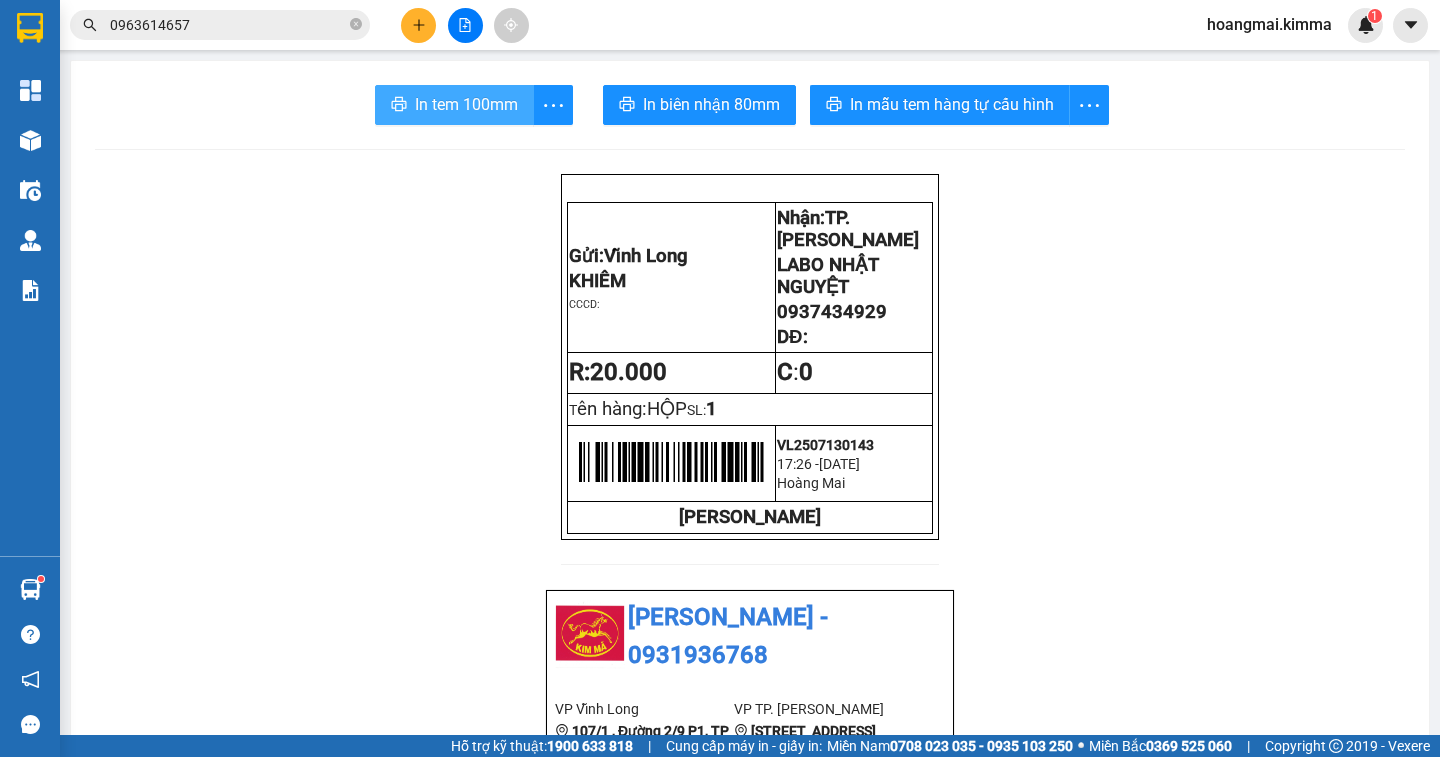 scroll, scrollTop: 0, scrollLeft: 0, axis: both 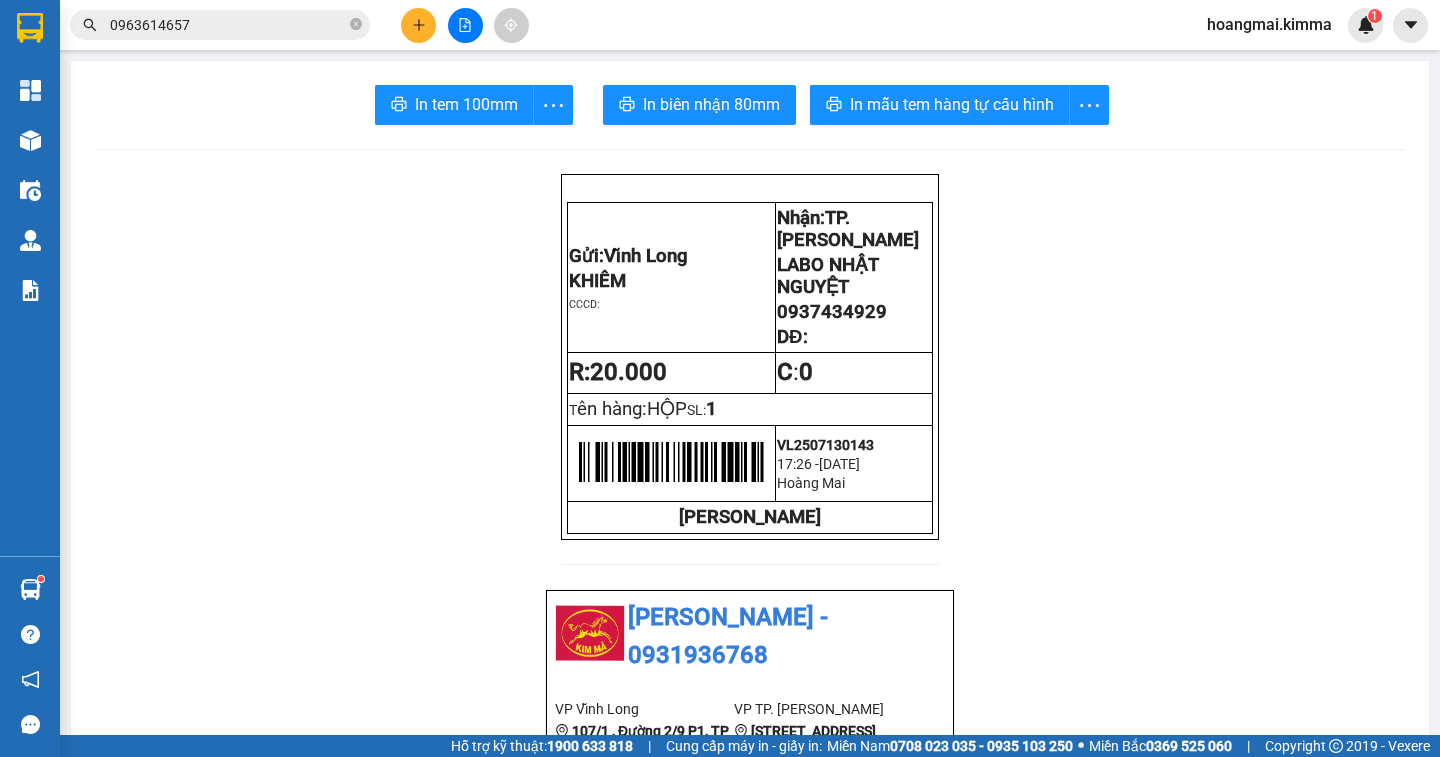 click 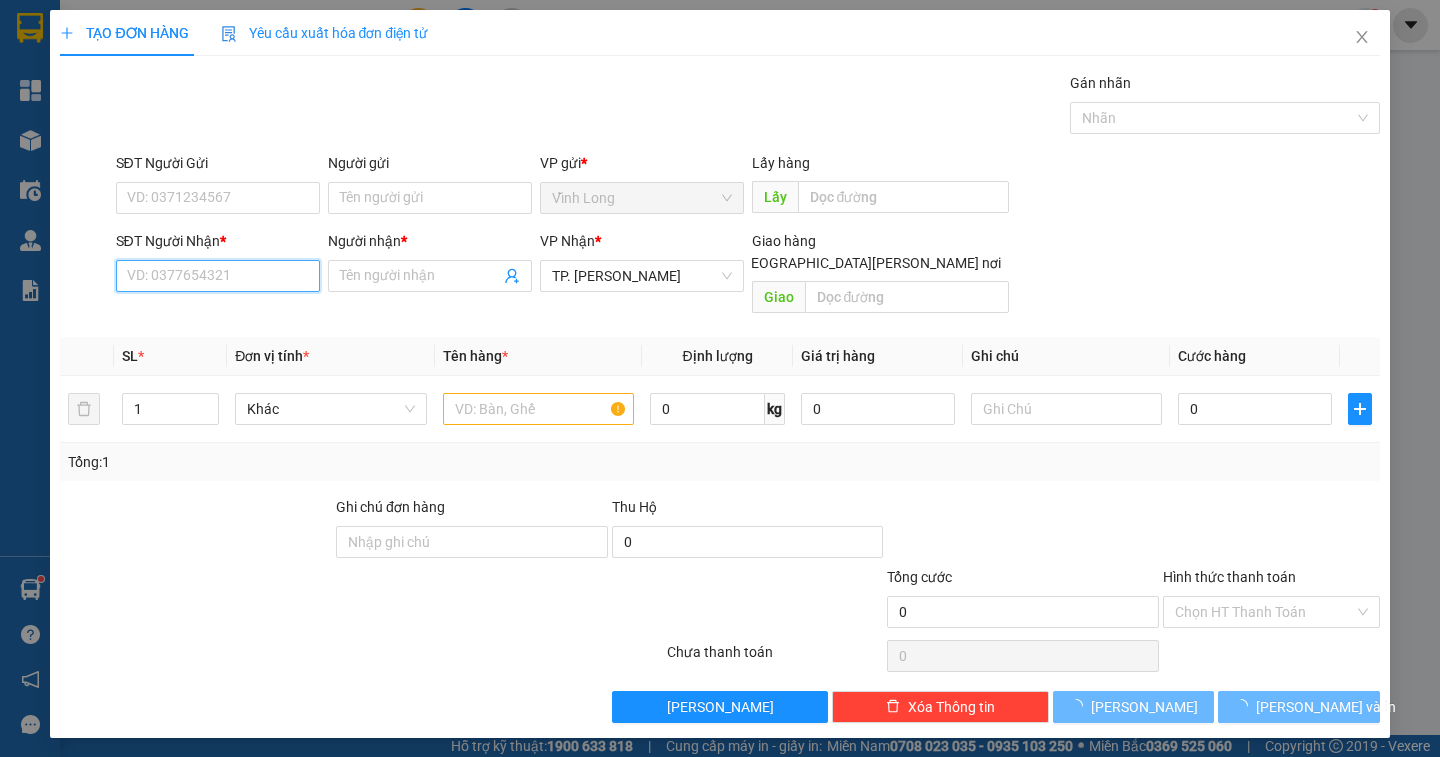 click on "SĐT Người Nhận  *" at bounding box center (218, 276) 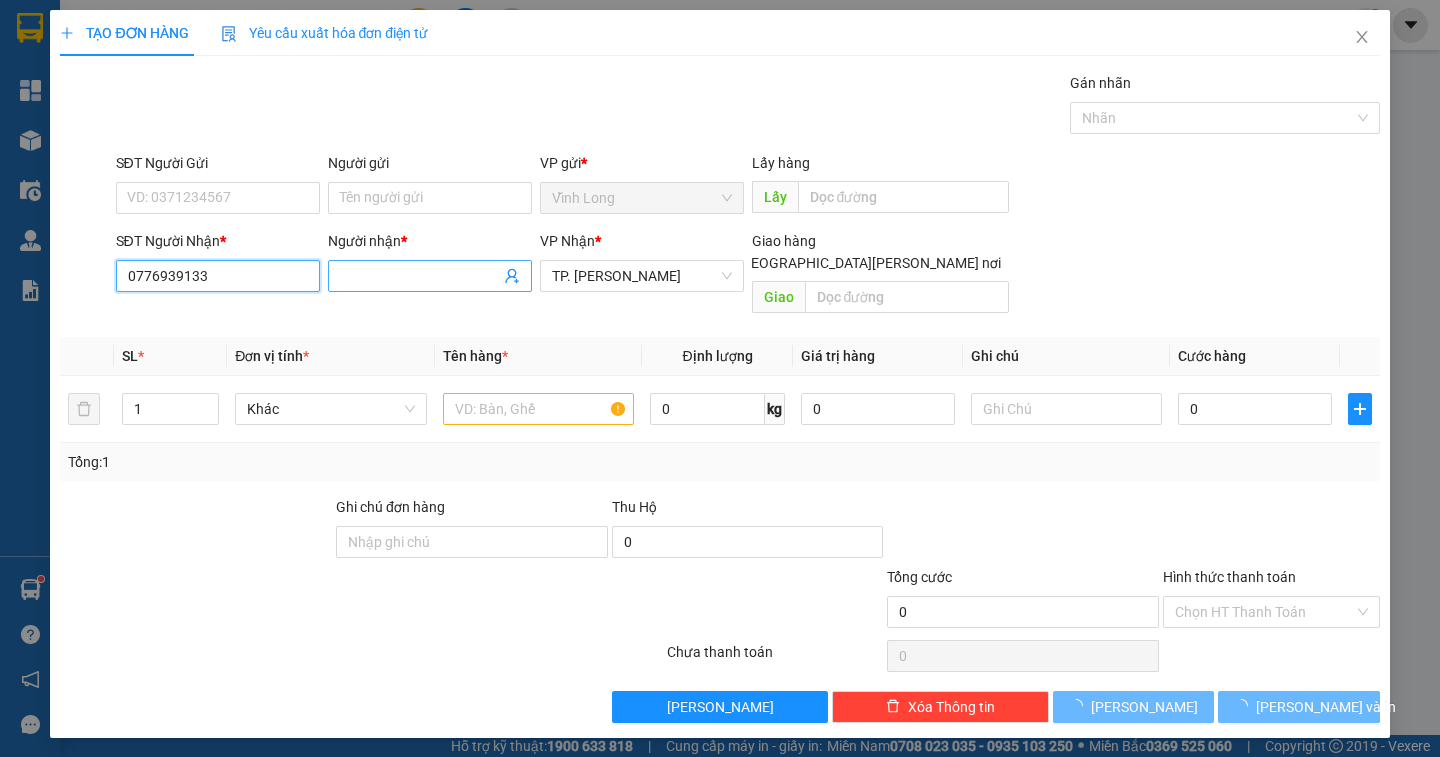 type on "0776939133" 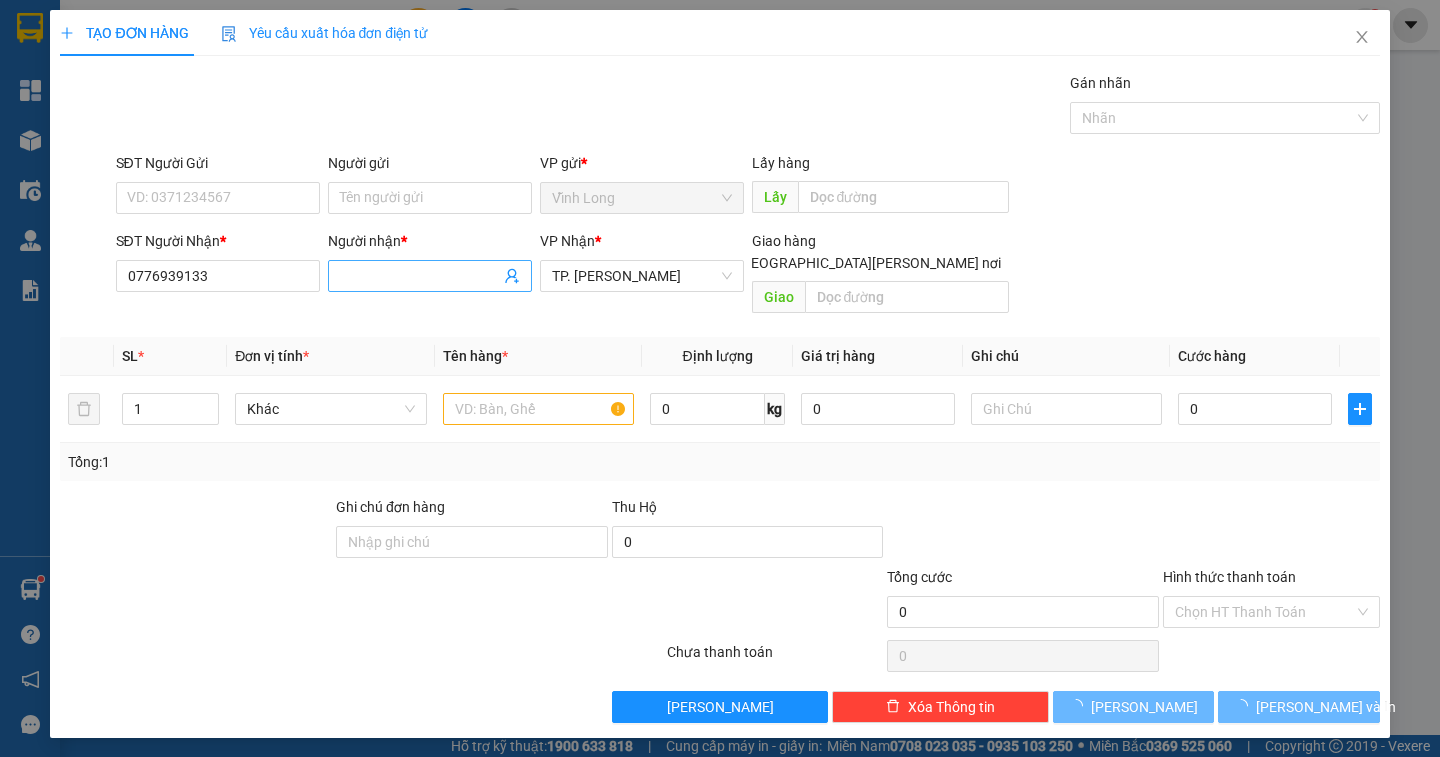 click on "Người nhận  *" at bounding box center [420, 276] 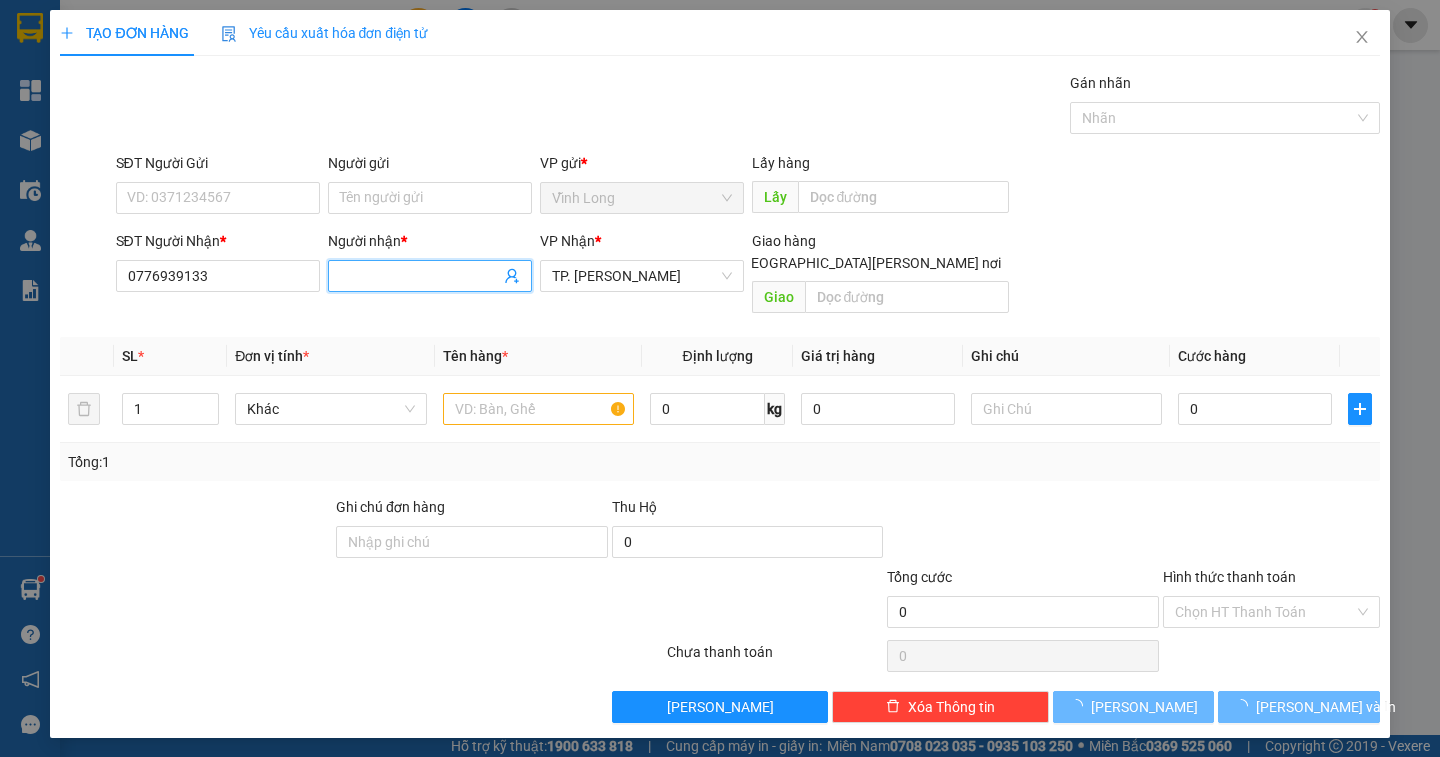 click on "Người nhận  *" at bounding box center (420, 276) 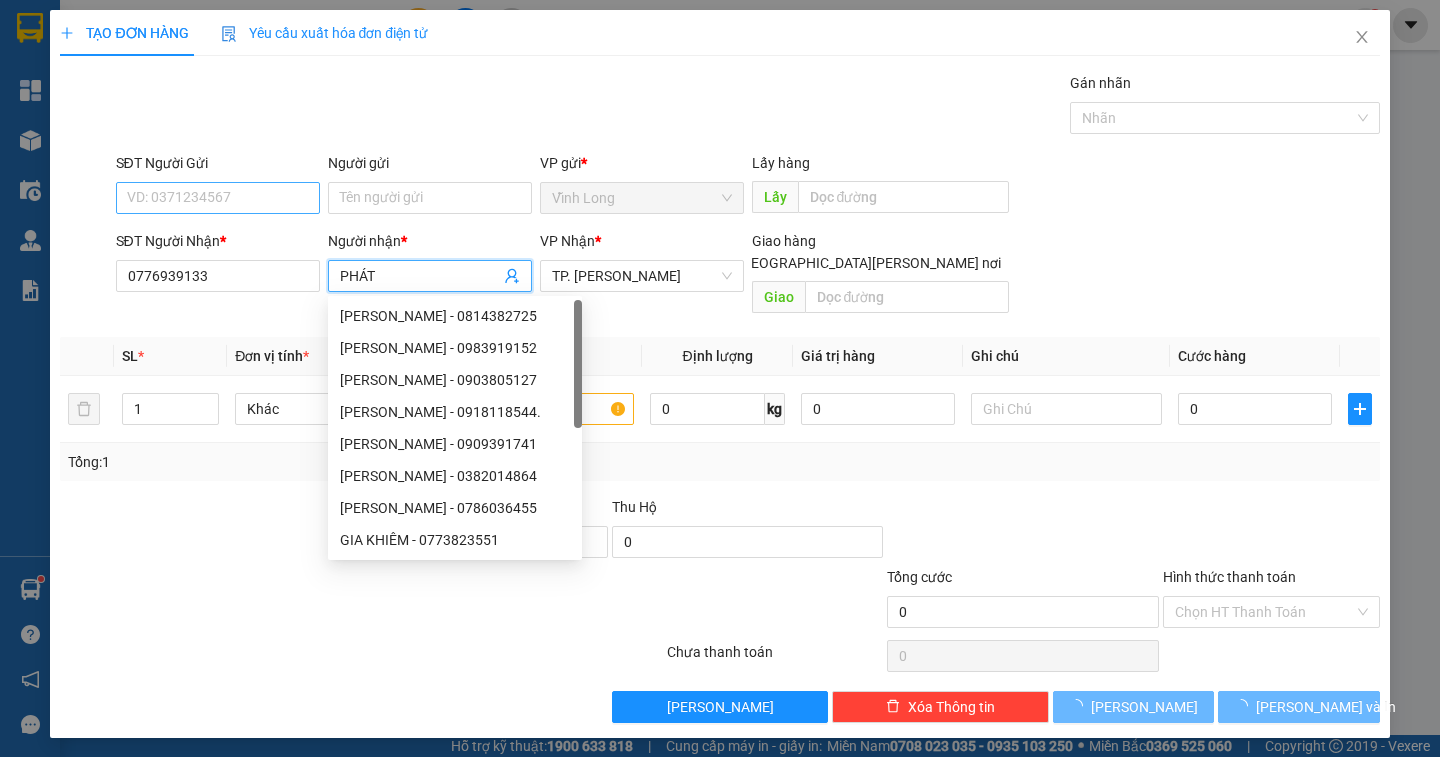 type on "PHÁT" 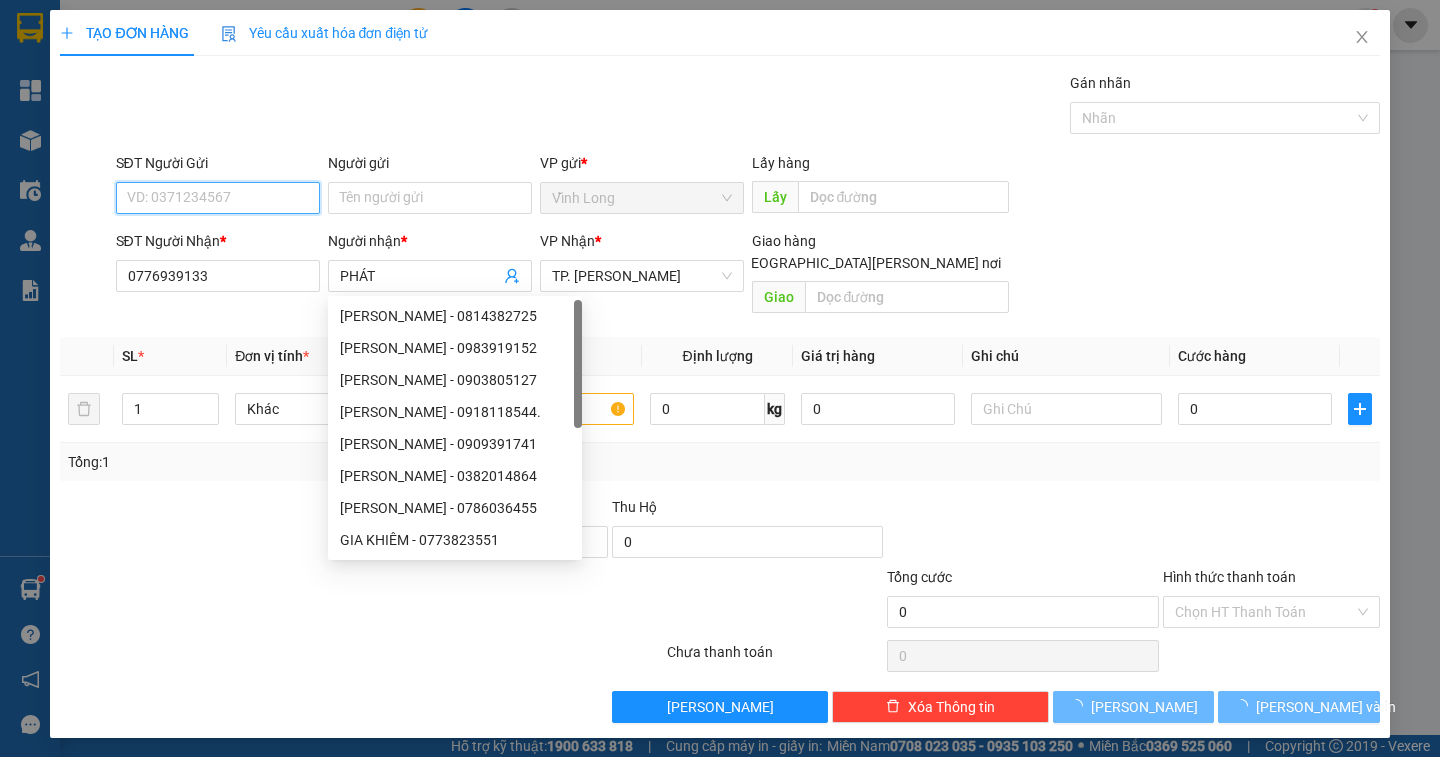 click on "SĐT Người Gửi" at bounding box center [218, 198] 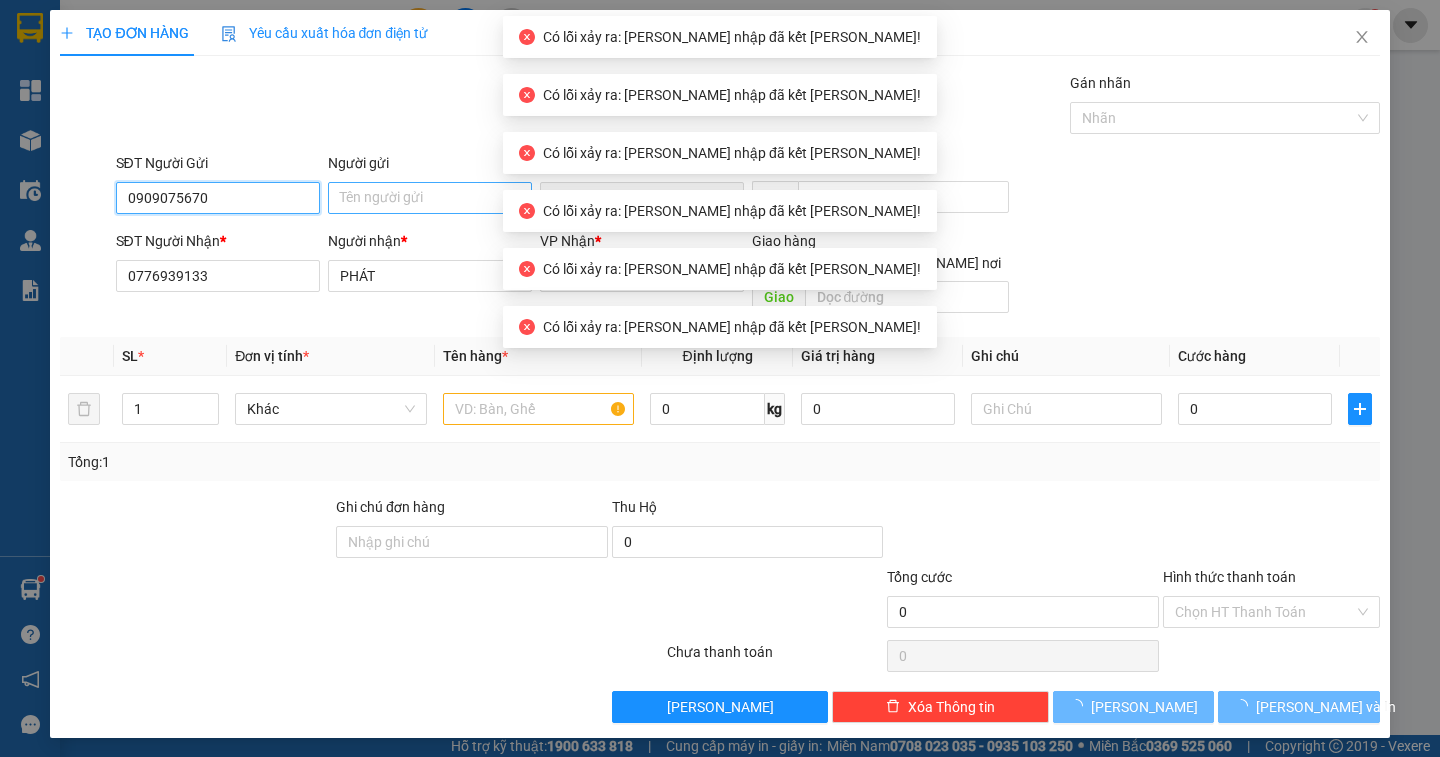 type on "0909075670" 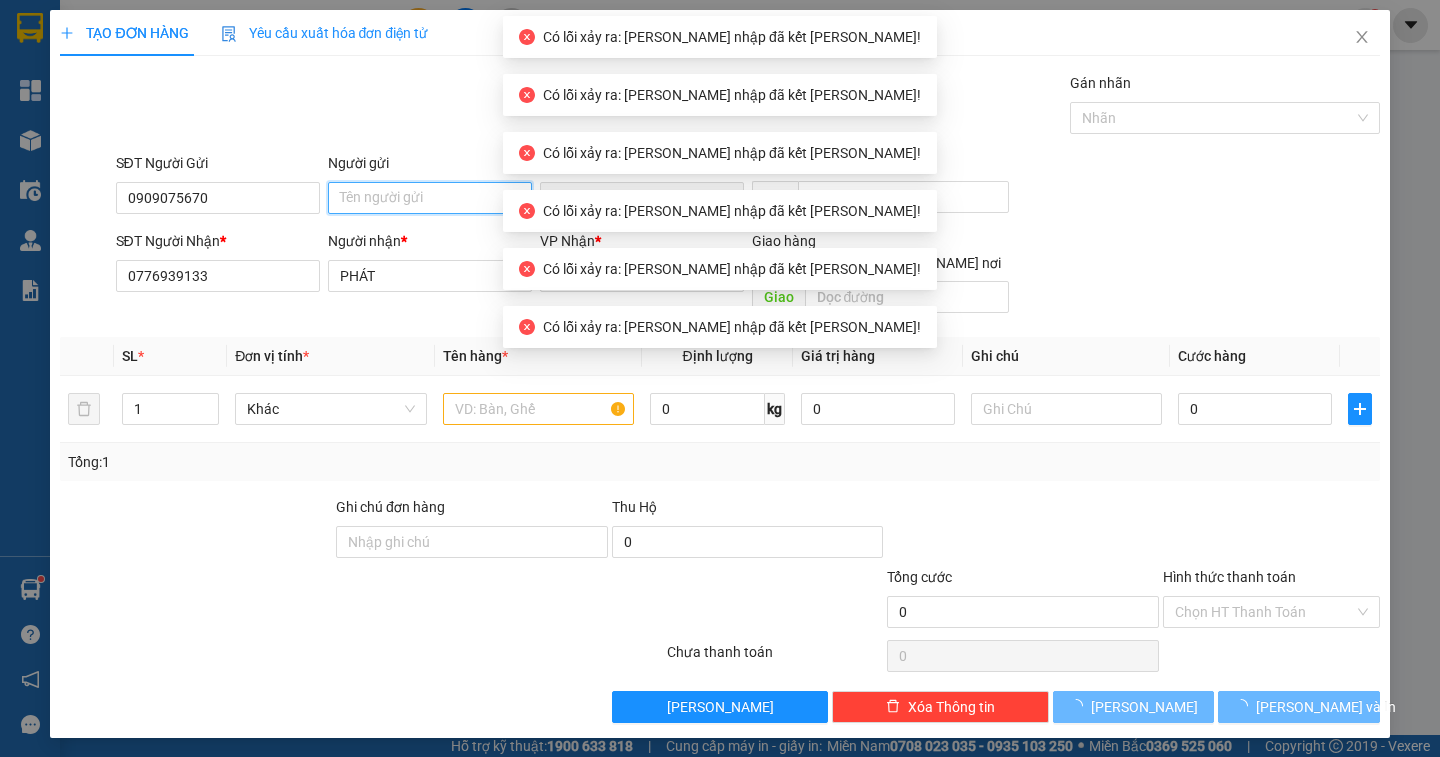 click on "Người gửi" at bounding box center (430, 198) 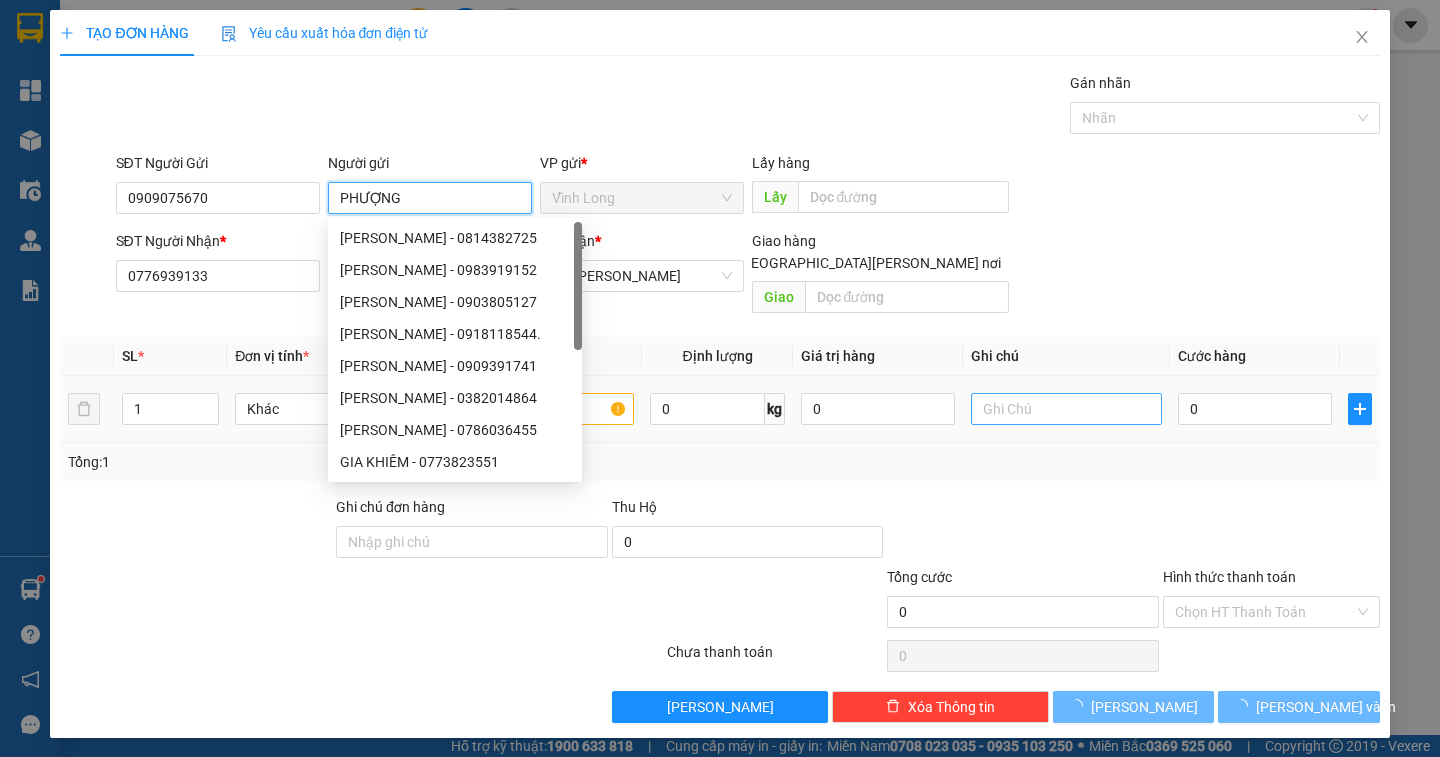 type on "PHƯỢNG" 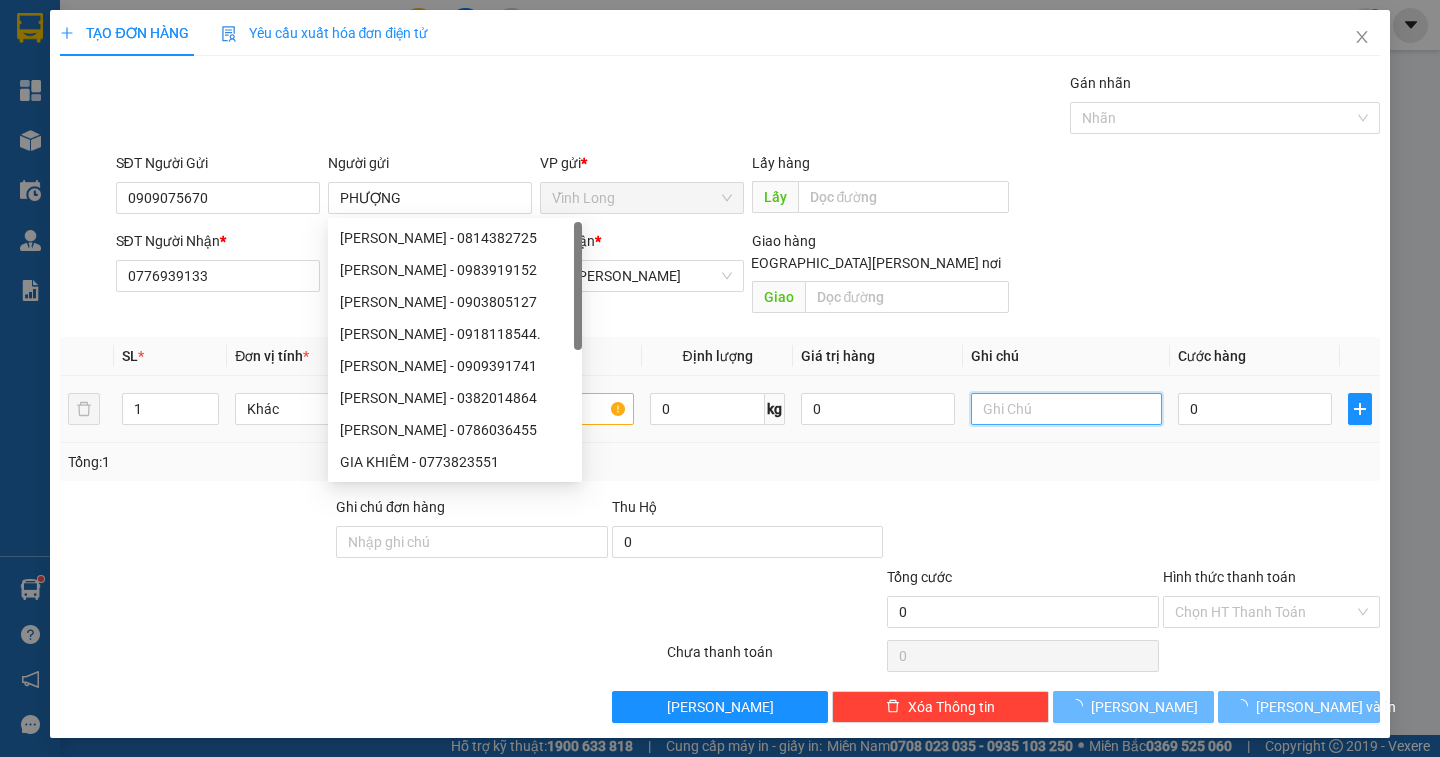 click at bounding box center (1066, 409) 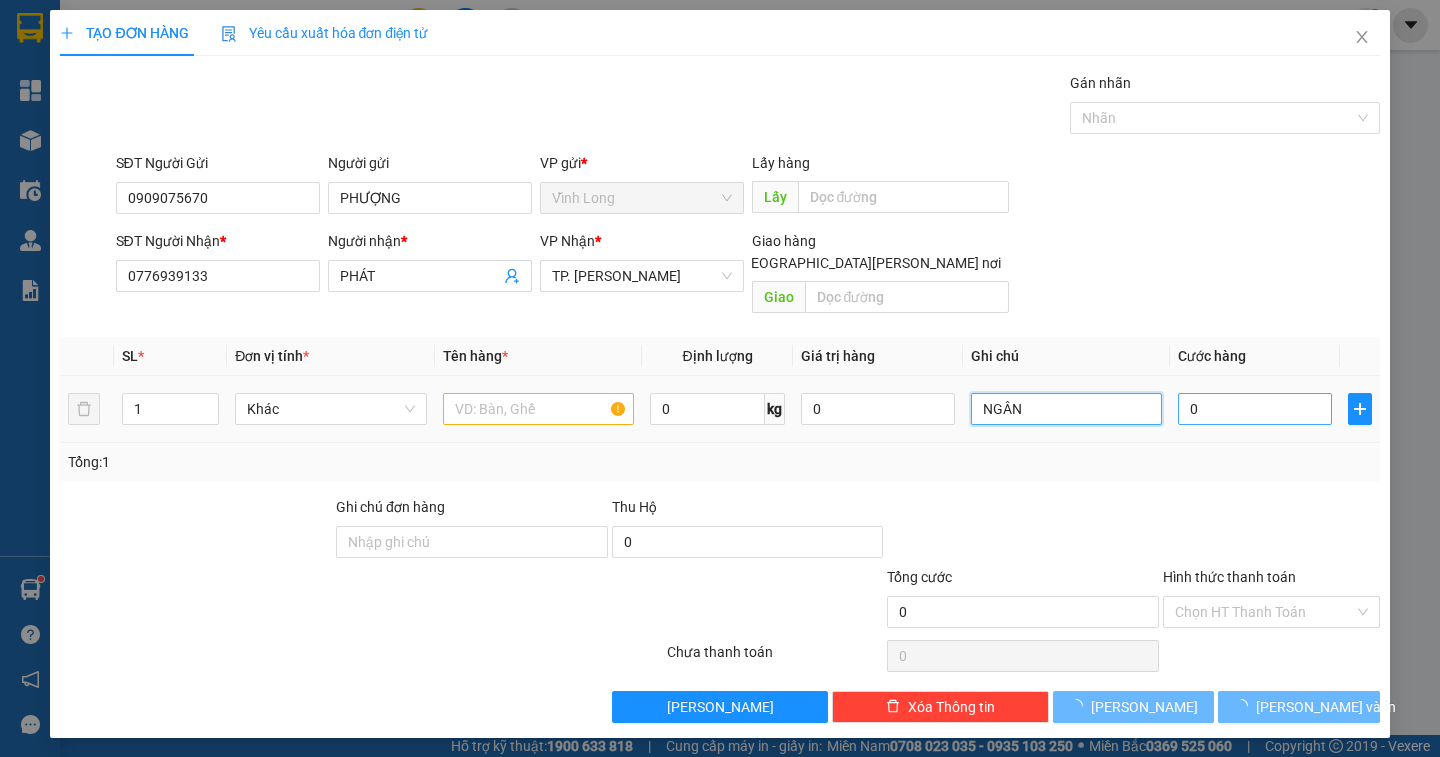 type on "NGÂN" 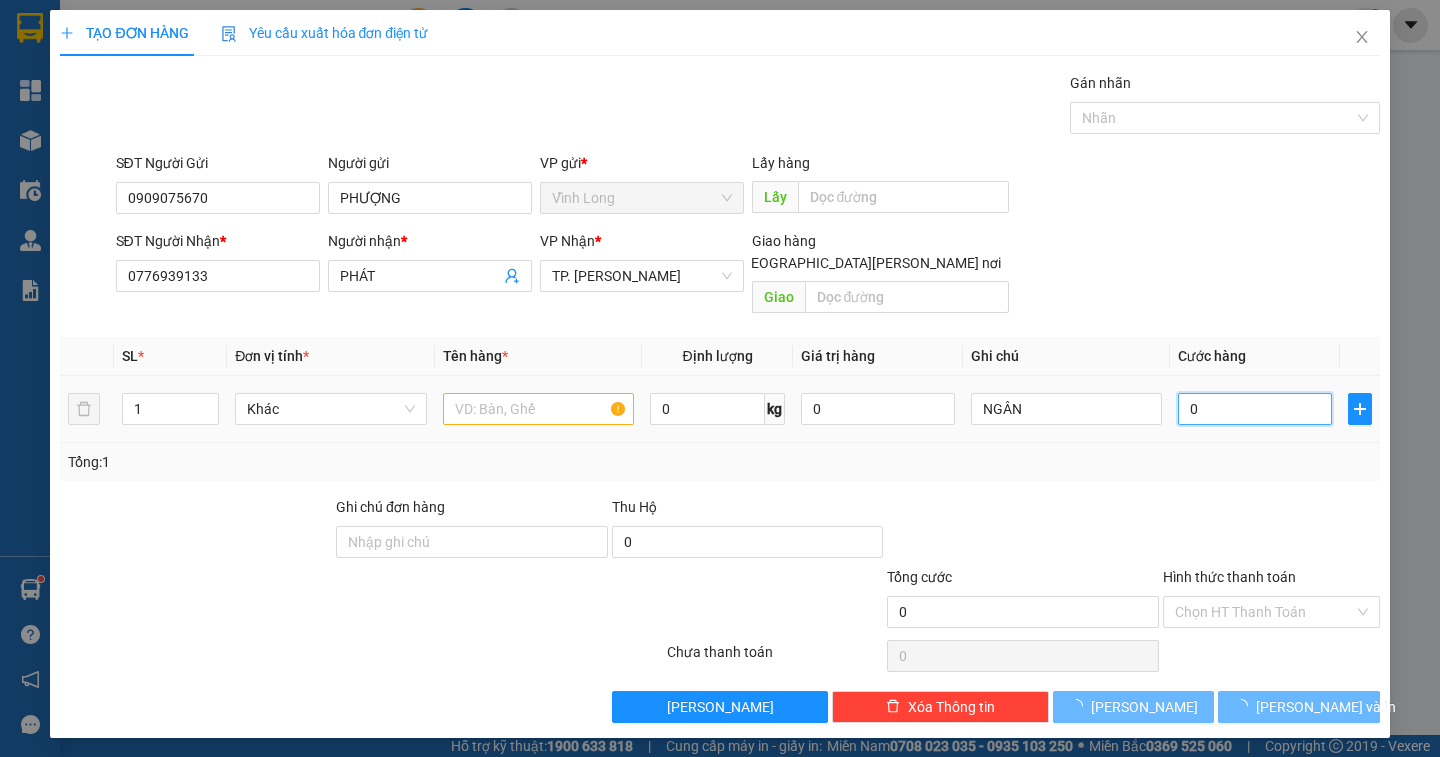 click on "0" at bounding box center [1255, 409] 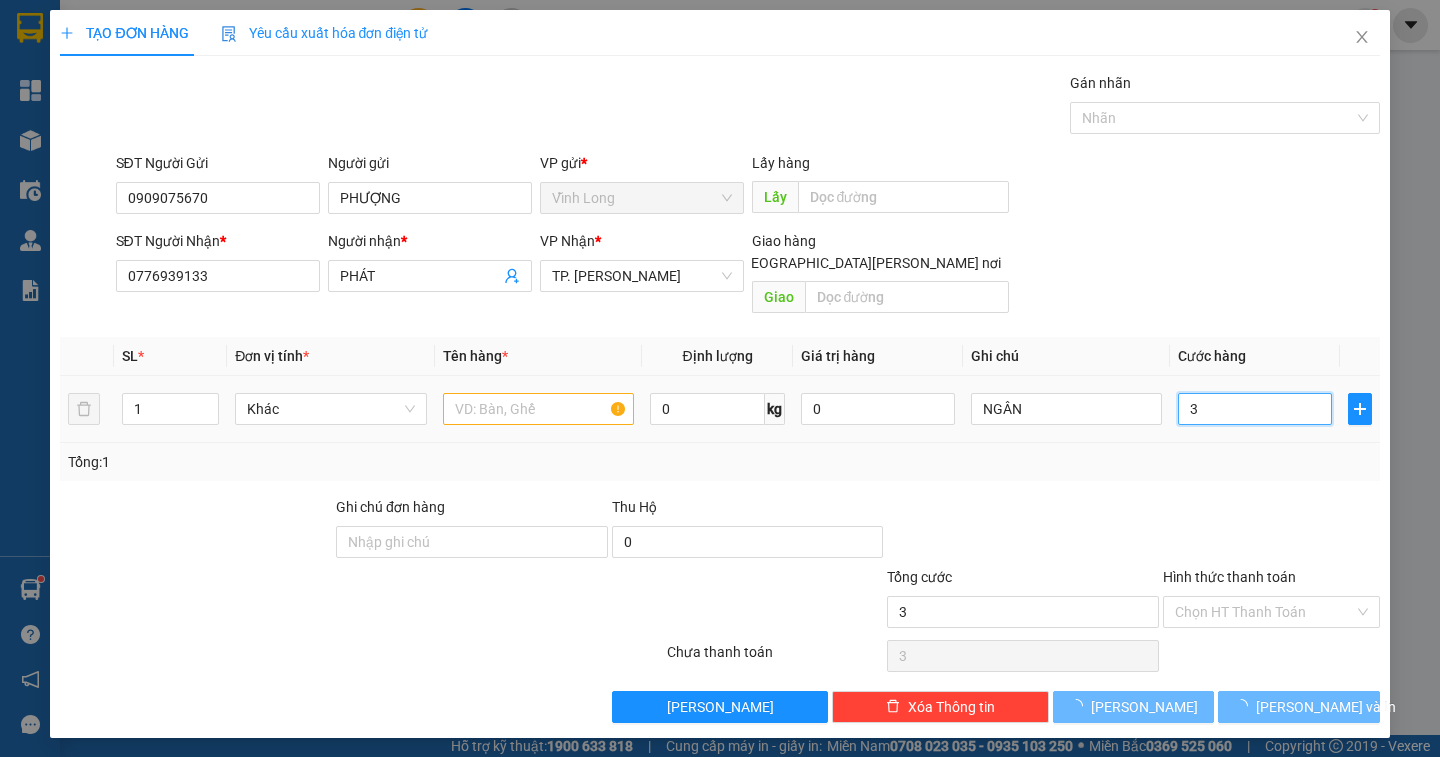 type on "30" 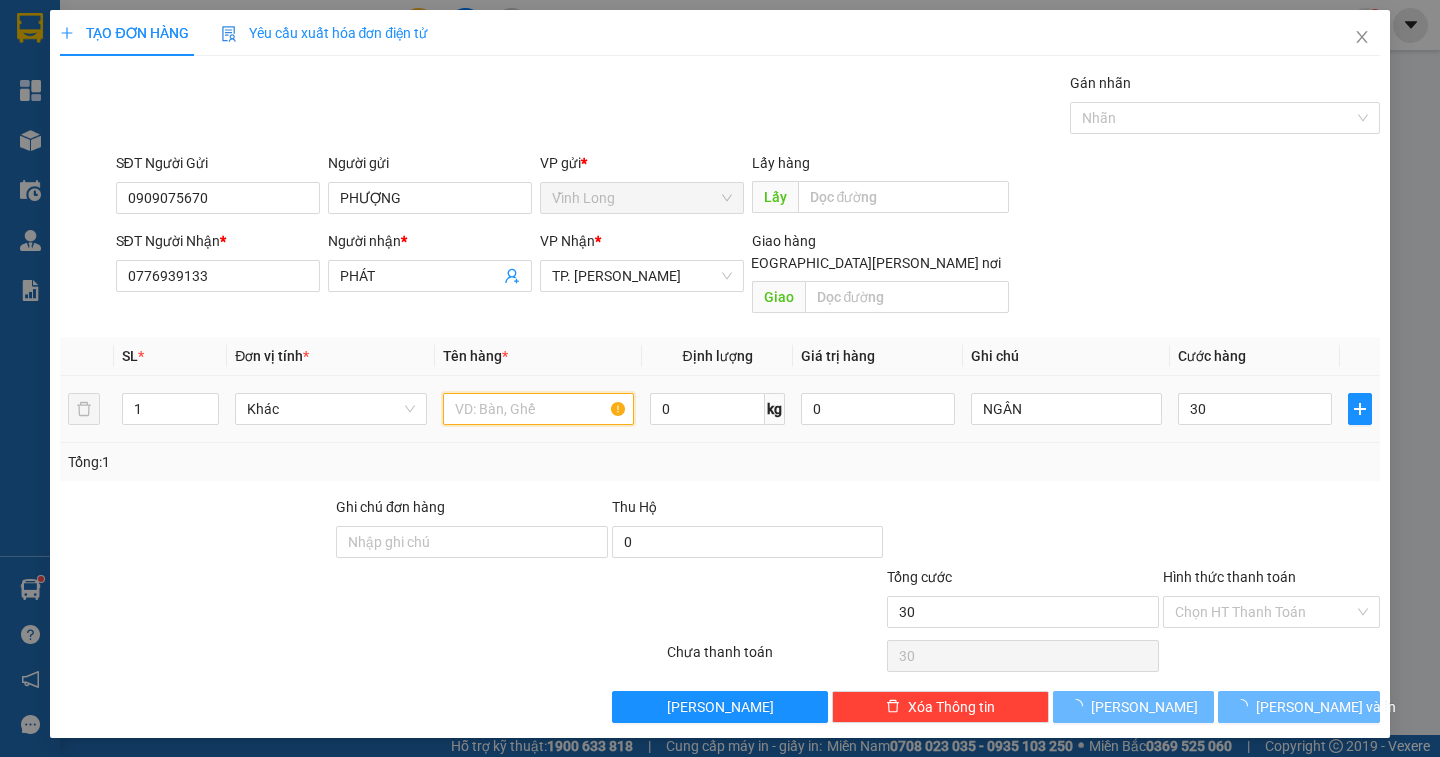 type on "30.000" 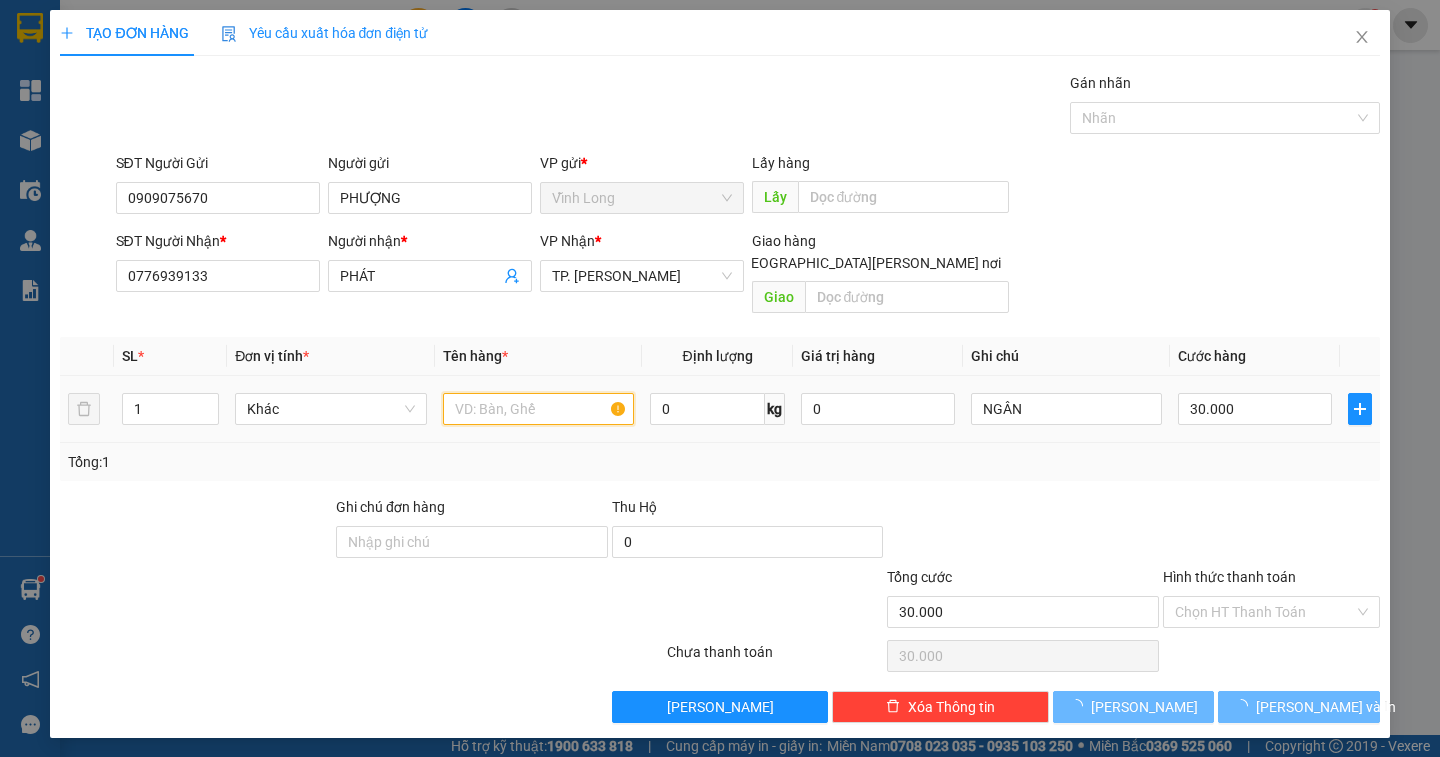 click at bounding box center (538, 409) 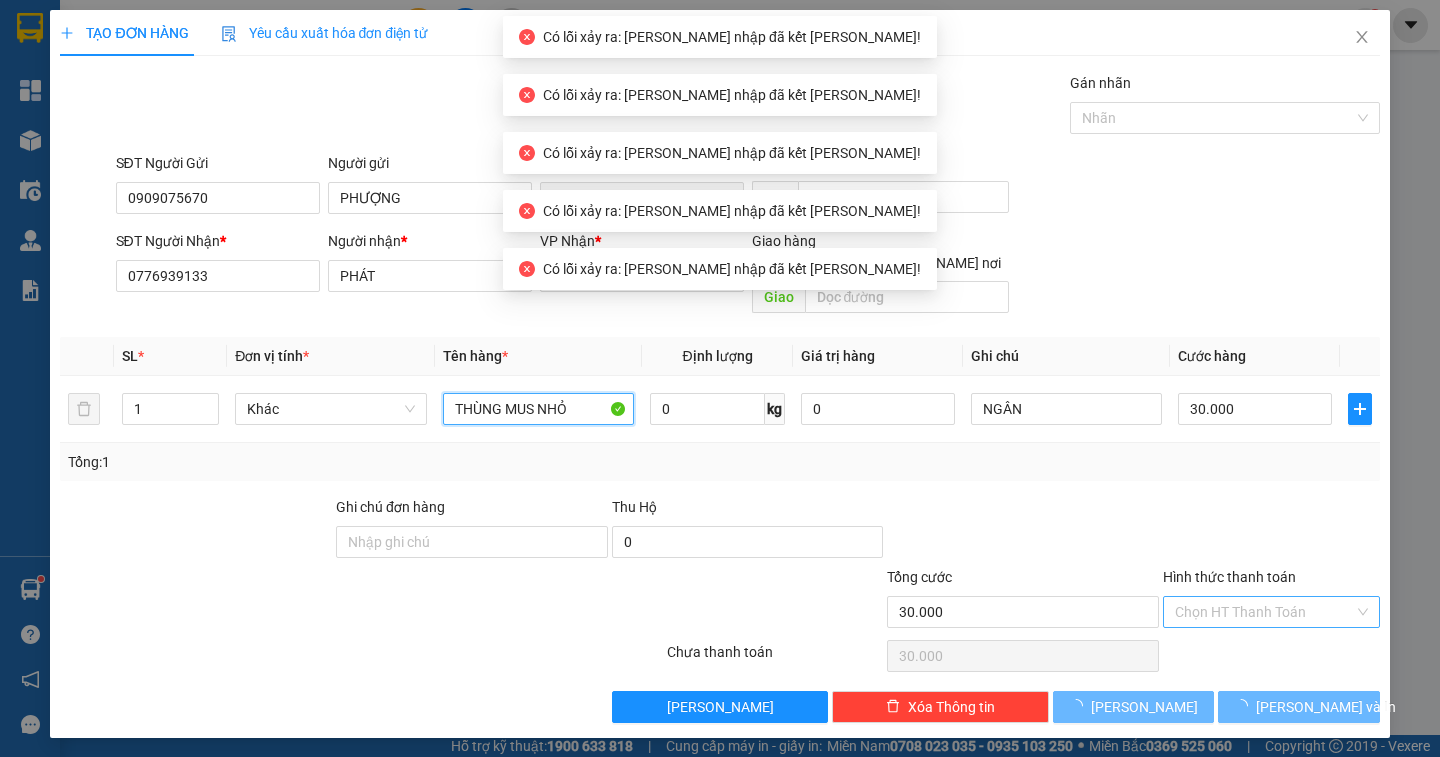 type on "THÙNG MUS NHỎ" 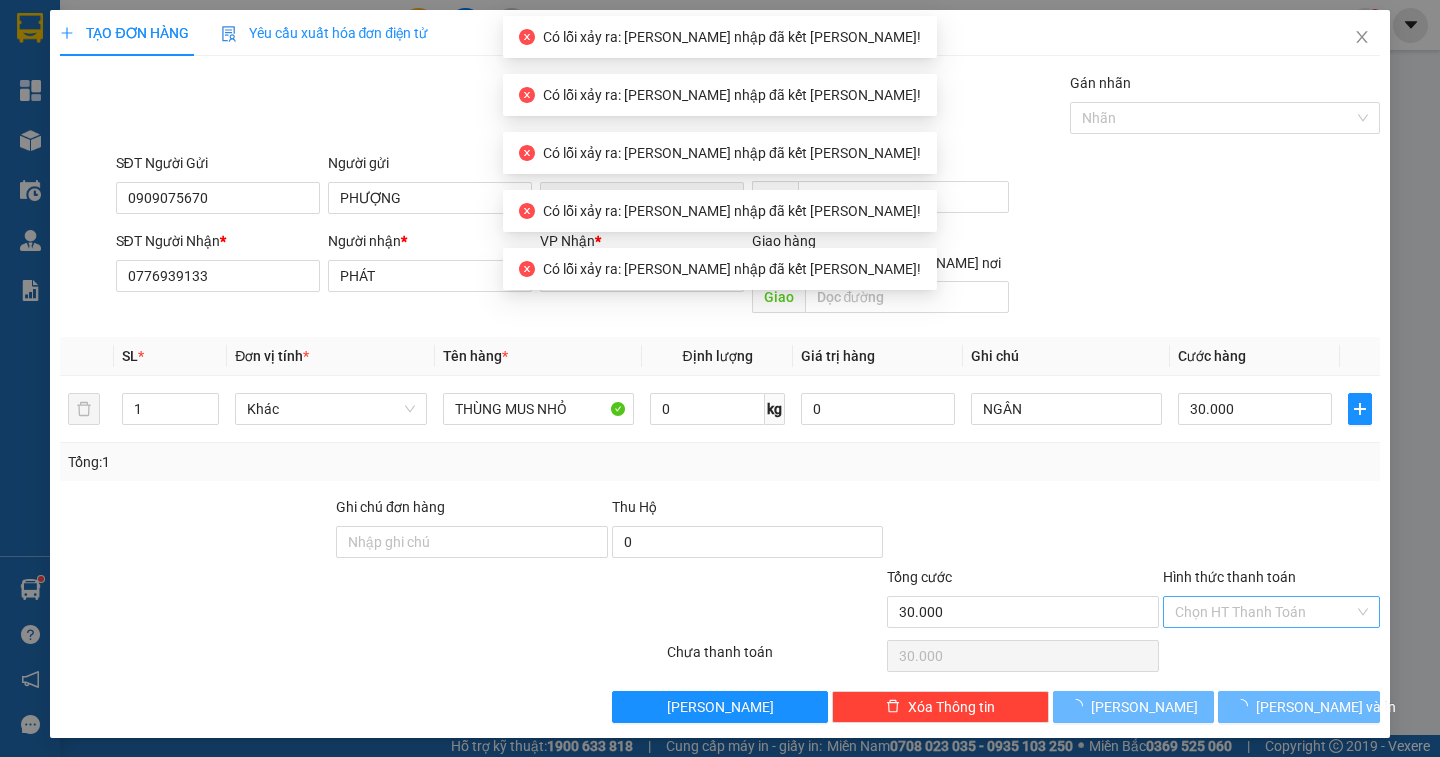 click on "Hình thức thanh toán" at bounding box center [1264, 612] 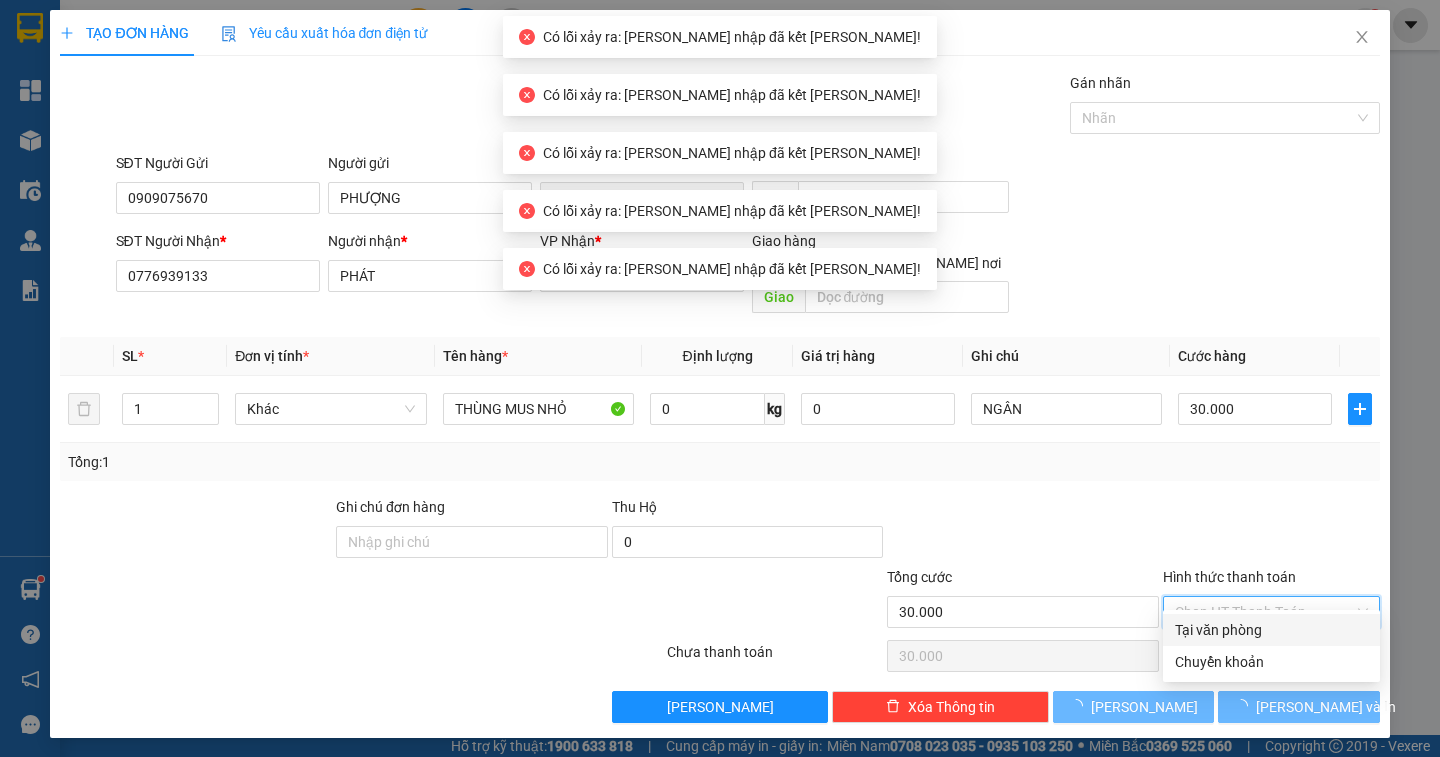 click on "Tại văn phòng" at bounding box center (1271, 630) 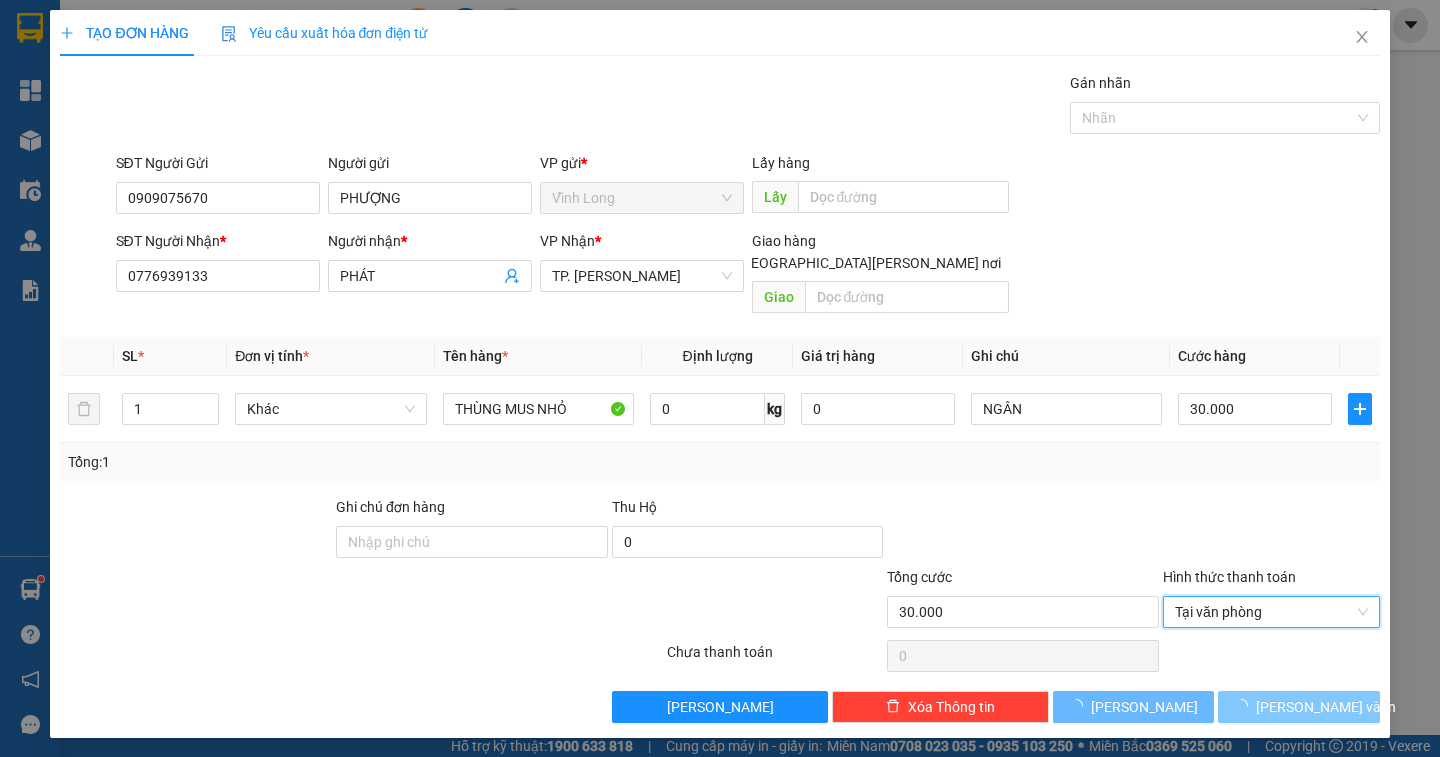 click on "[PERSON_NAME] và In" at bounding box center [1326, 707] 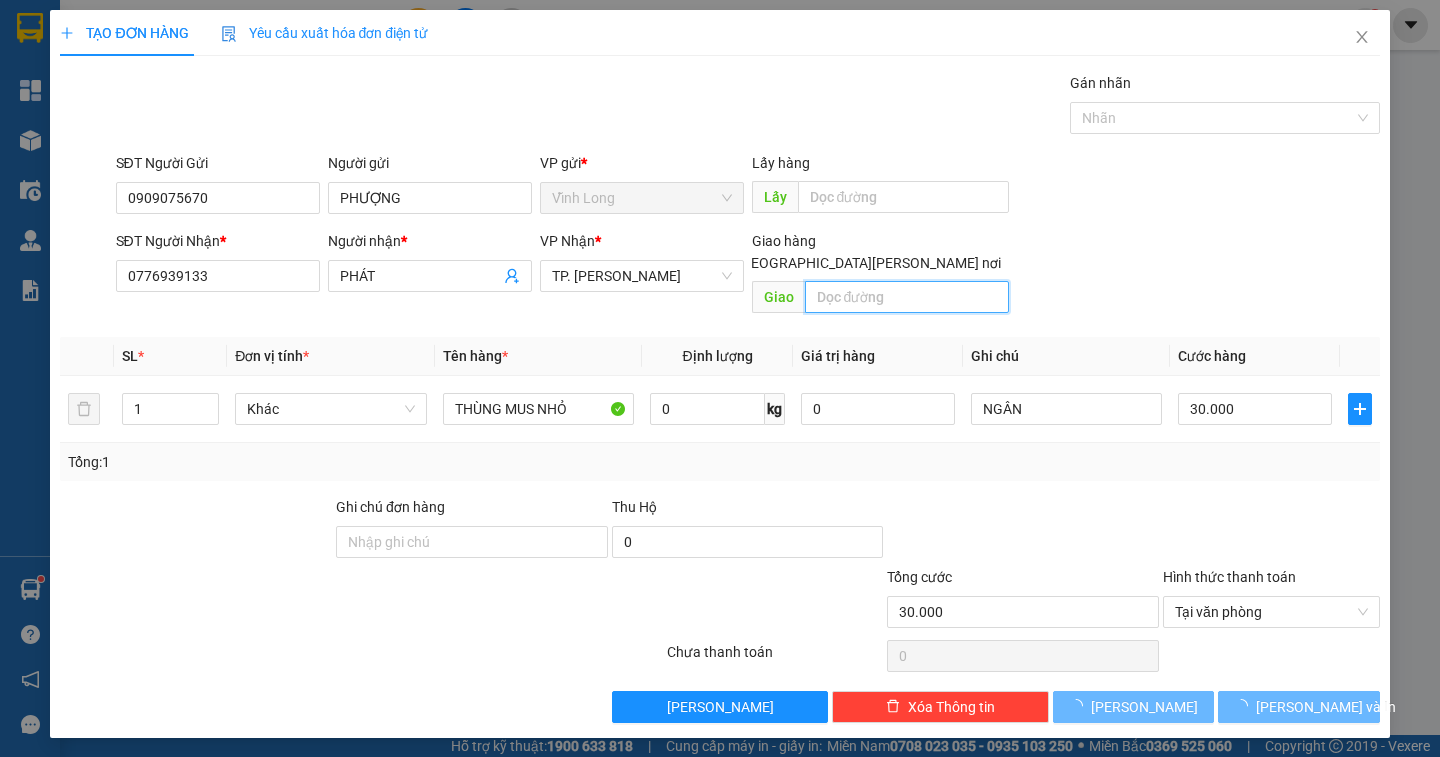 click at bounding box center [907, 297] 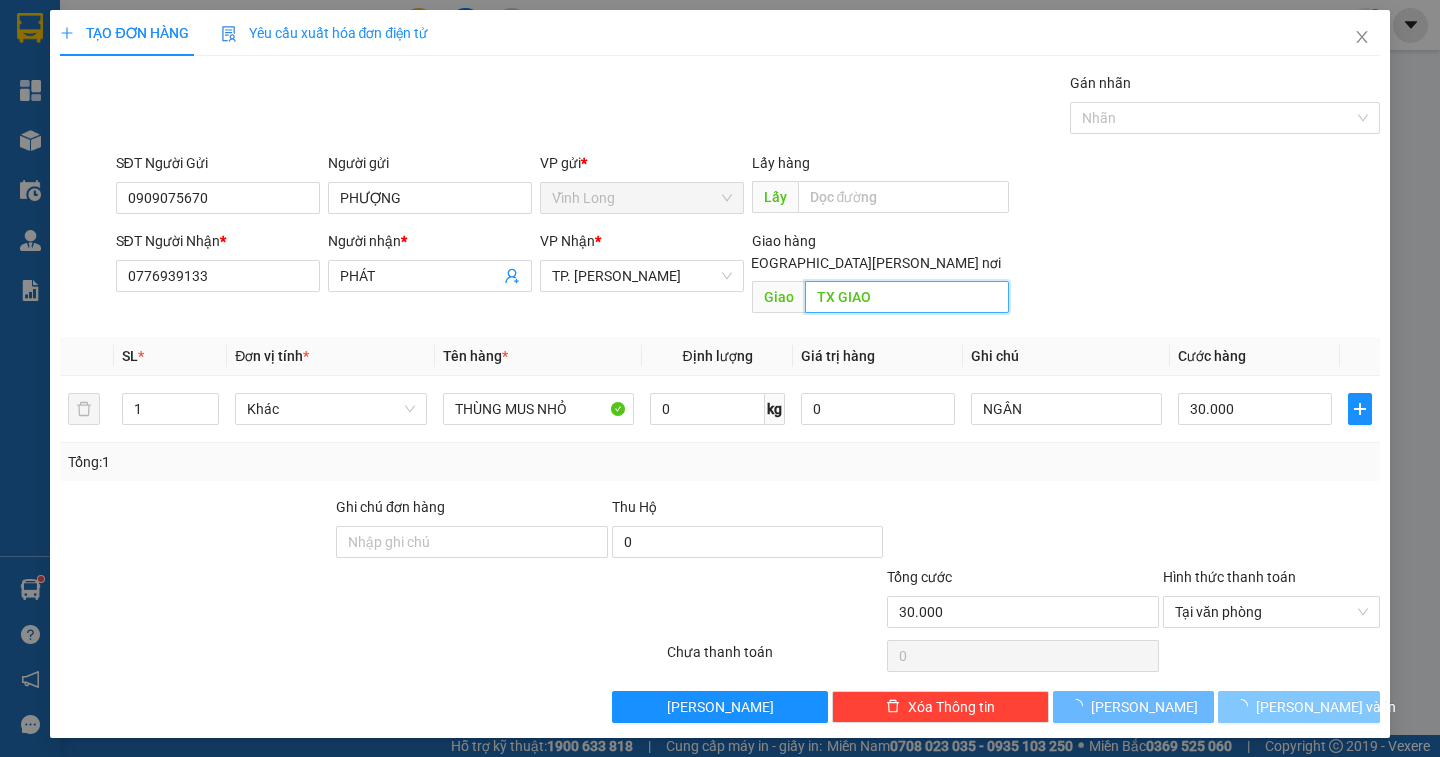 type on "TX GIAO" 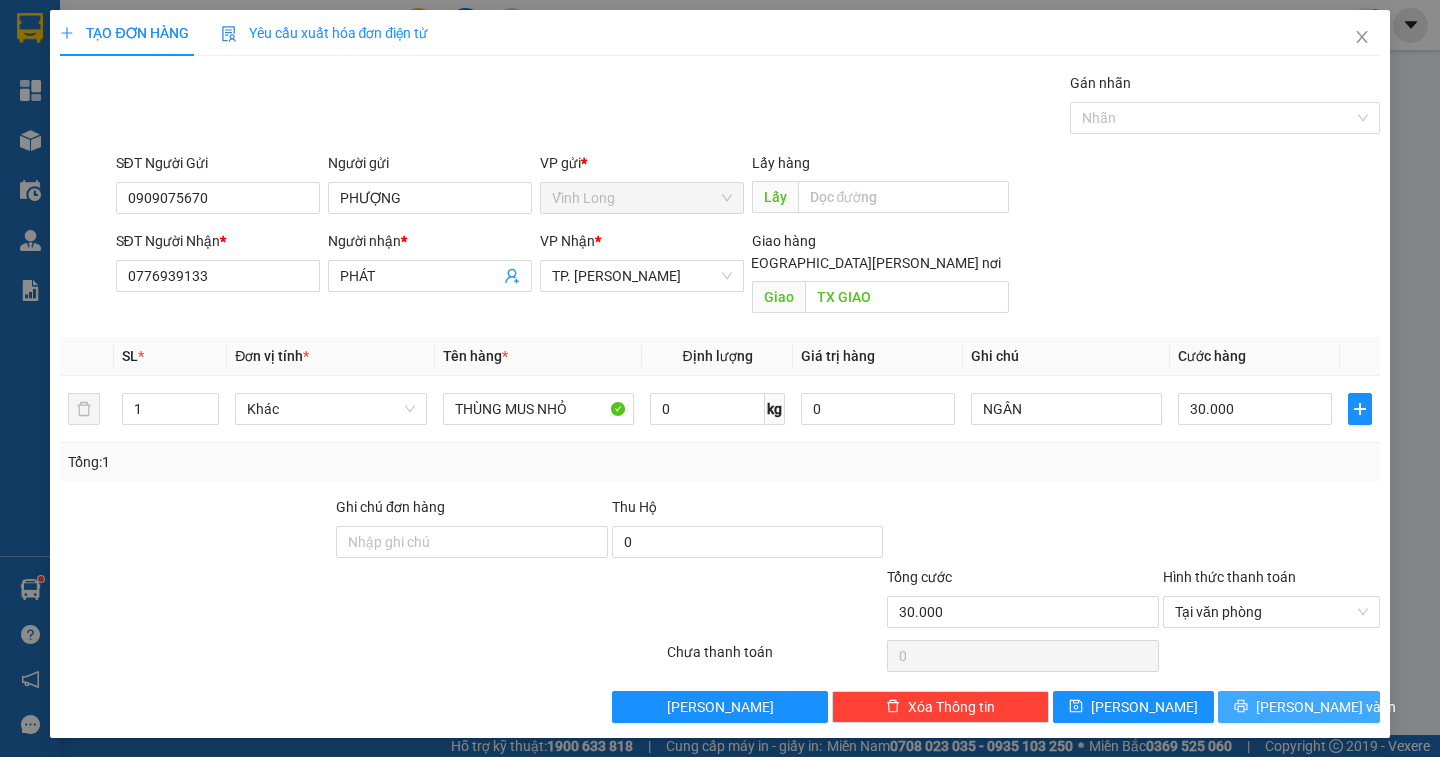 click on "[PERSON_NAME] và In" at bounding box center [1298, 707] 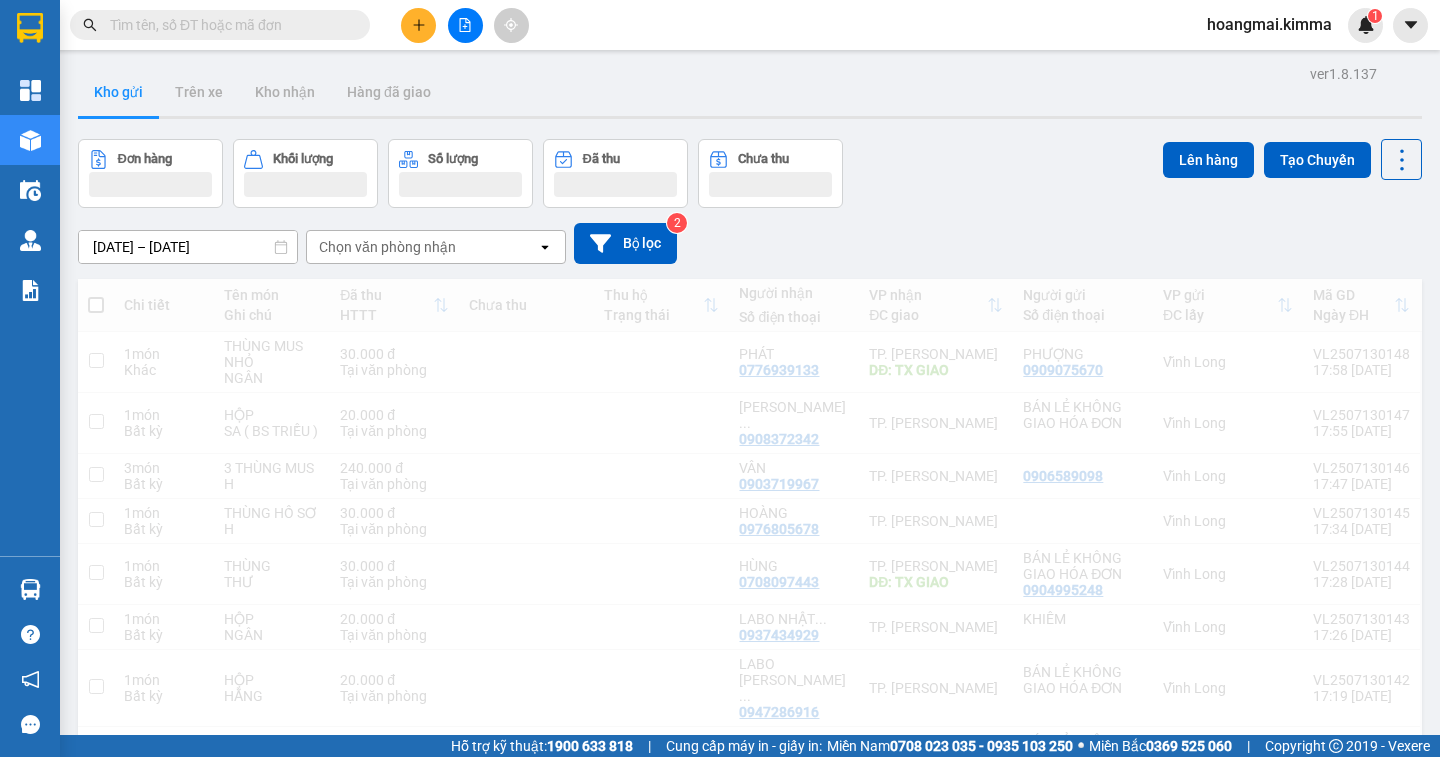 scroll, scrollTop: 0, scrollLeft: 0, axis: both 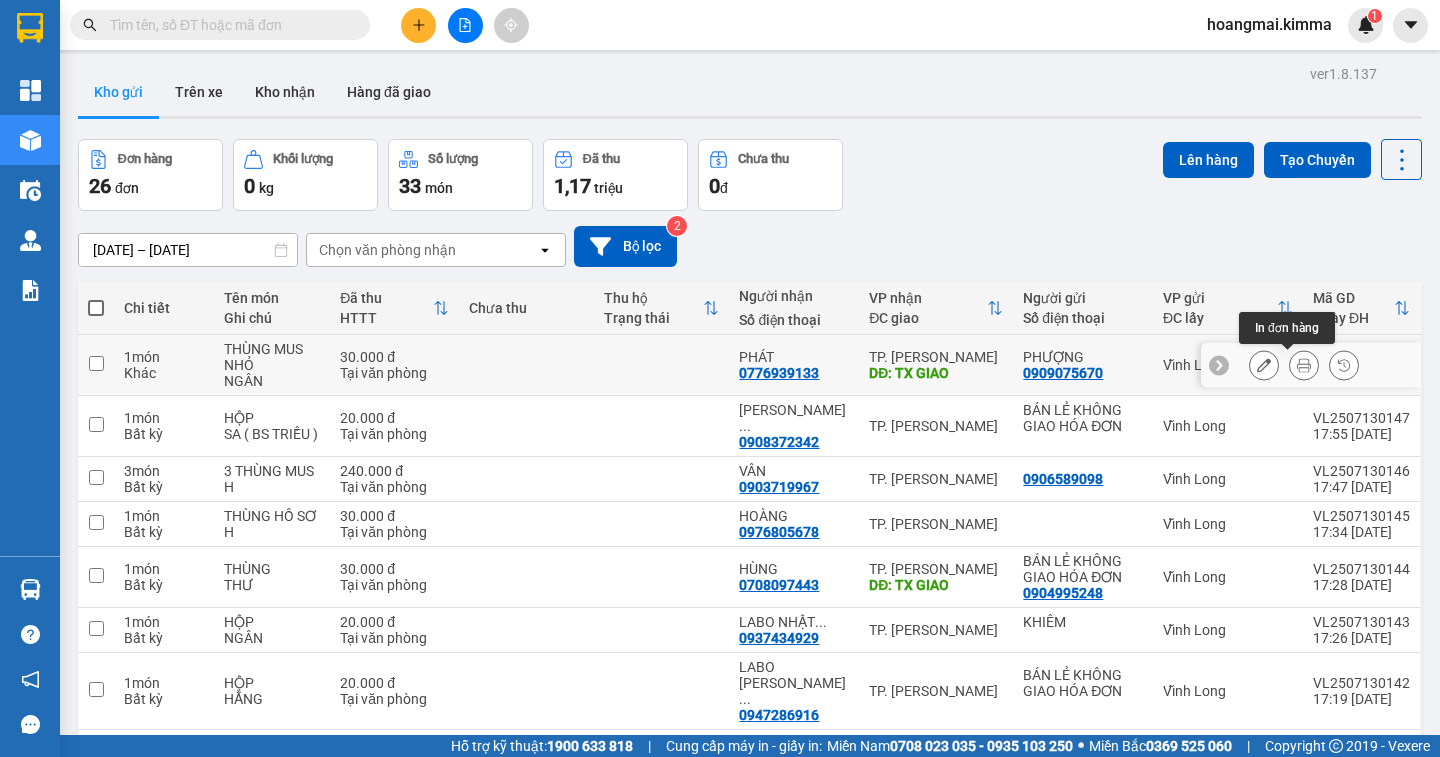 click 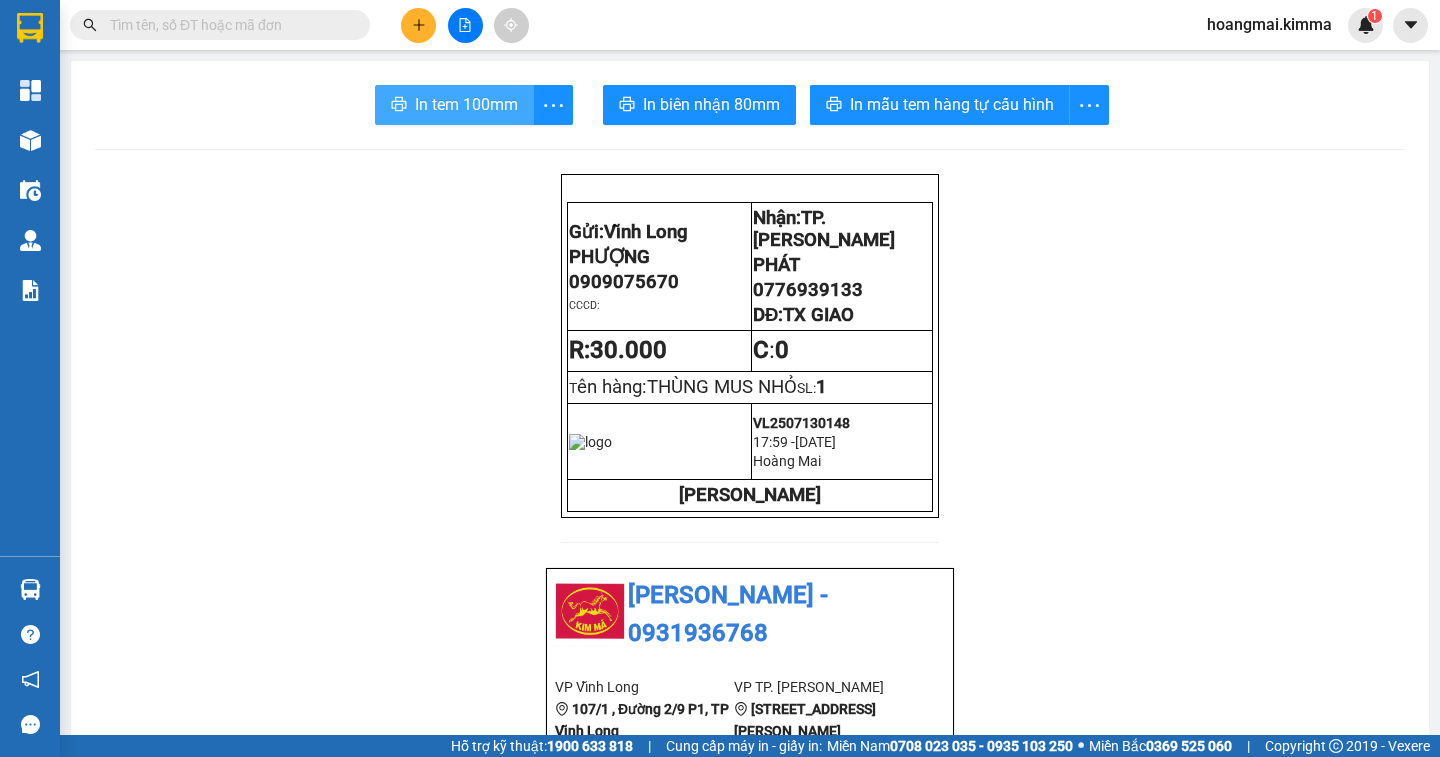 click on "In tem 100mm" at bounding box center [466, 104] 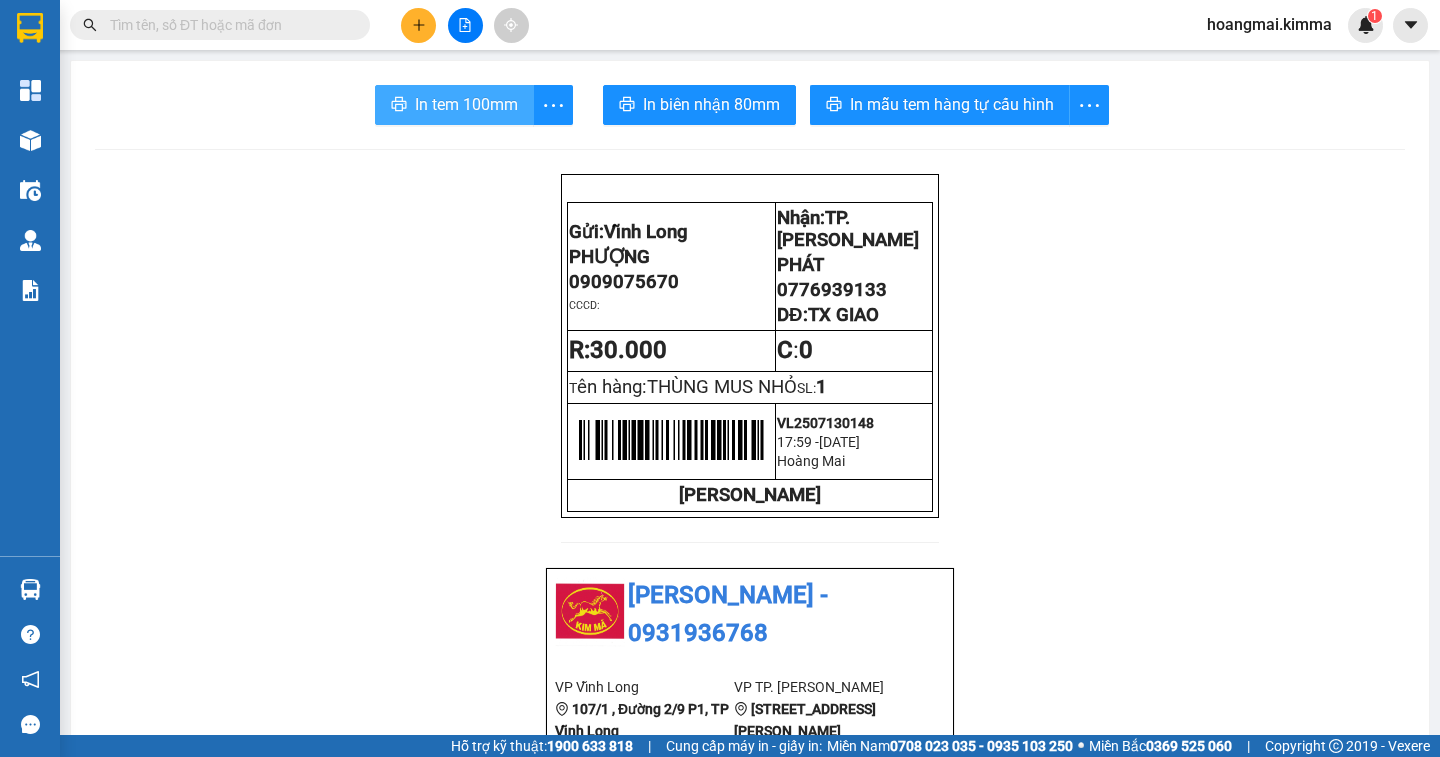 scroll, scrollTop: 0, scrollLeft: 0, axis: both 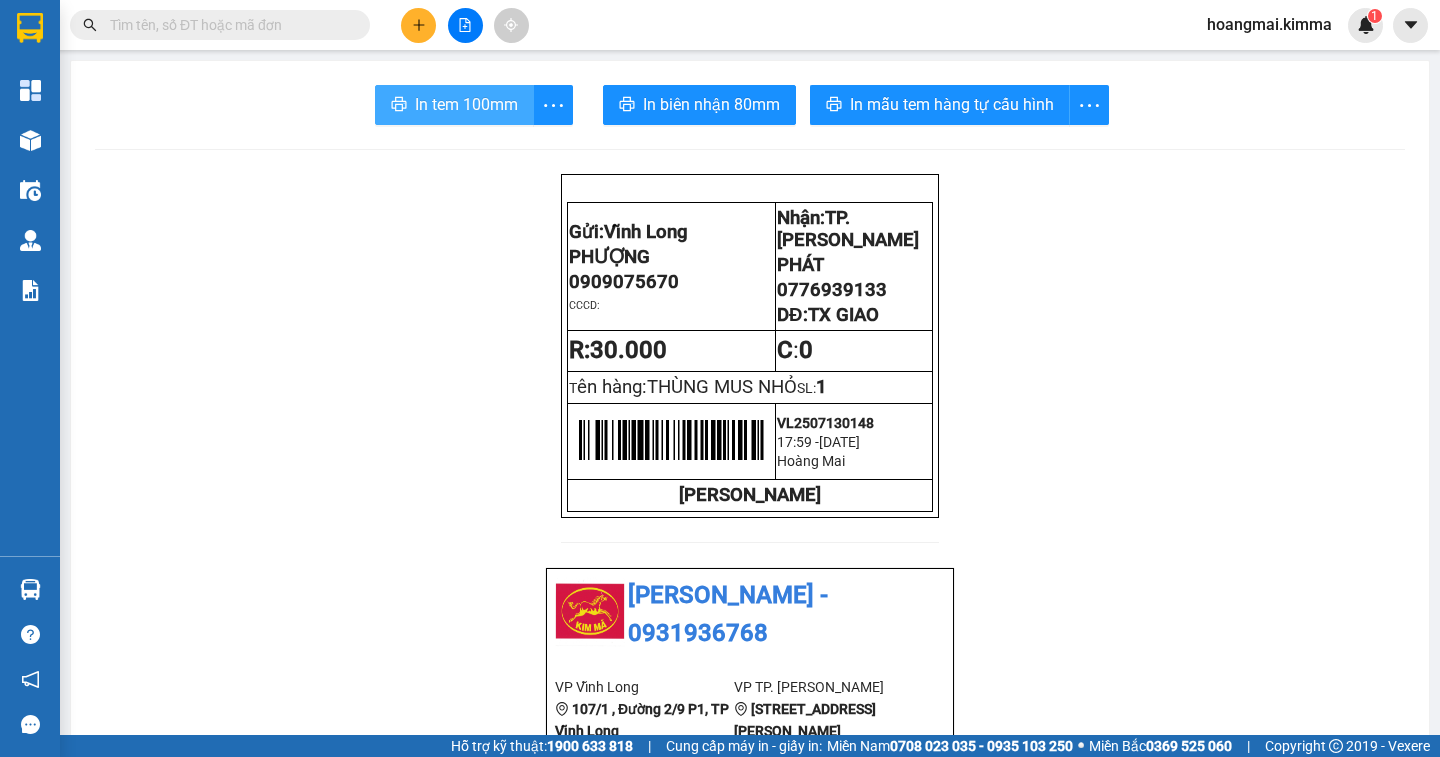 click on "In tem 100mm" at bounding box center [466, 104] 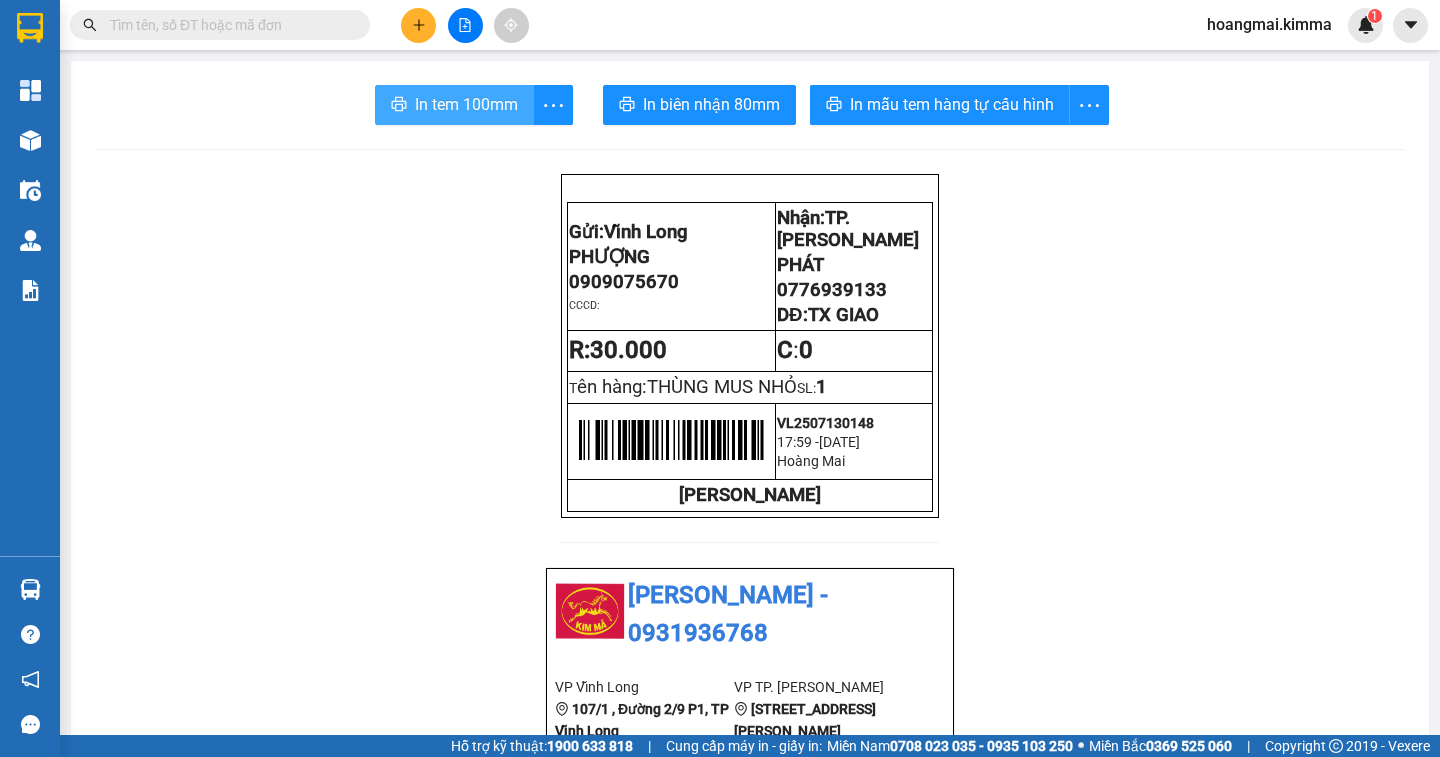 scroll, scrollTop: 0, scrollLeft: 0, axis: both 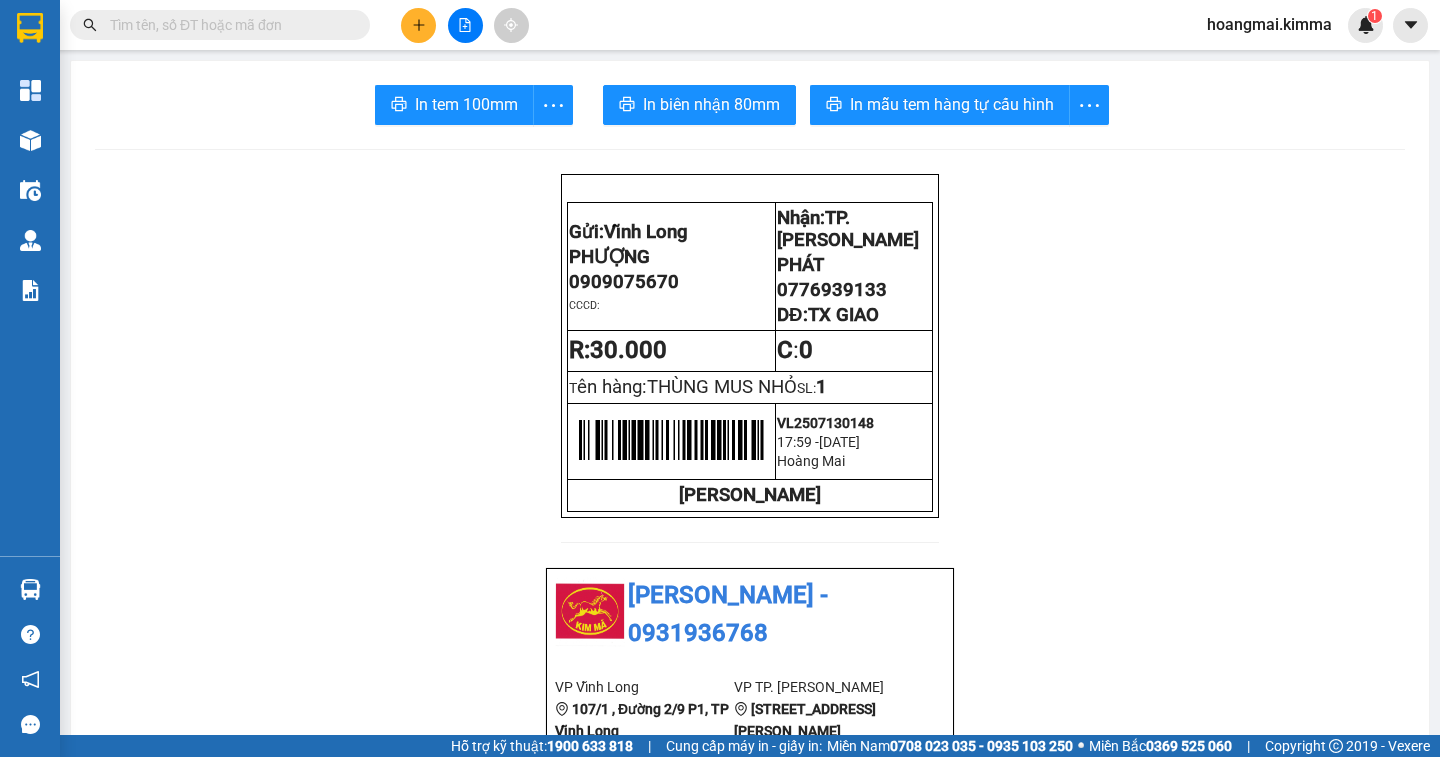 click at bounding box center (418, 25) 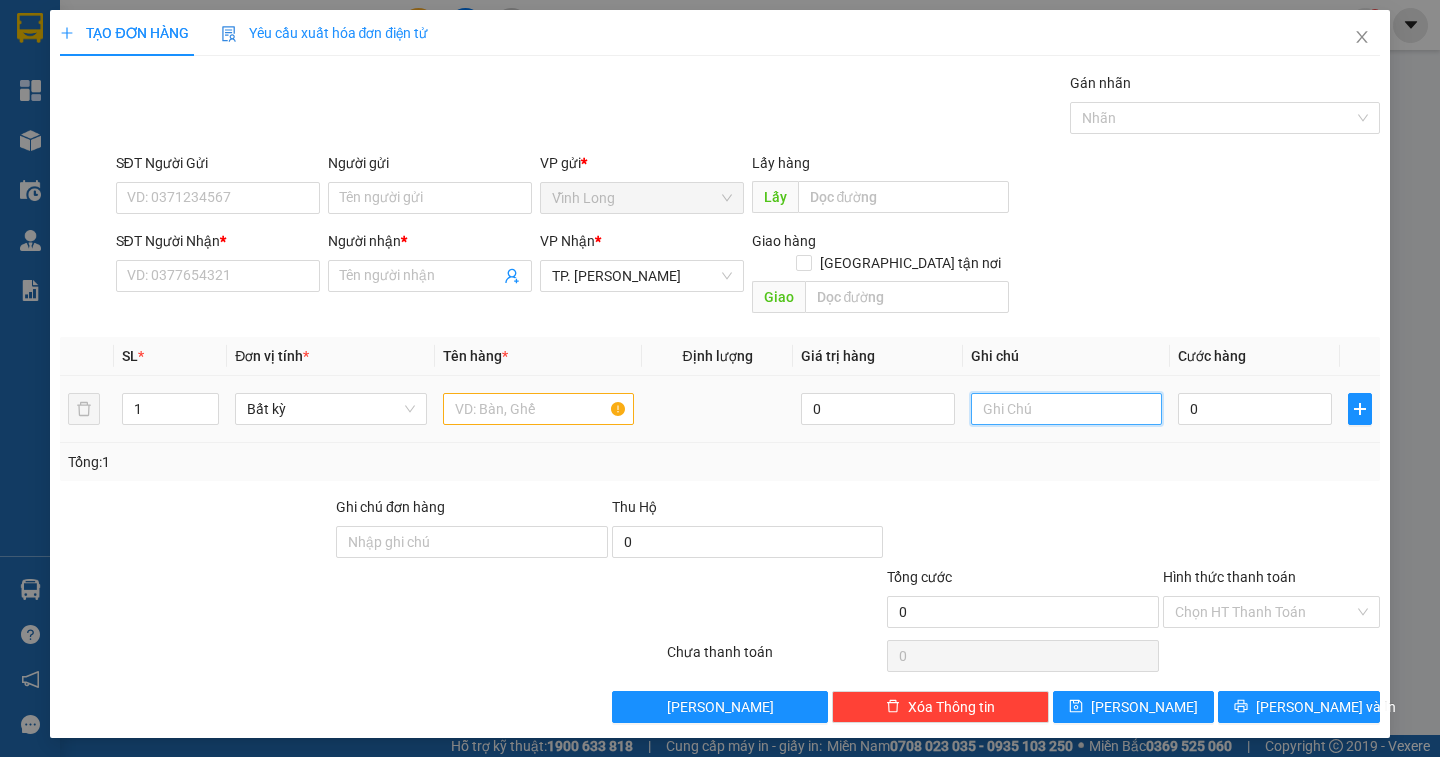 click at bounding box center [1066, 409] 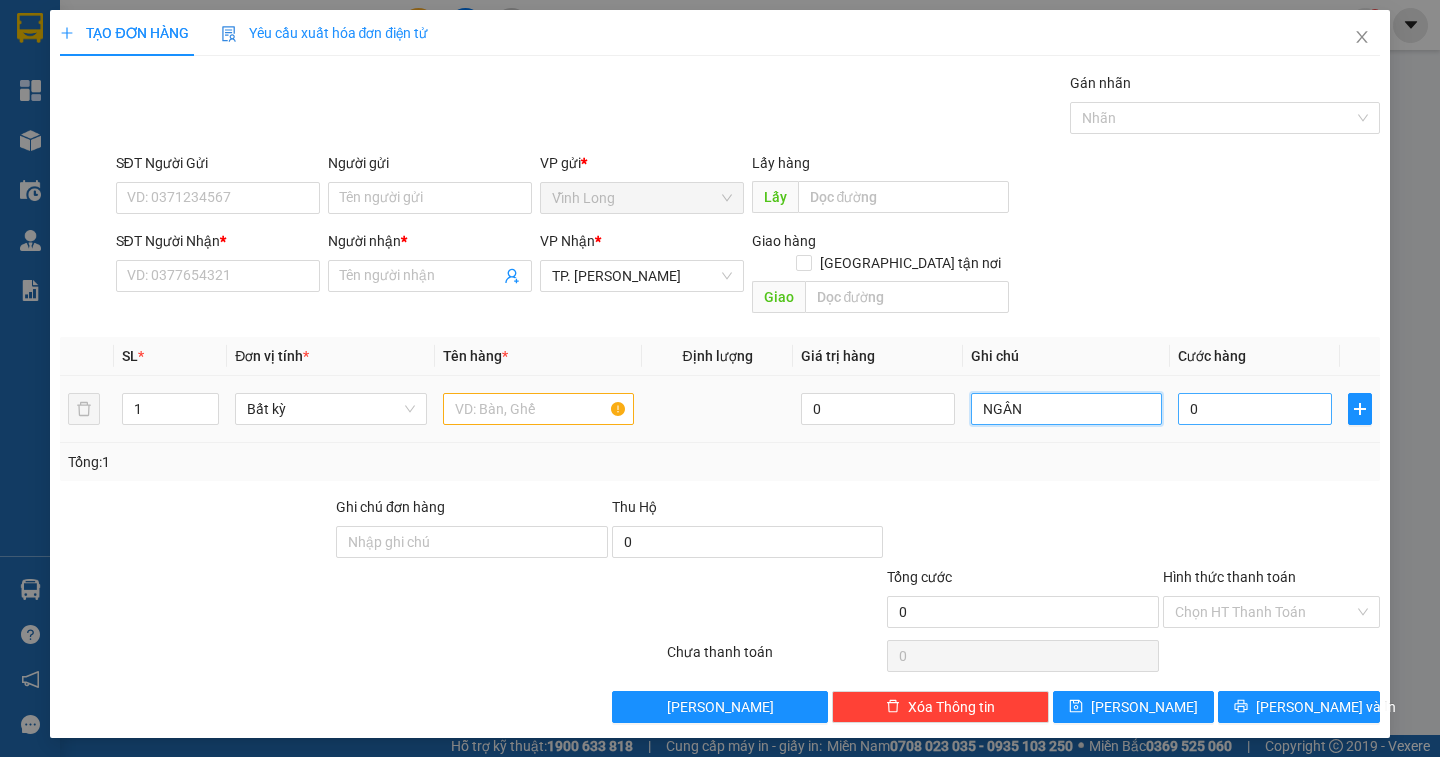 type on "NGÂN" 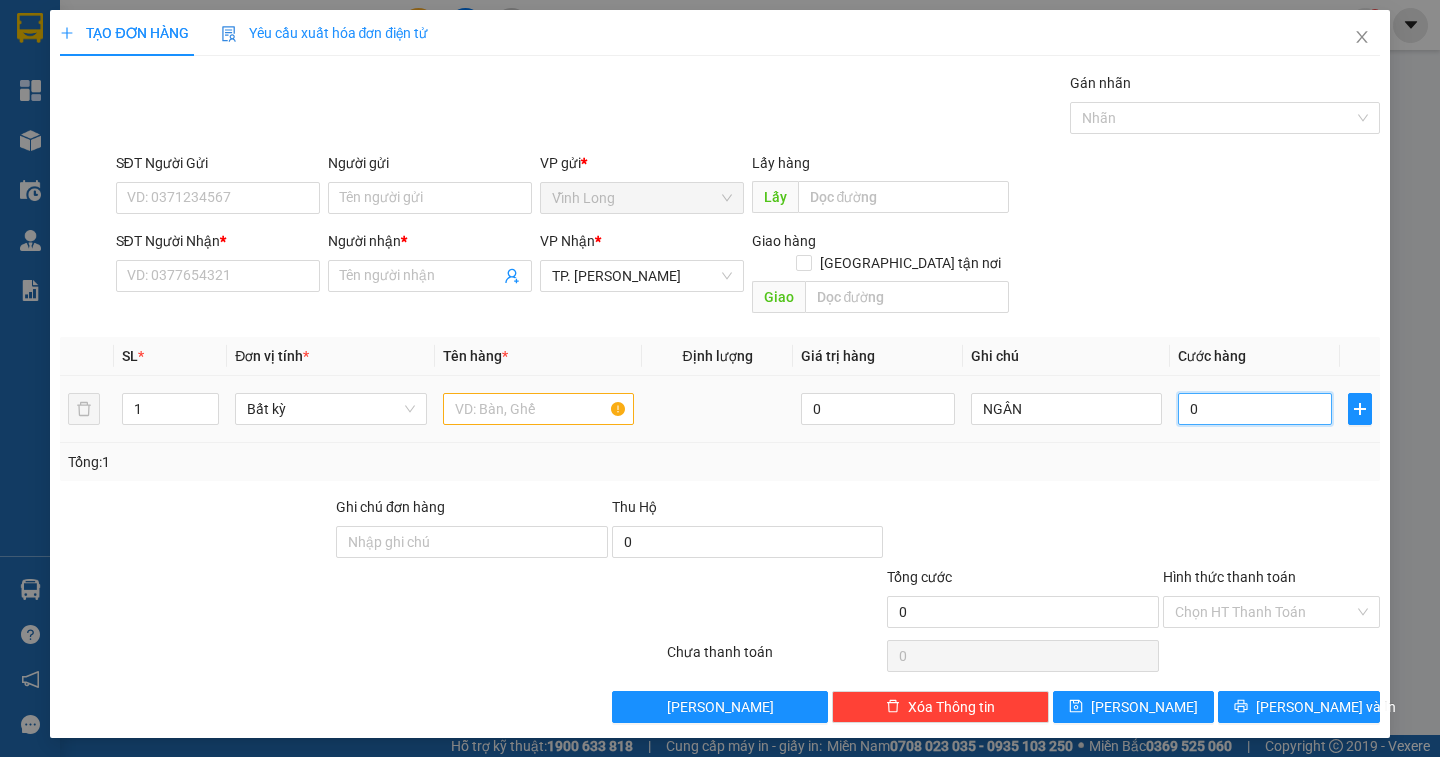 click on "0" at bounding box center [1255, 409] 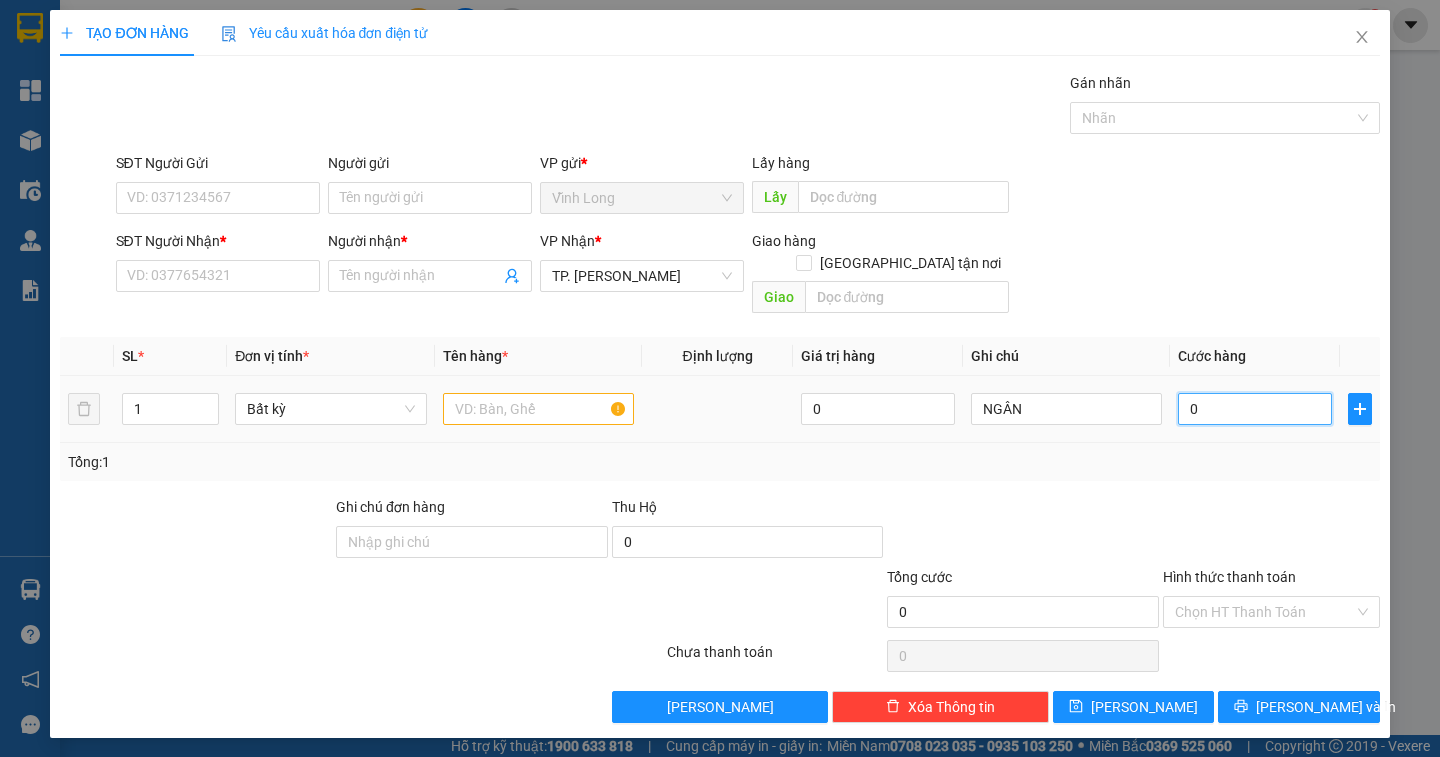 click on "0" at bounding box center [1255, 409] 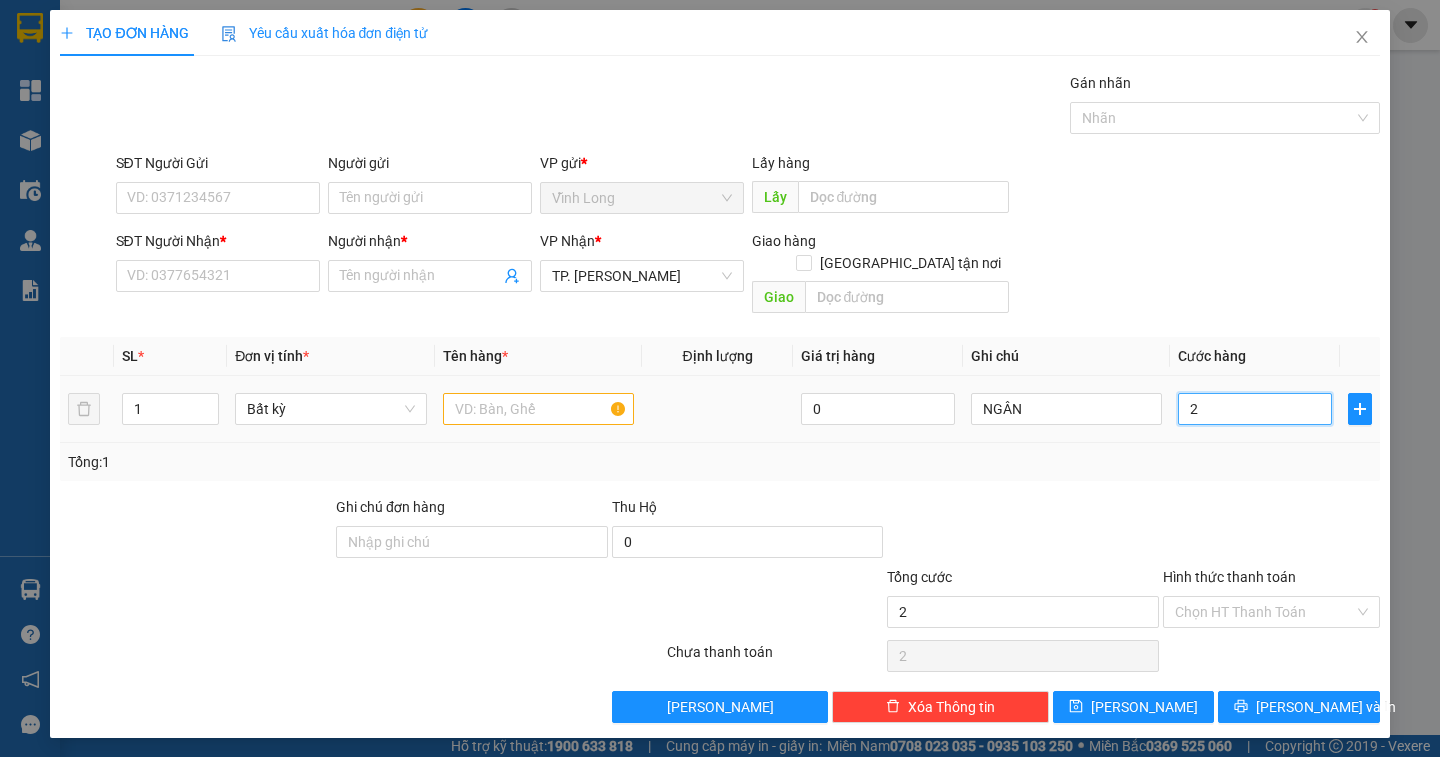type on "20" 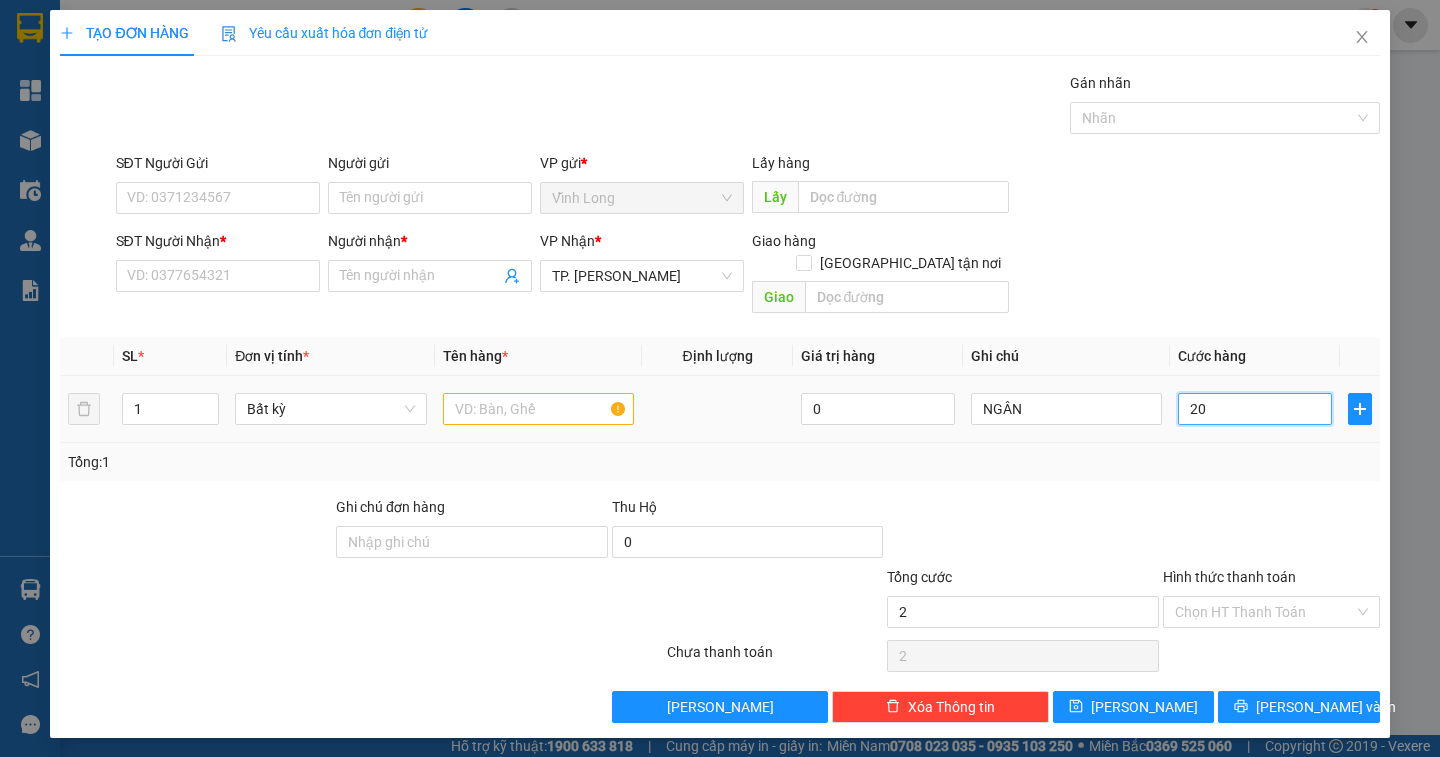 type on "20" 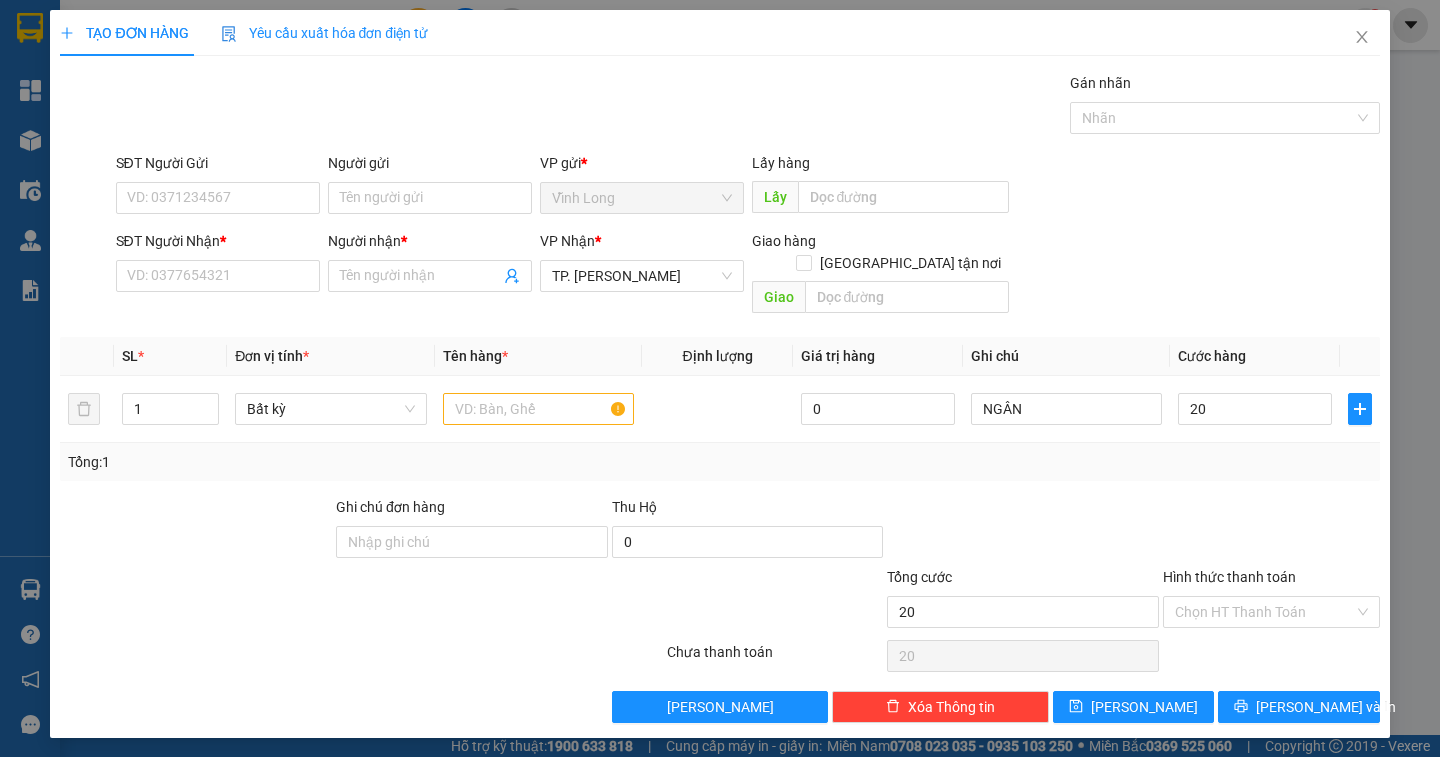 type on "20.000" 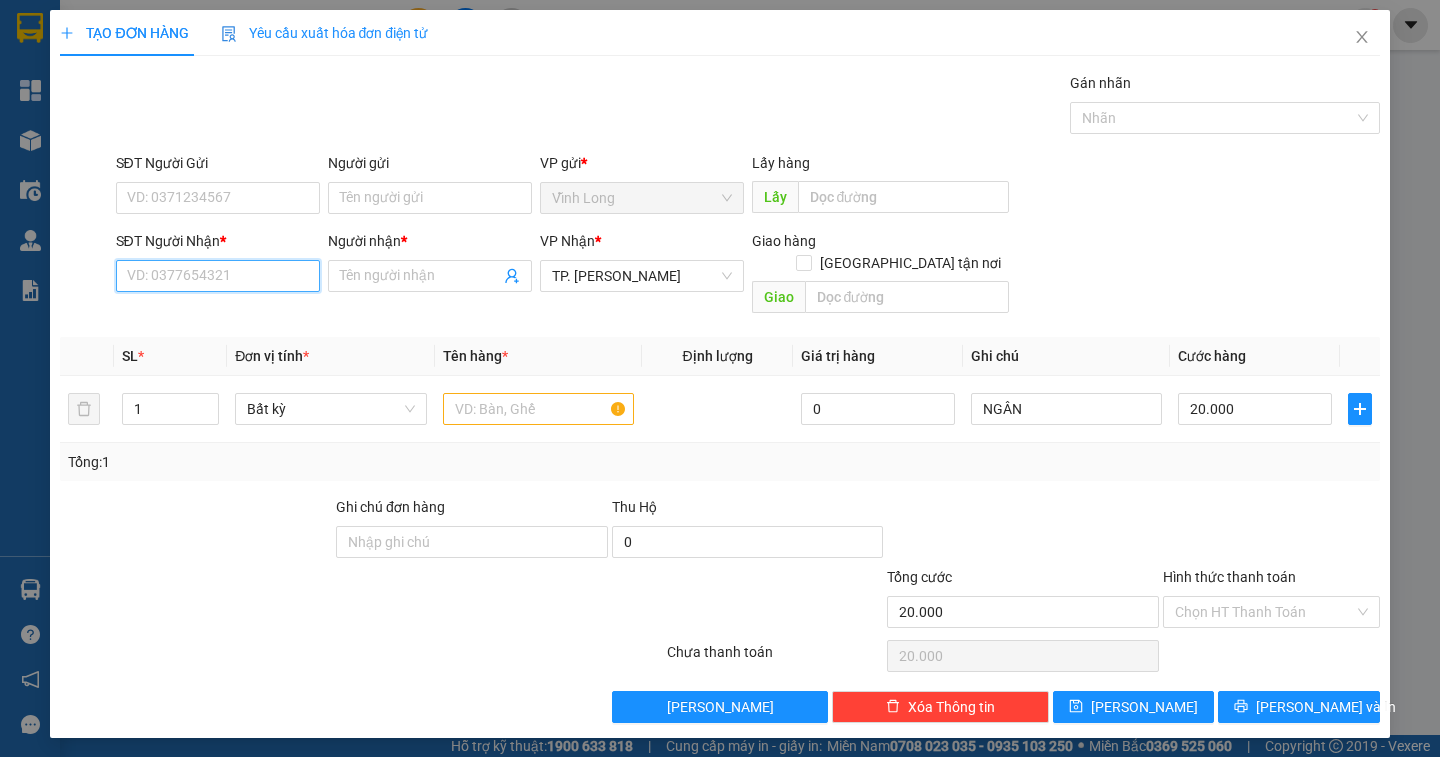 click on "SĐT Người Nhận  *" at bounding box center [218, 276] 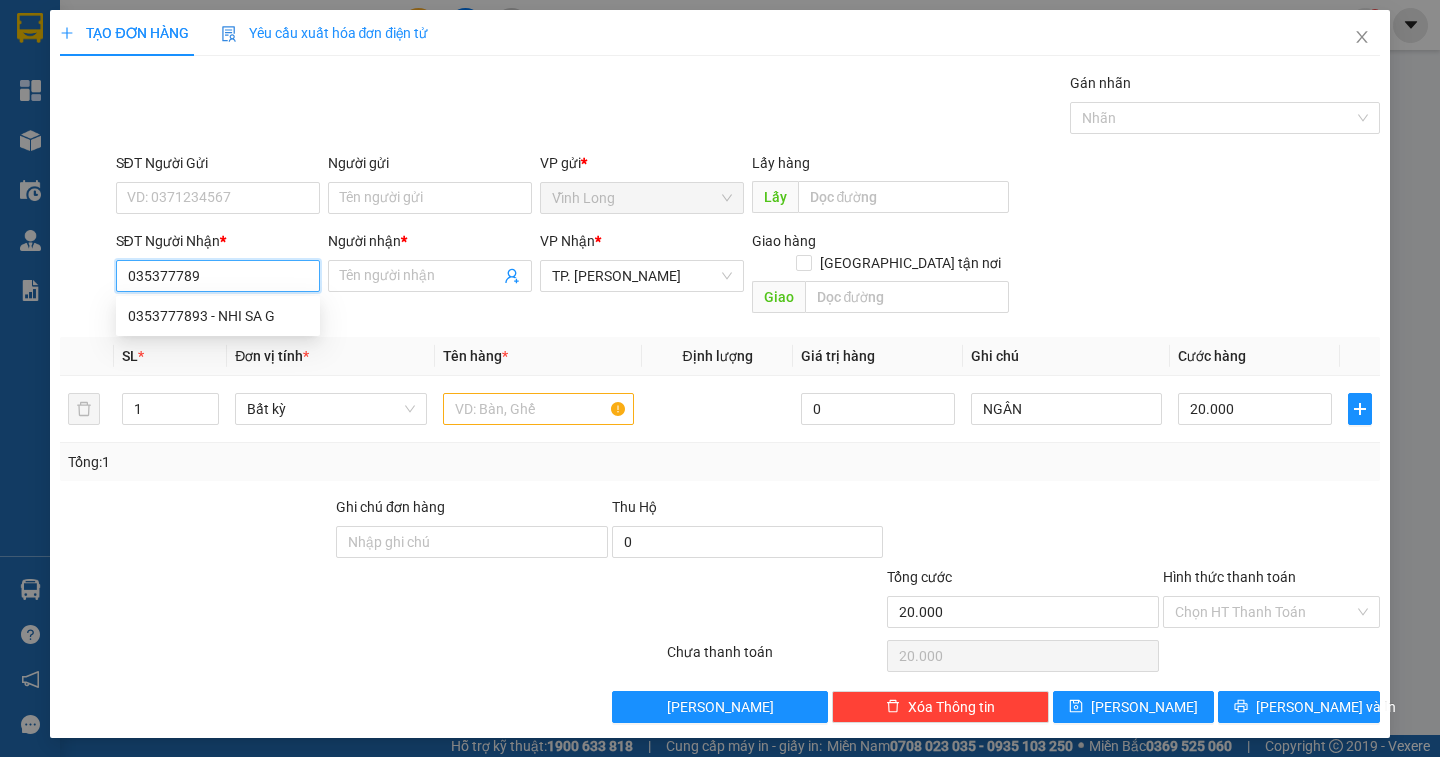 type on "0353777893" 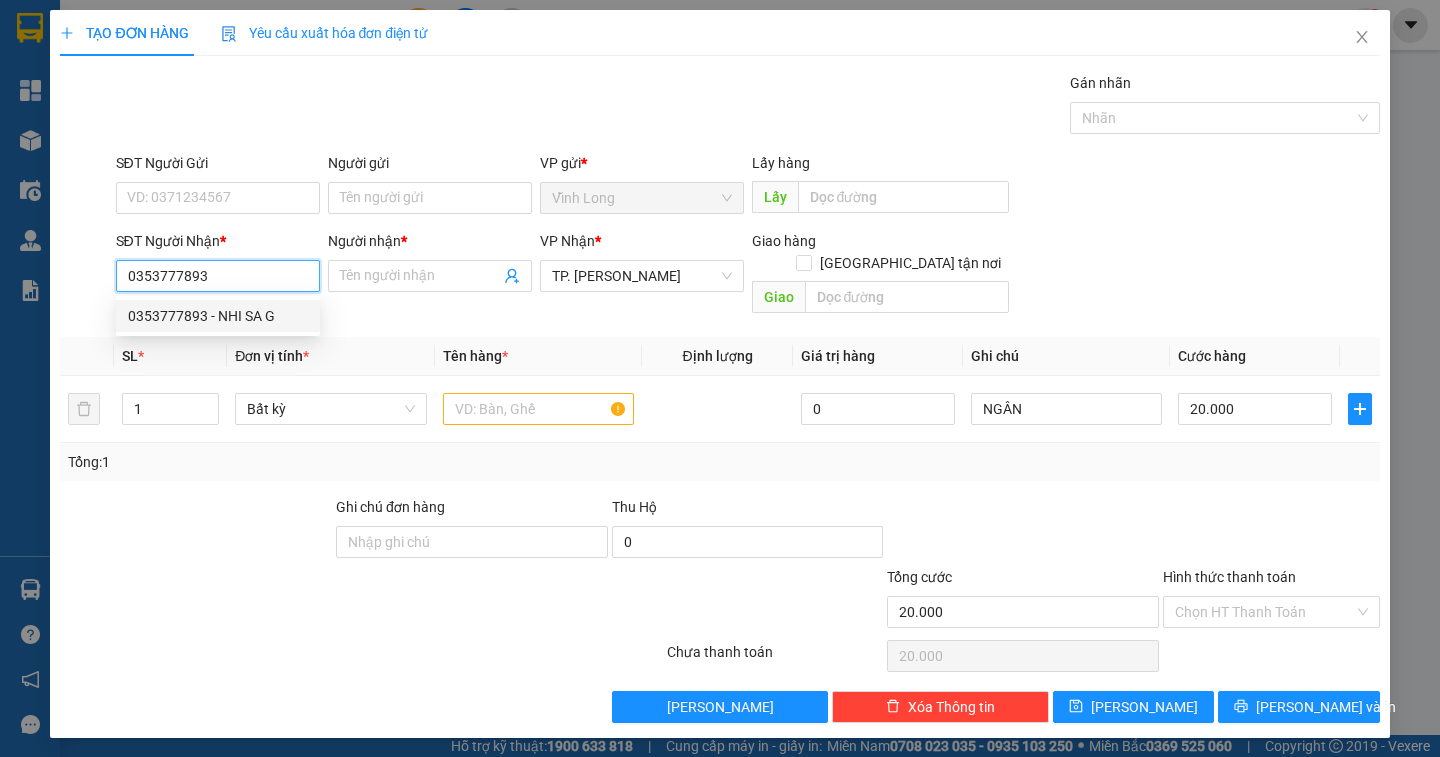 click on "0353777893 - NHI SA G" at bounding box center [218, 316] 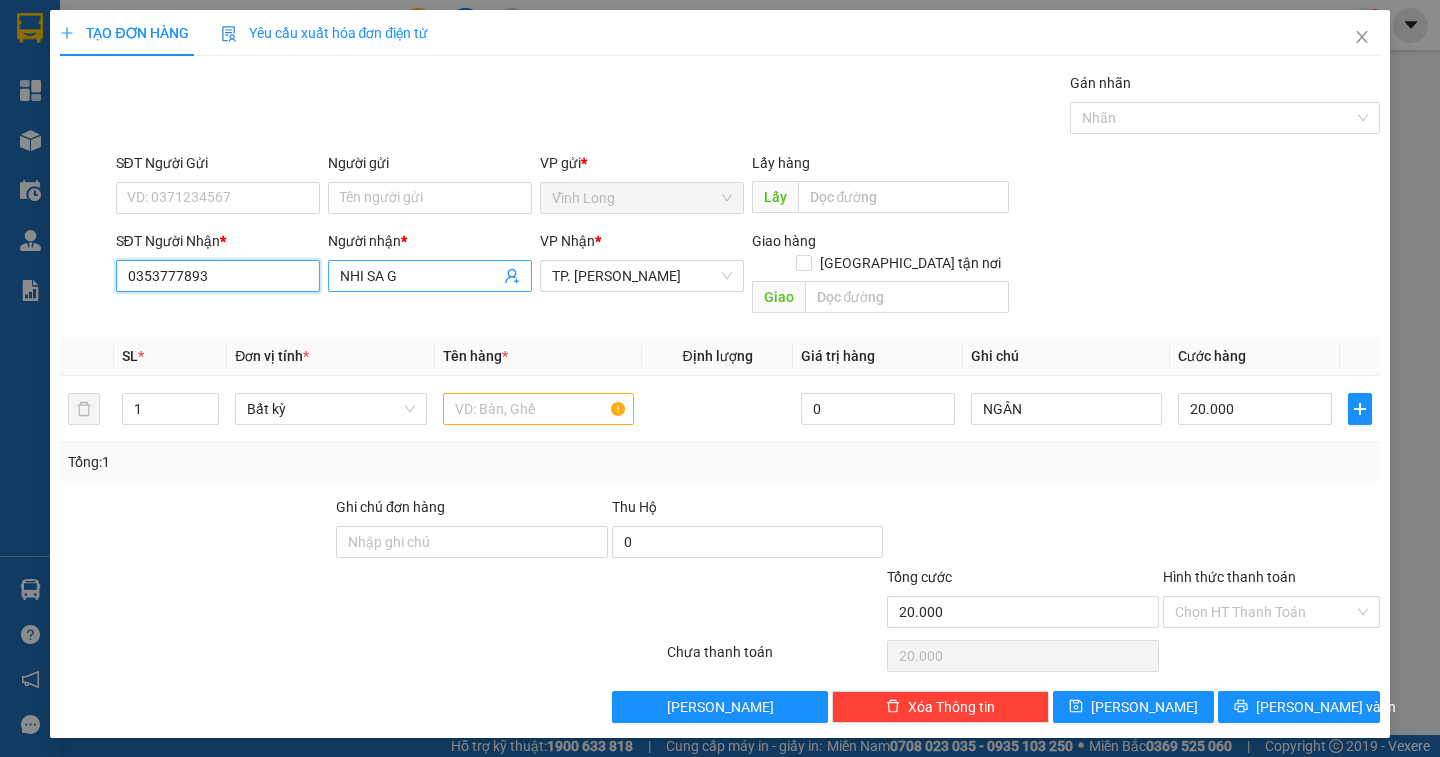 type on "0353777893" 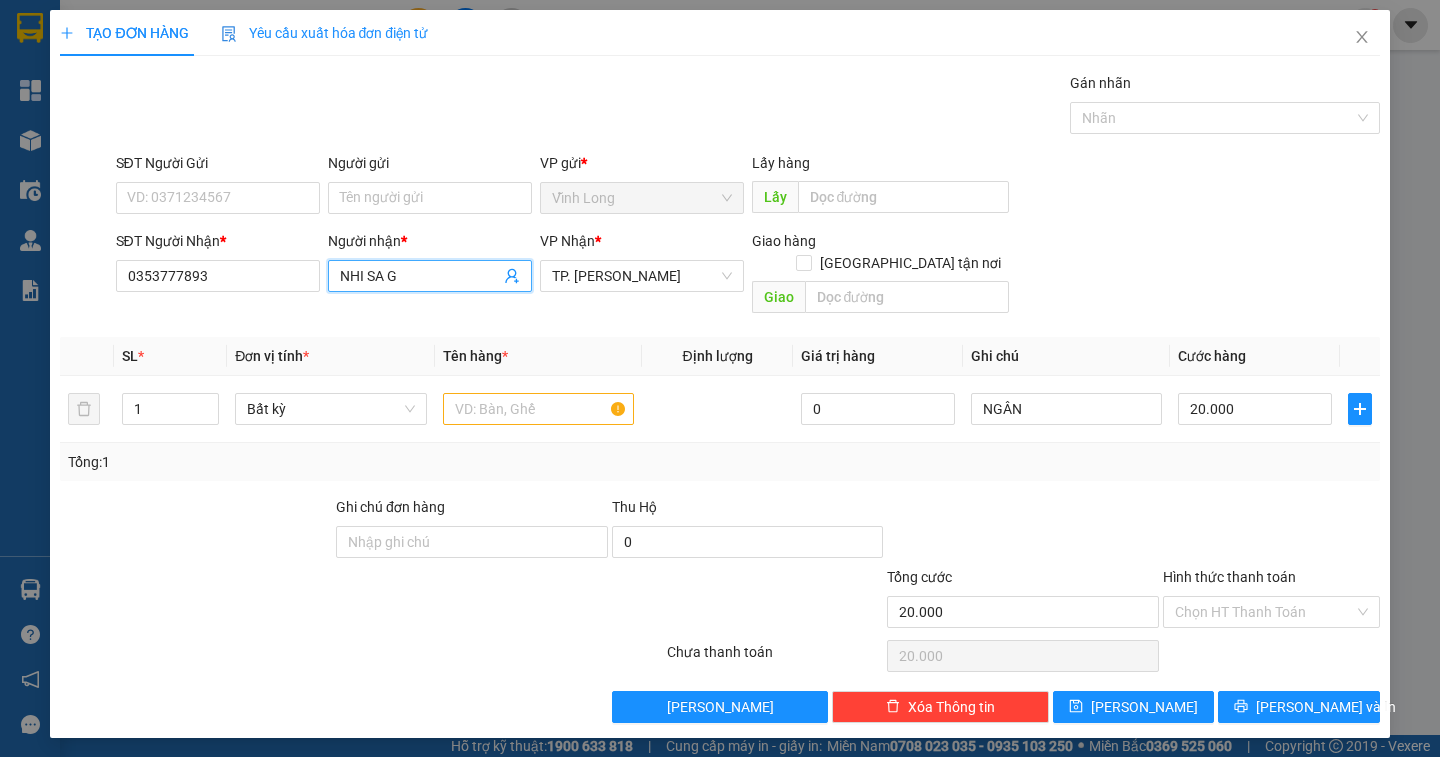 drag, startPoint x: 415, startPoint y: 273, endPoint x: 371, endPoint y: 281, distance: 44.72136 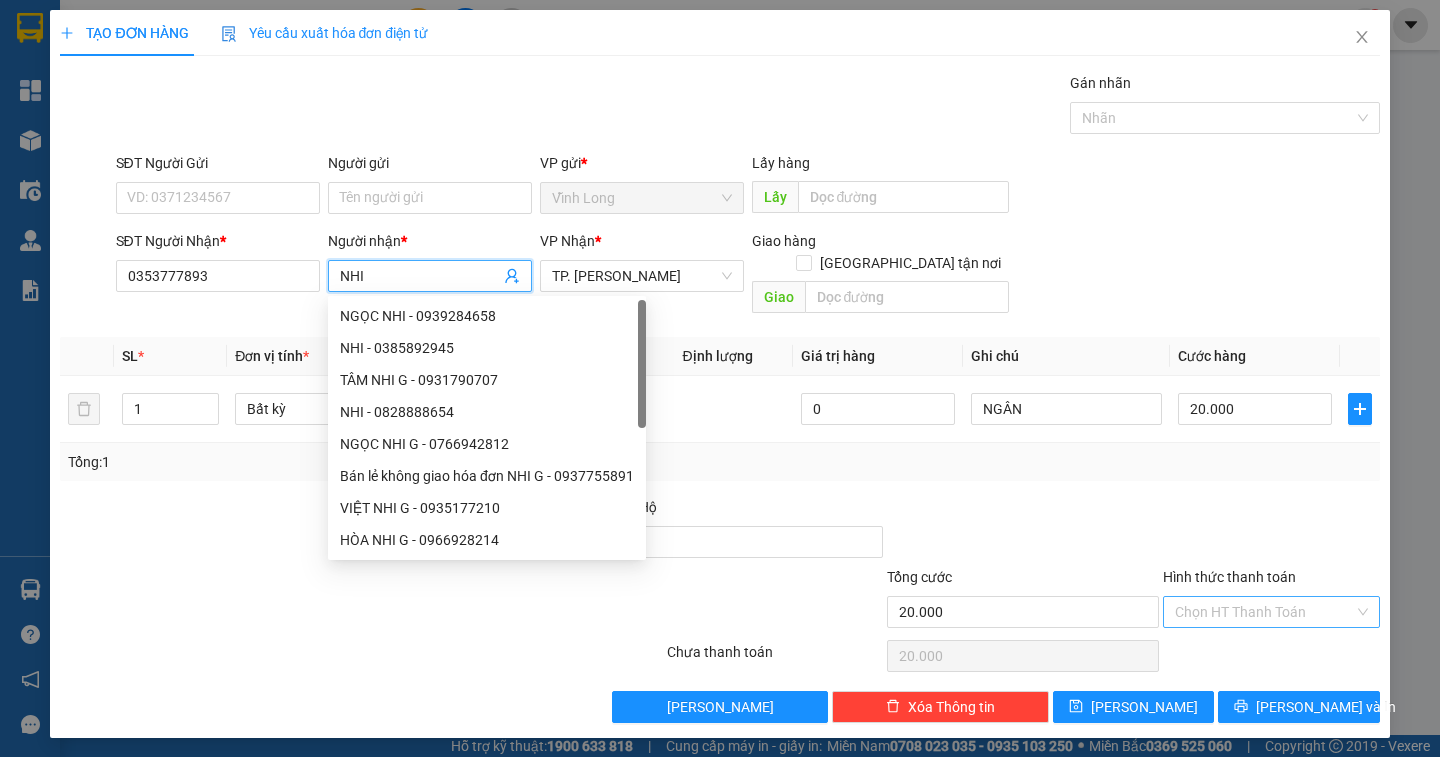 type on "NHI" 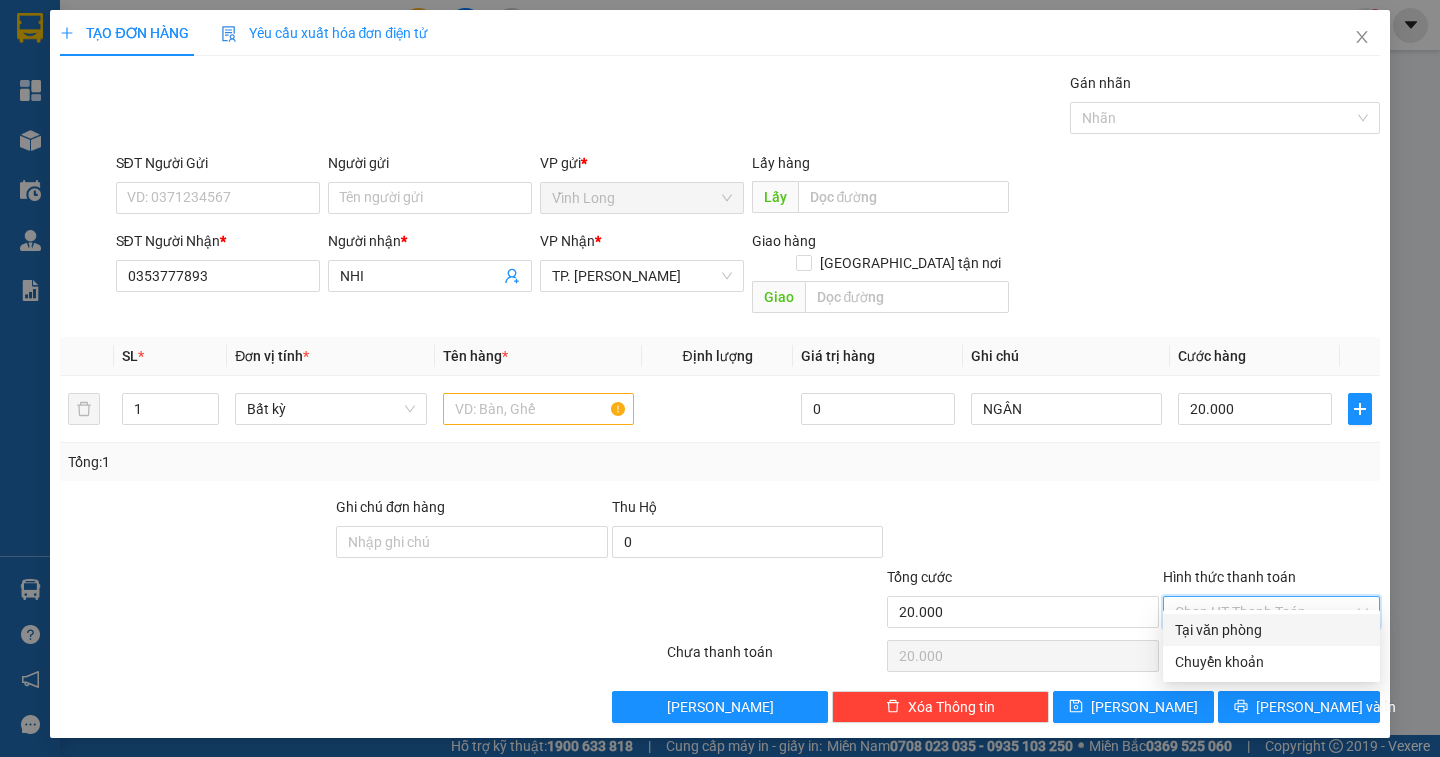 click on "Tại văn phòng" at bounding box center [1271, 630] 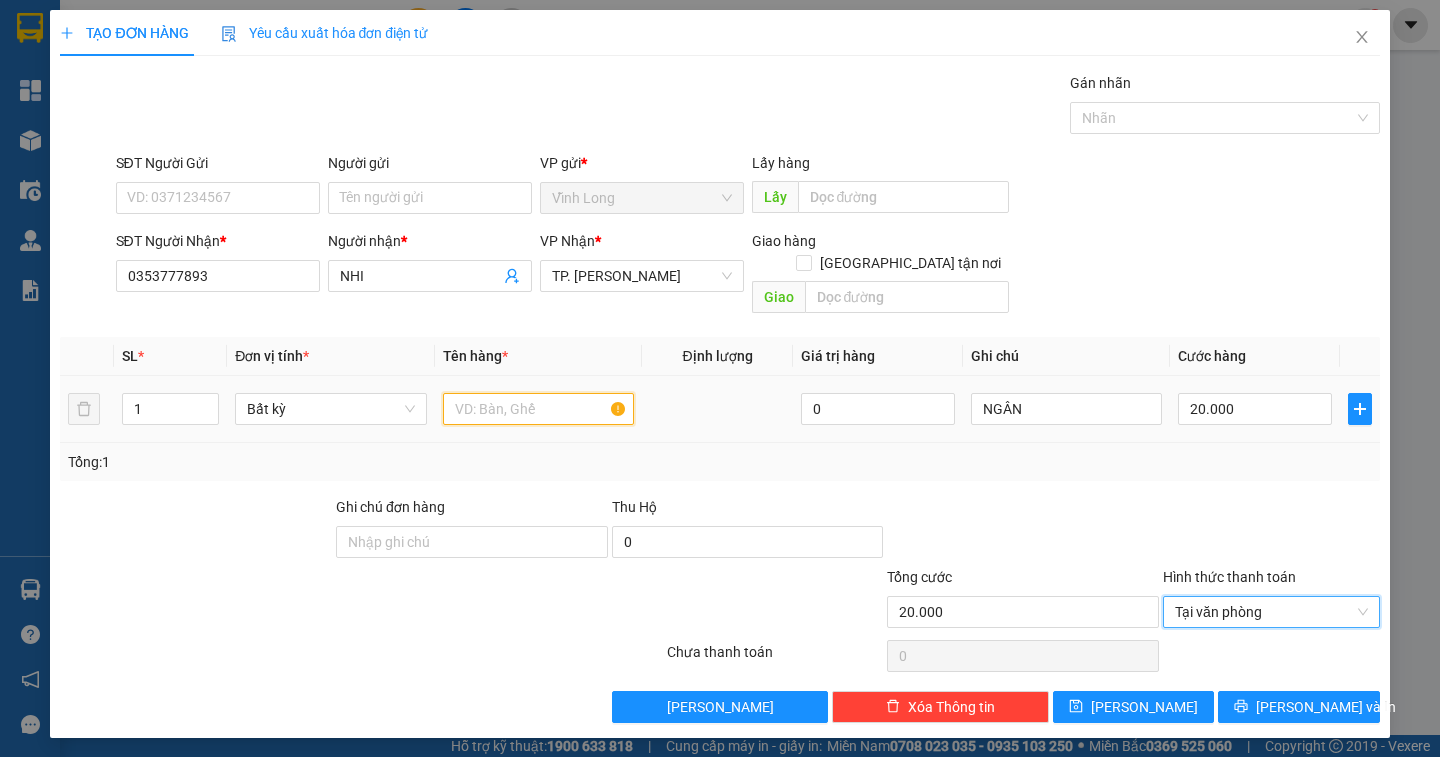 click at bounding box center [538, 409] 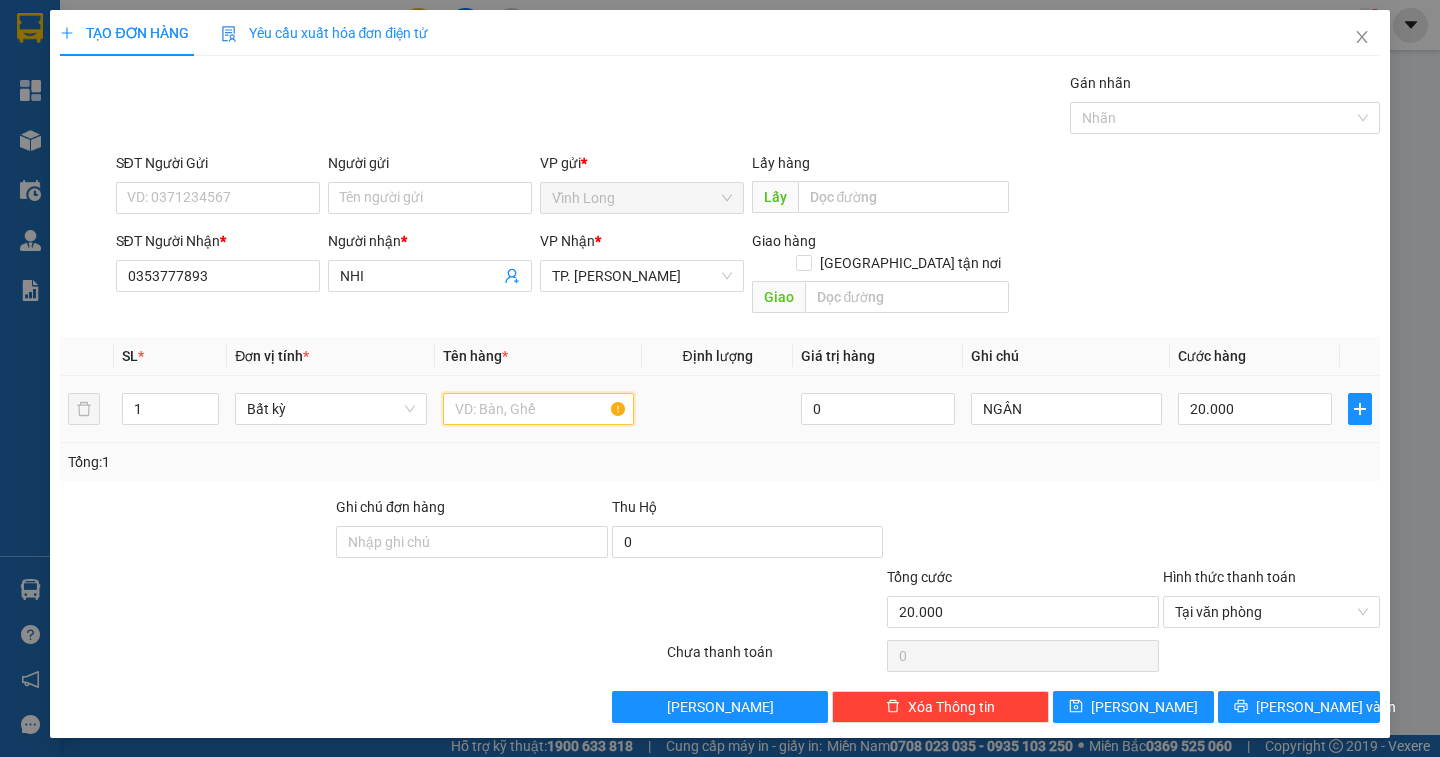 drag, startPoint x: 470, startPoint y: 389, endPoint x: 496, endPoint y: 334, distance: 60.835846 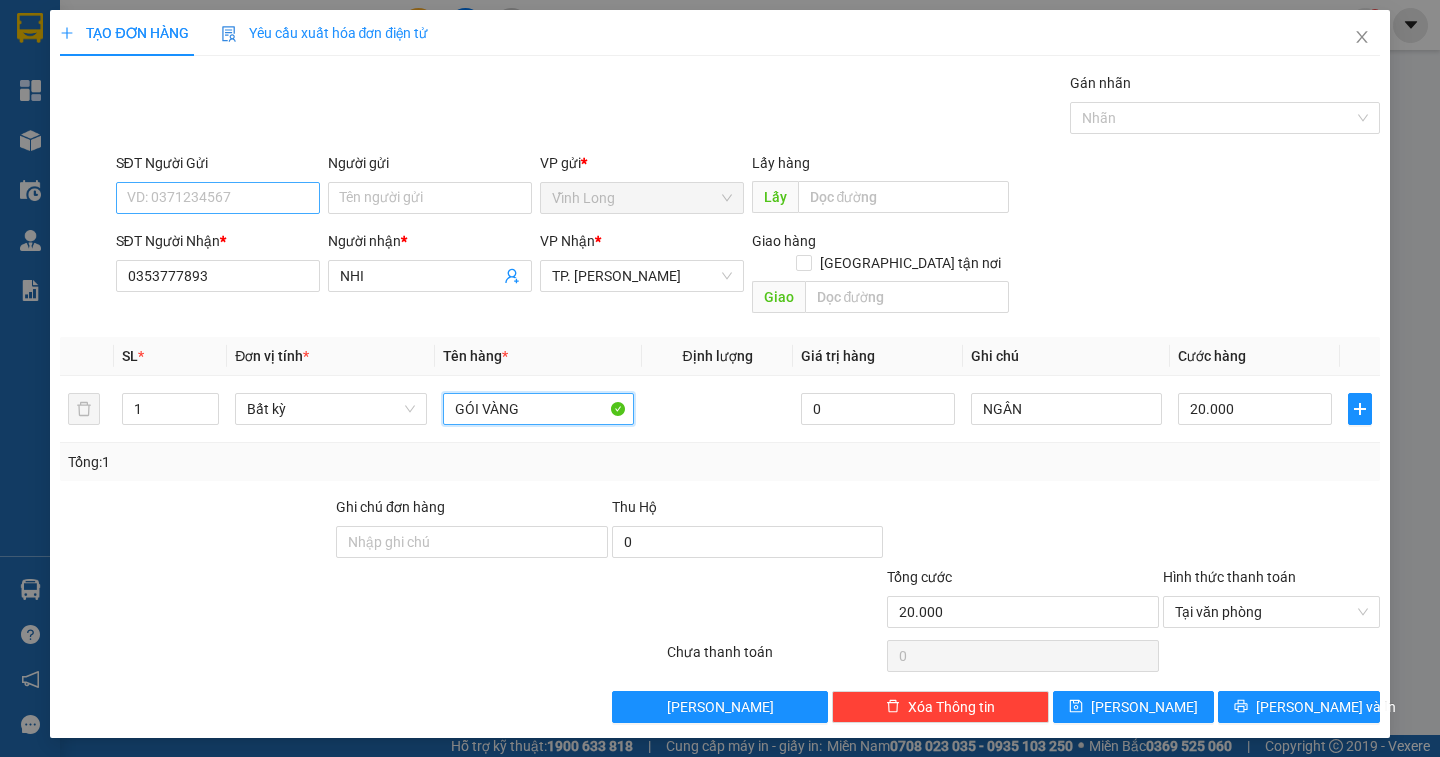 type on "GÓI VÀNG" 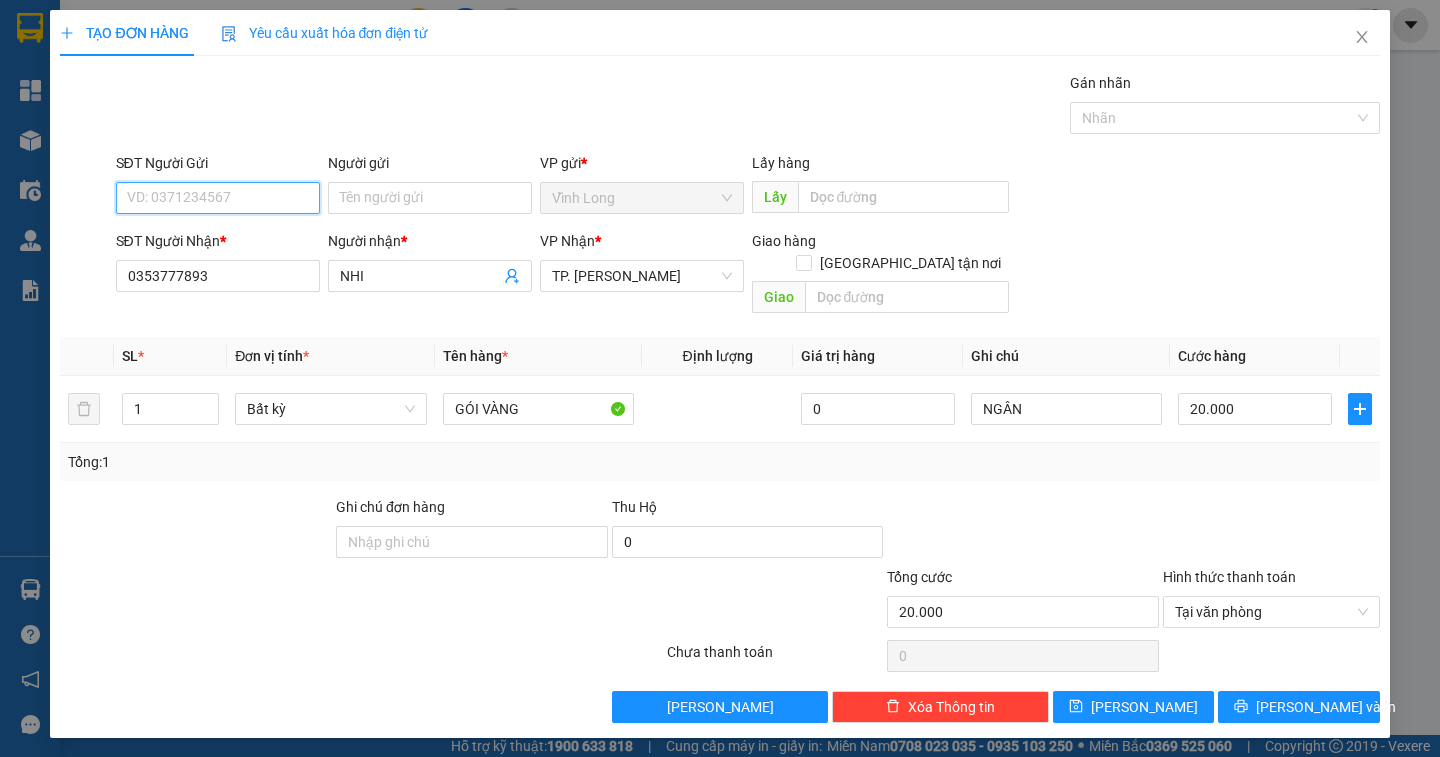 click on "SĐT Người Gửi" at bounding box center [218, 198] 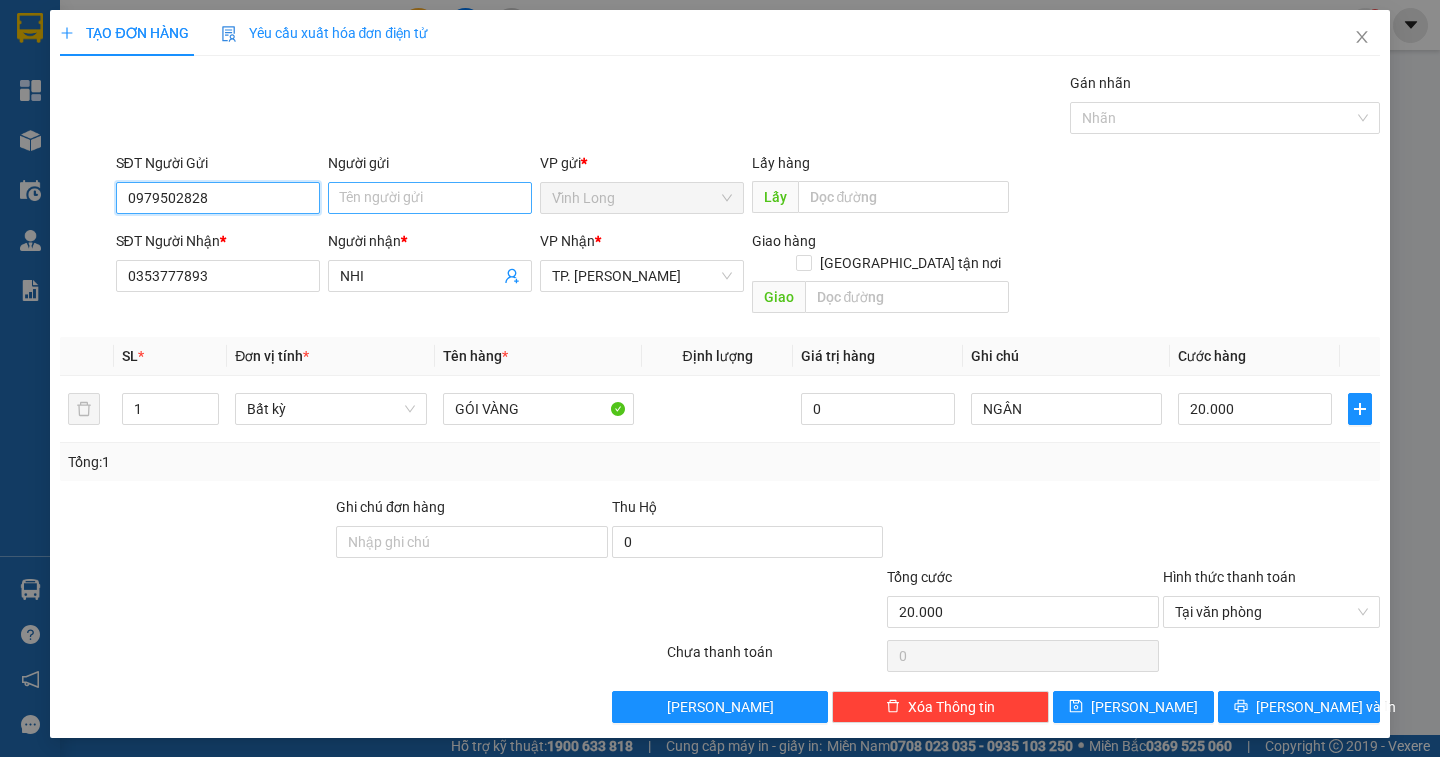 type on "0979502828" 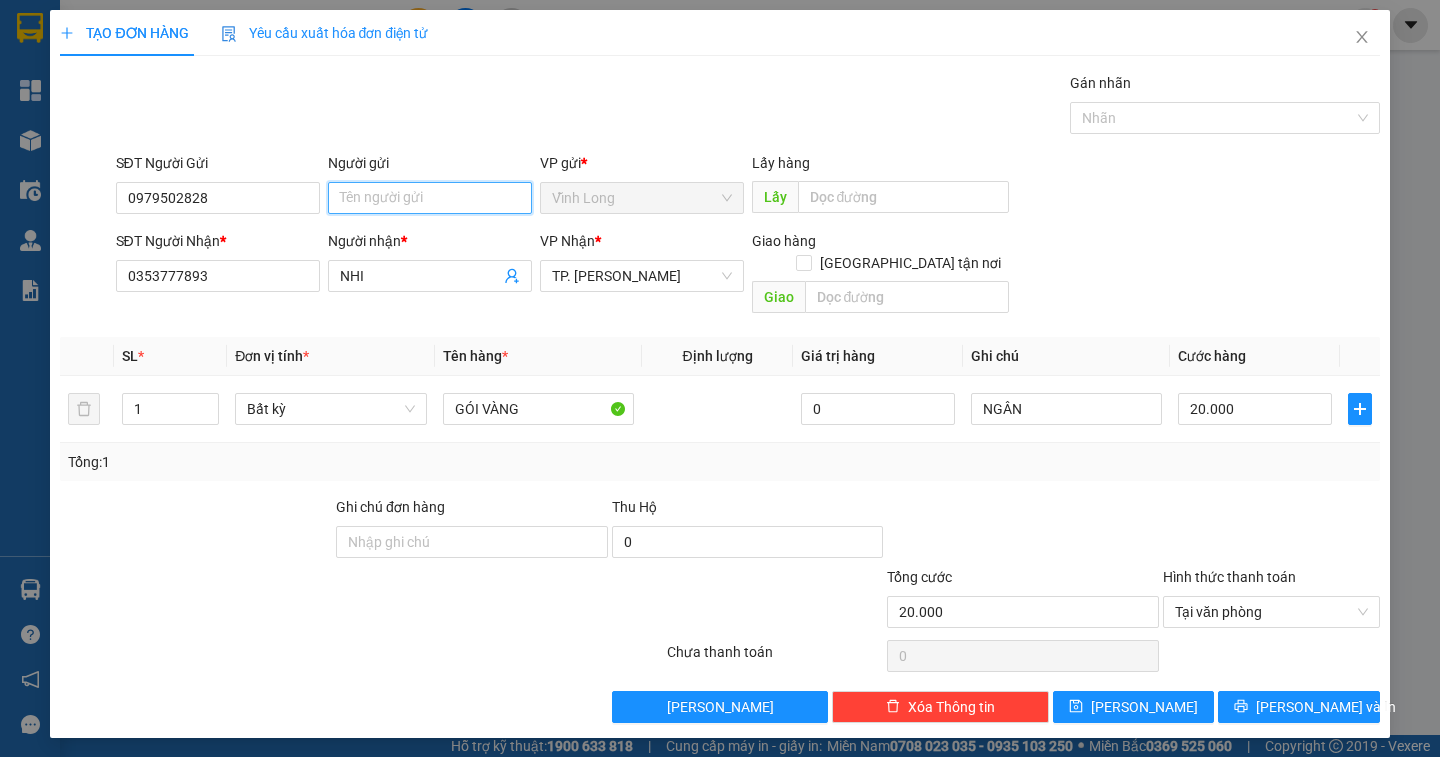 click on "Người gửi" at bounding box center (430, 198) 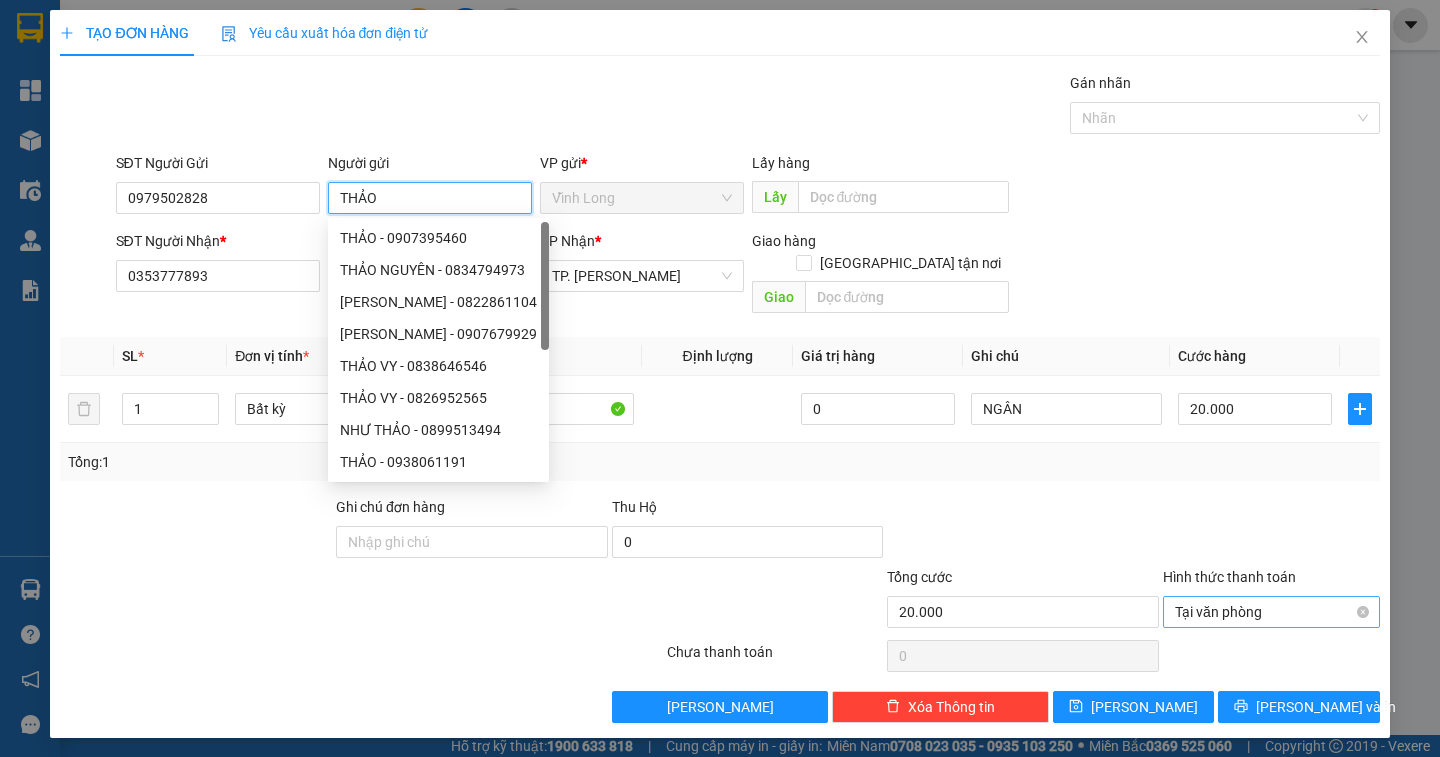 click on "Tại văn phòng" at bounding box center [1271, 612] 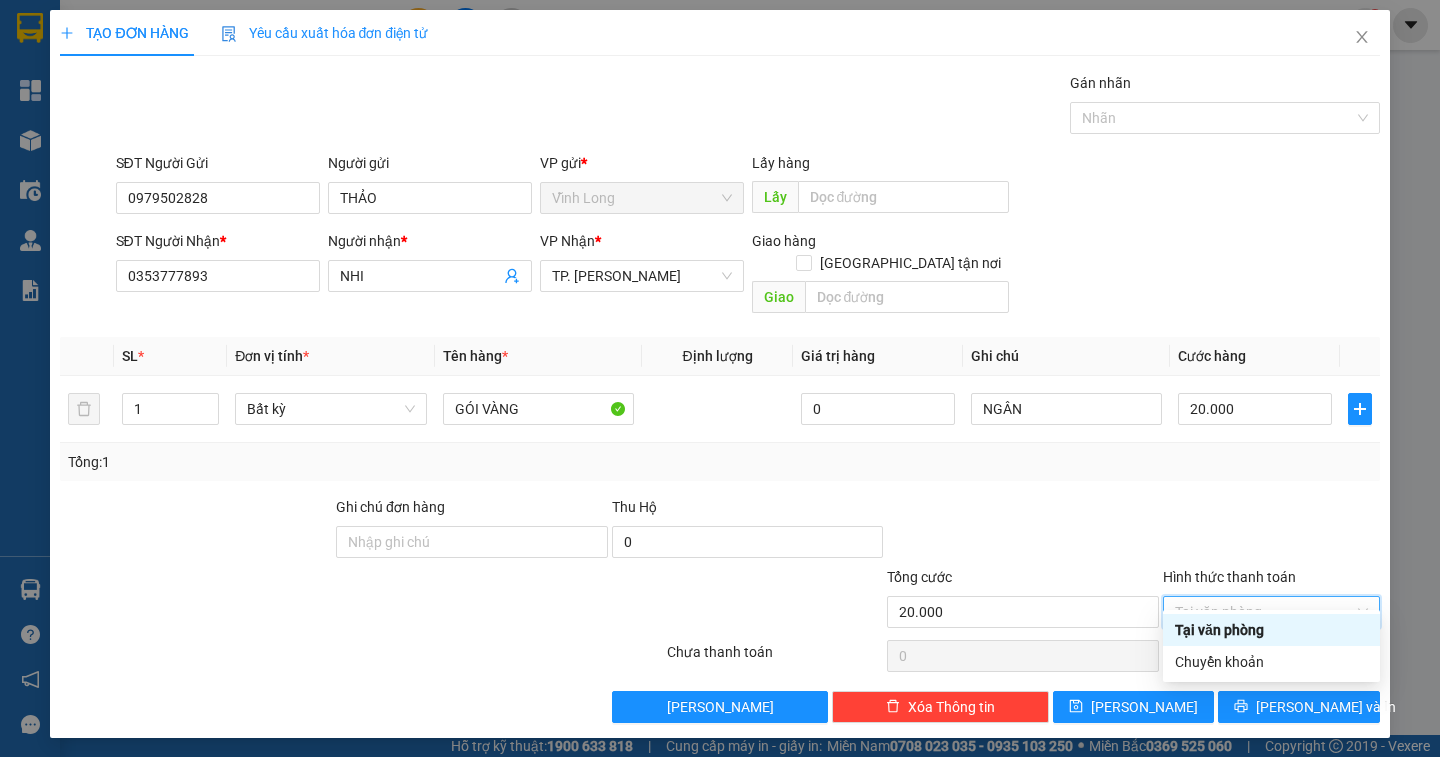 click on "Tại văn phòng" at bounding box center (1271, 630) 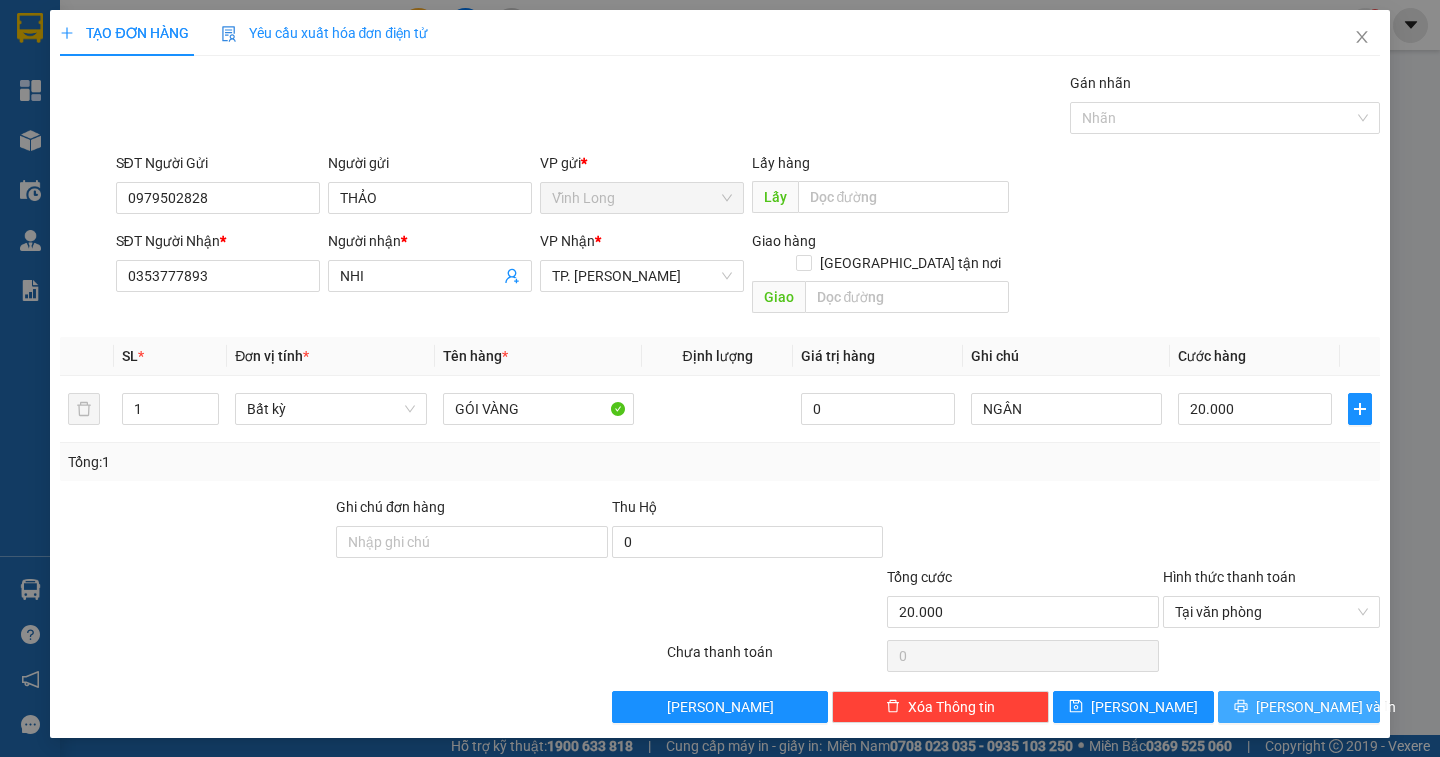 click on "[PERSON_NAME] và In" at bounding box center (1326, 707) 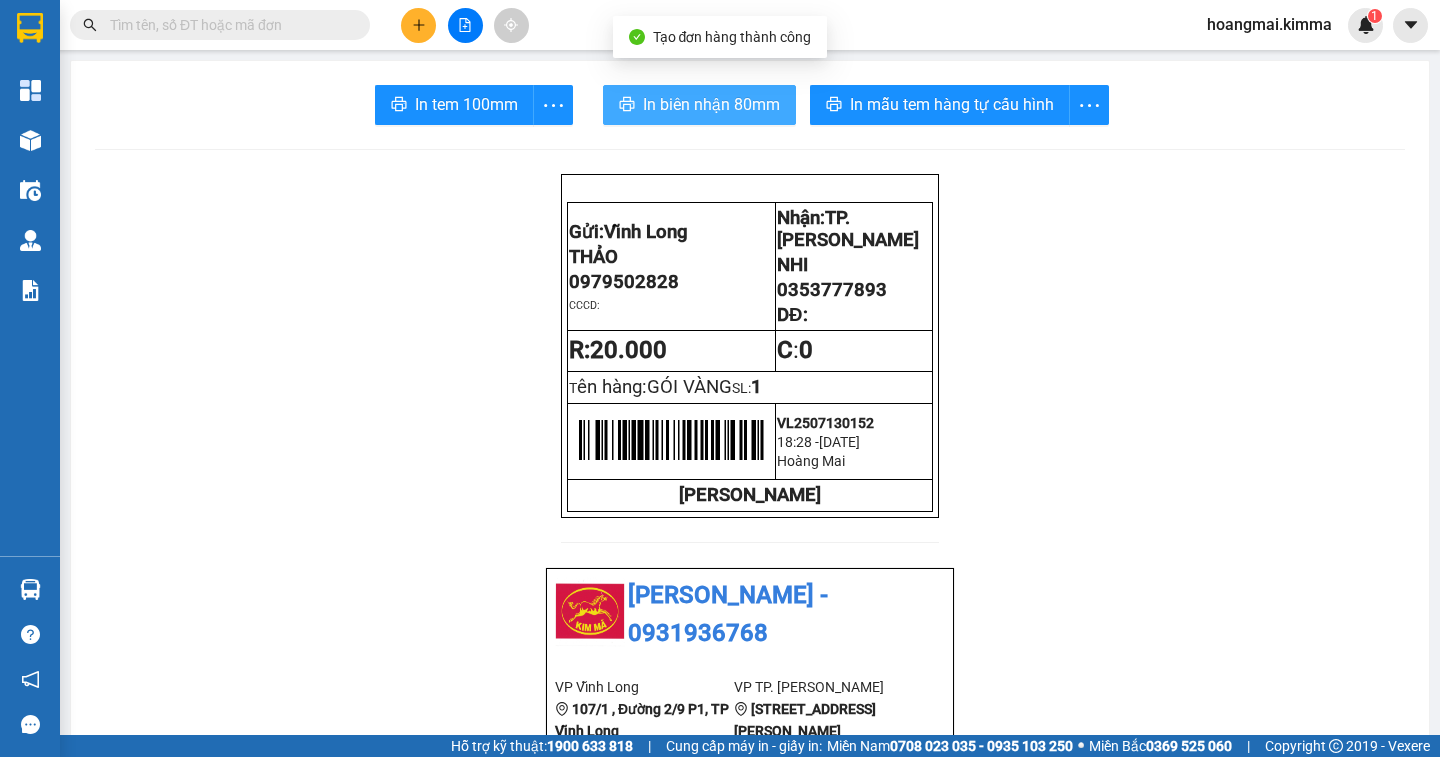 click on "In biên nhận 80mm" at bounding box center (711, 104) 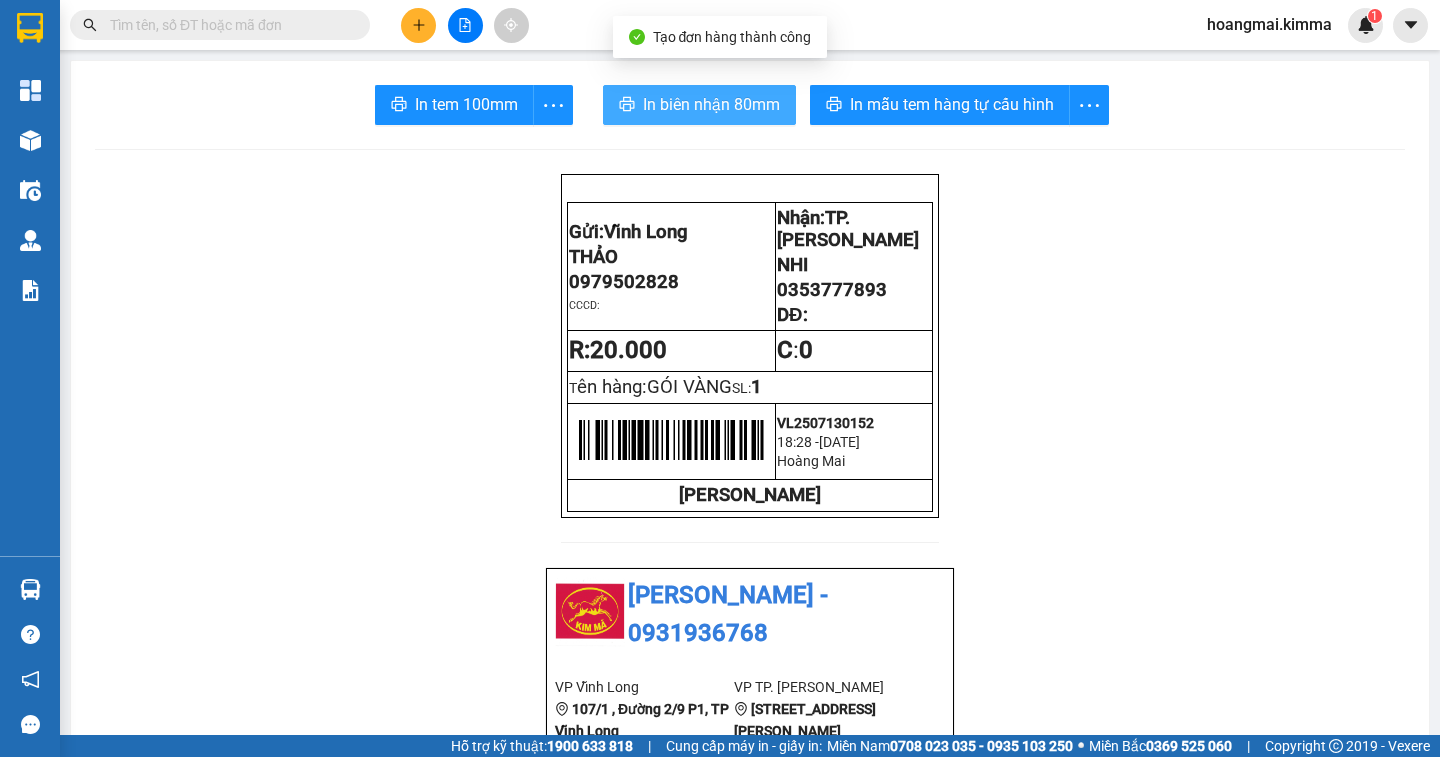 scroll, scrollTop: 0, scrollLeft: 0, axis: both 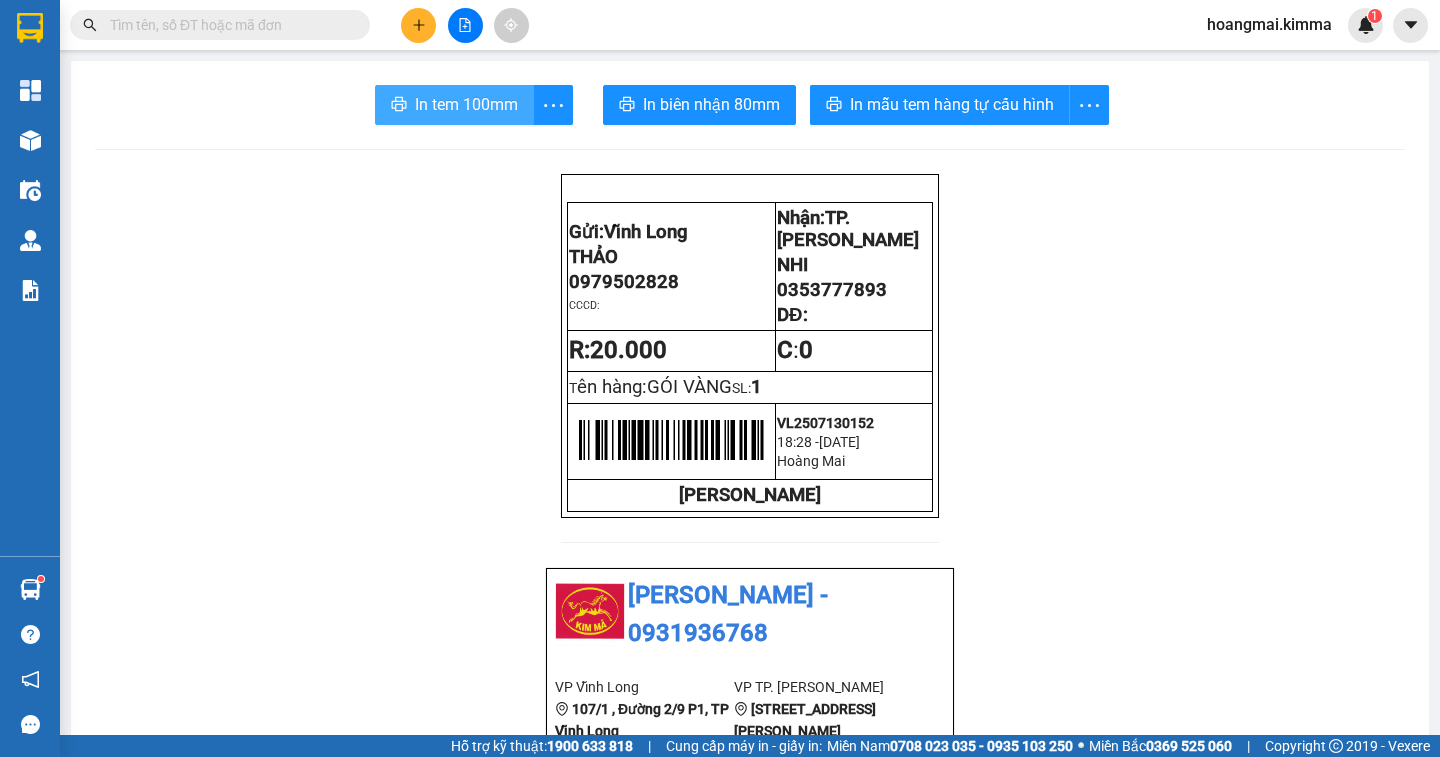click on "In tem 100mm" at bounding box center (466, 104) 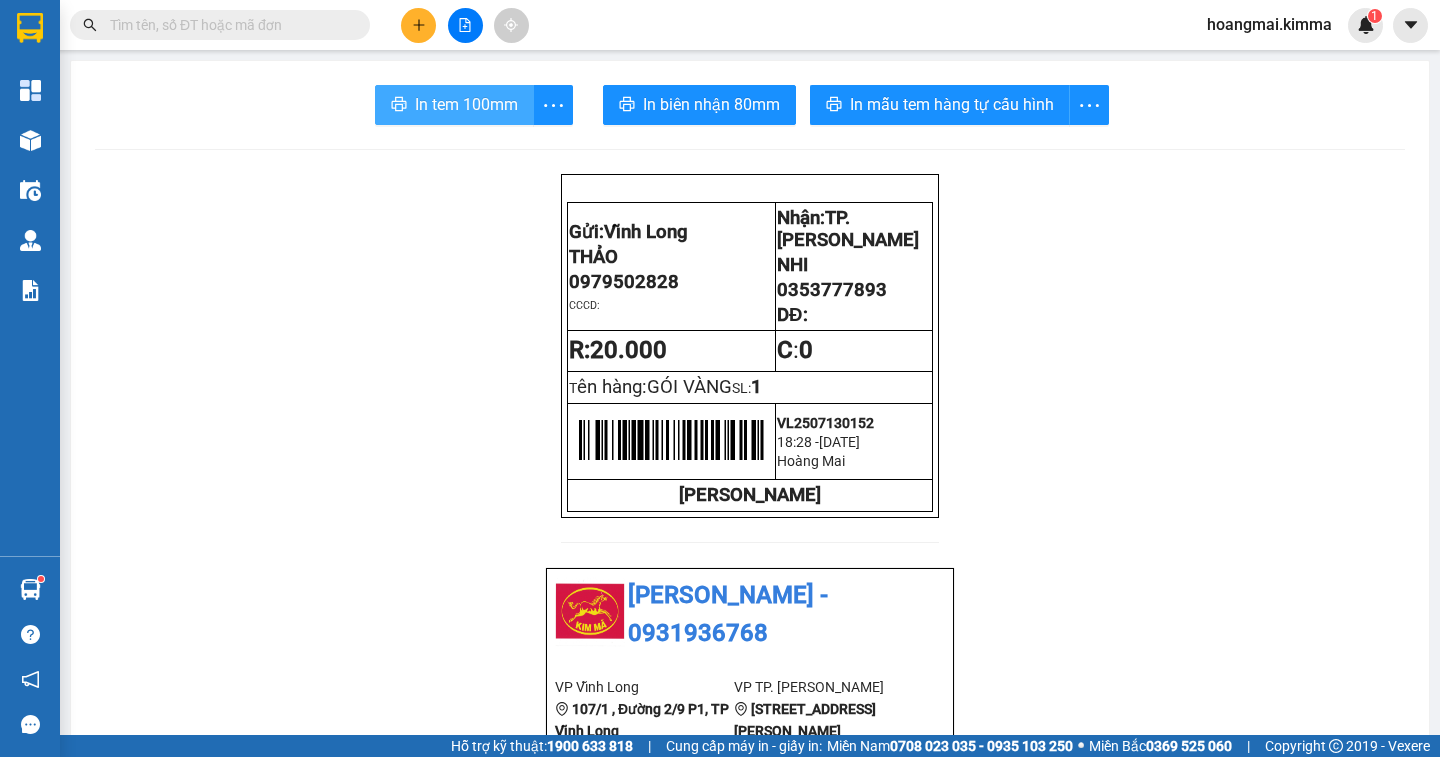 scroll, scrollTop: 0, scrollLeft: 0, axis: both 